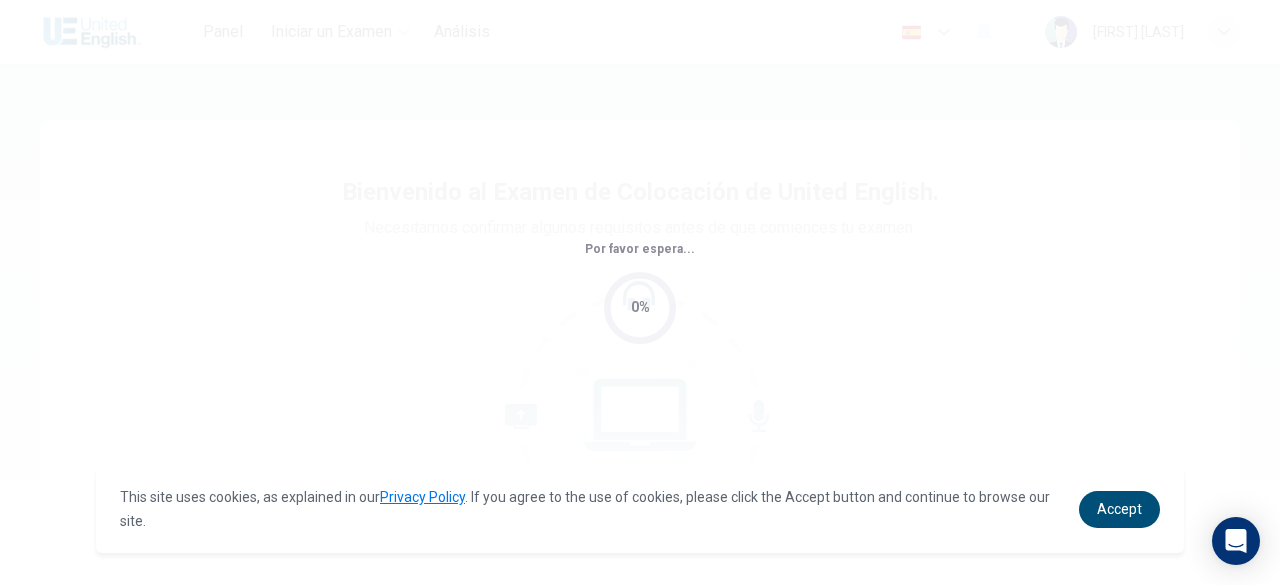 scroll, scrollTop: 0, scrollLeft: 0, axis: both 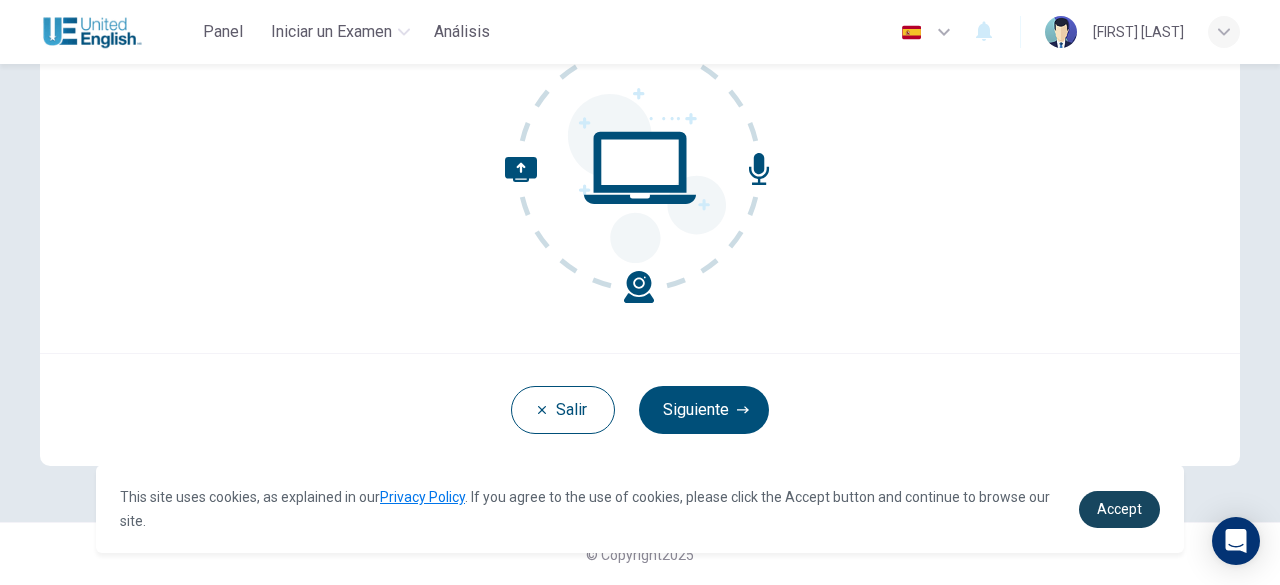 click on "Accept" at bounding box center [1119, 509] 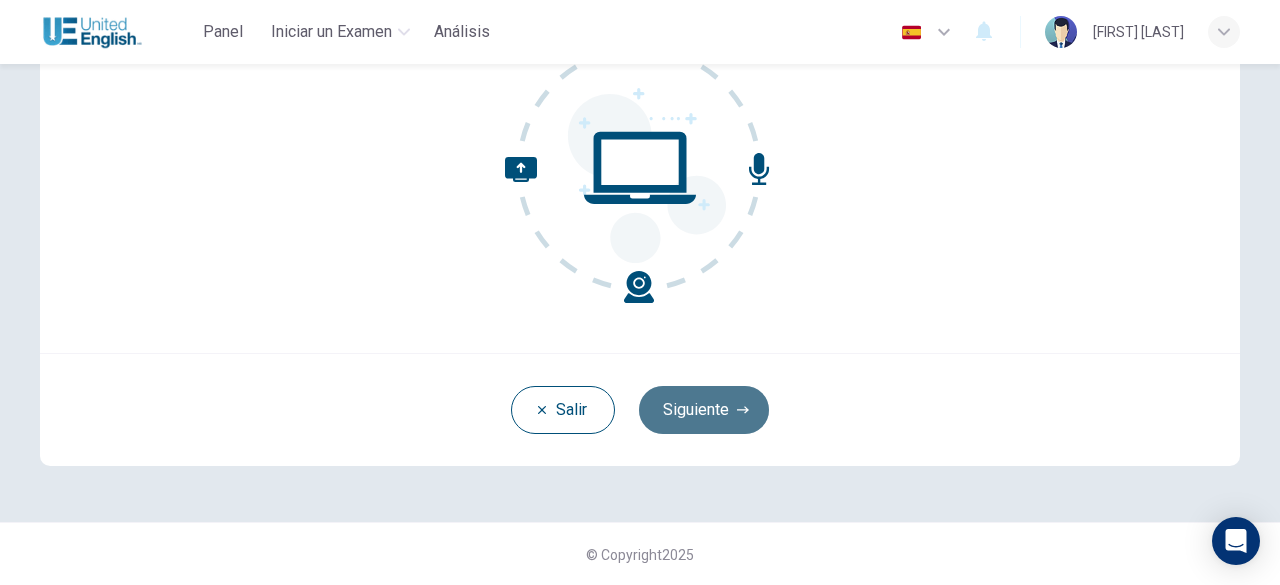 click on "Siguiente" at bounding box center [704, 410] 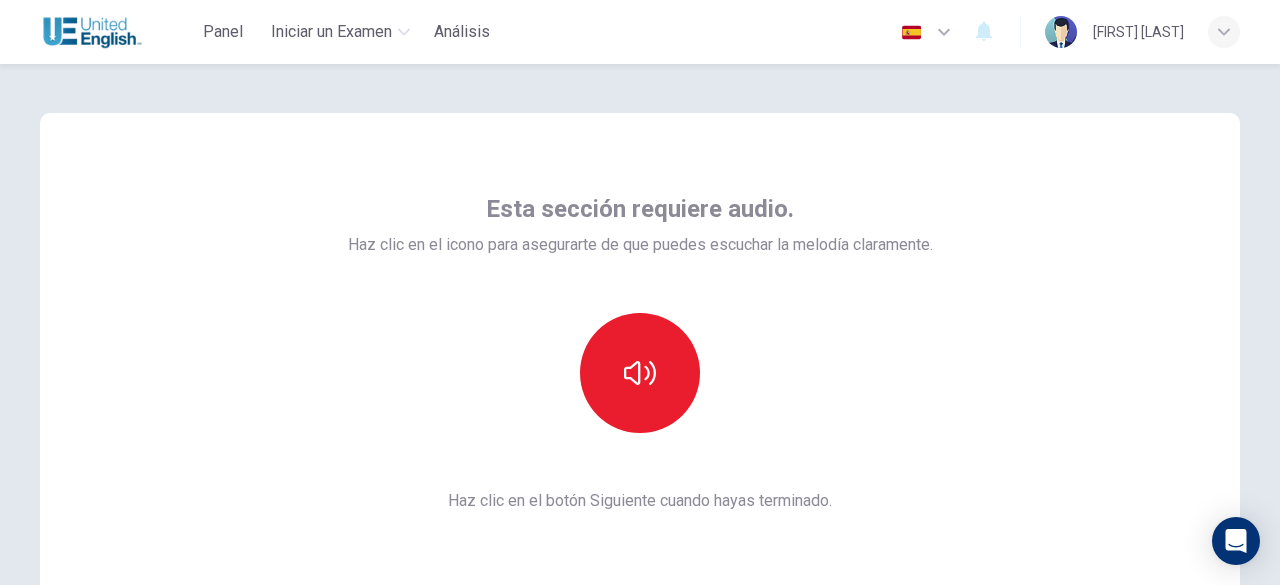 scroll, scrollTop: 0, scrollLeft: 0, axis: both 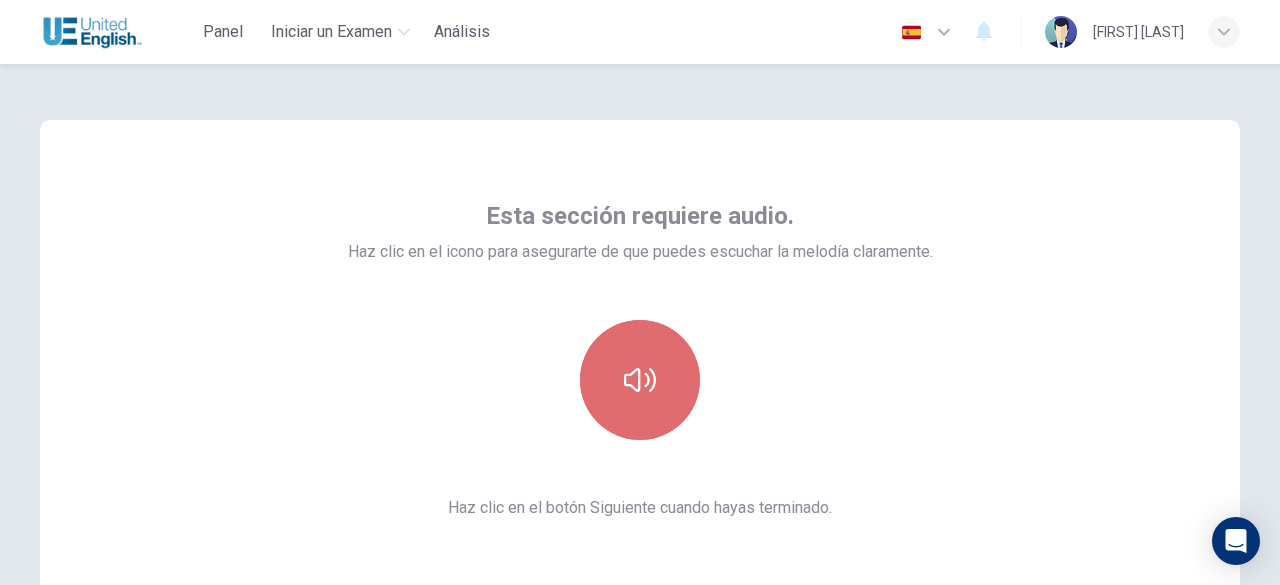 click 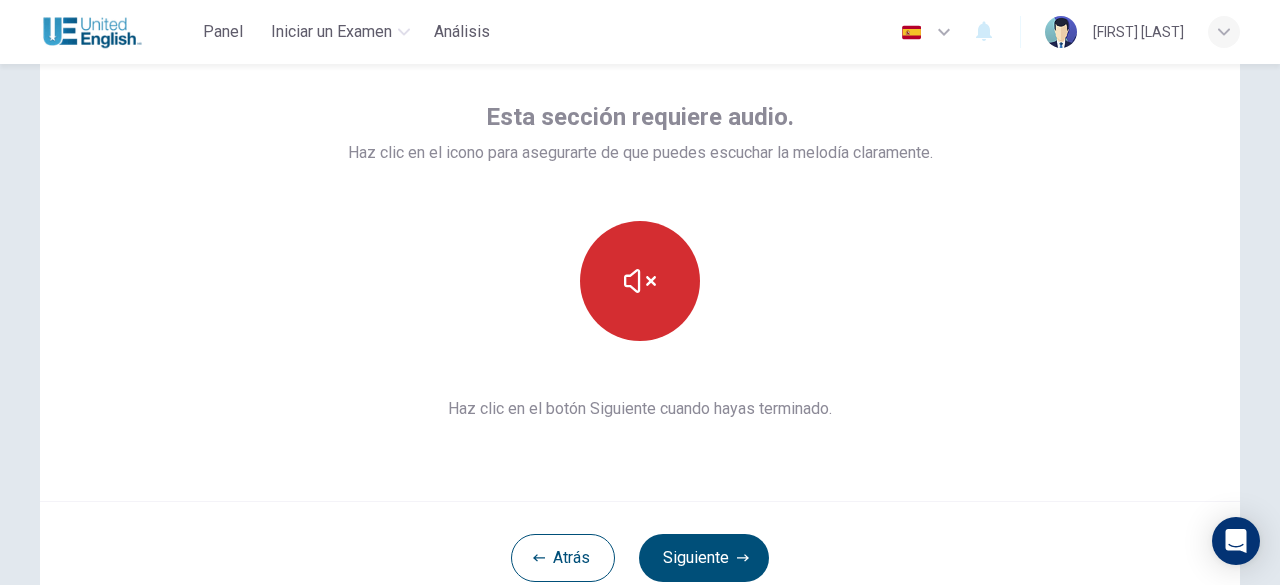 scroll, scrollTop: 115, scrollLeft: 0, axis: vertical 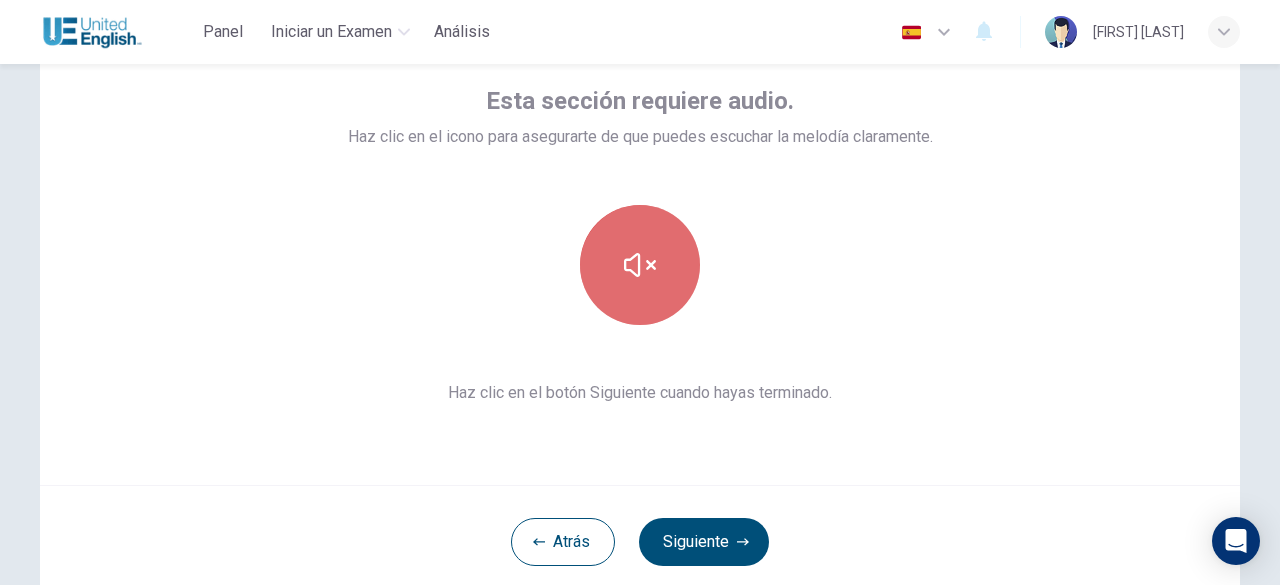 click 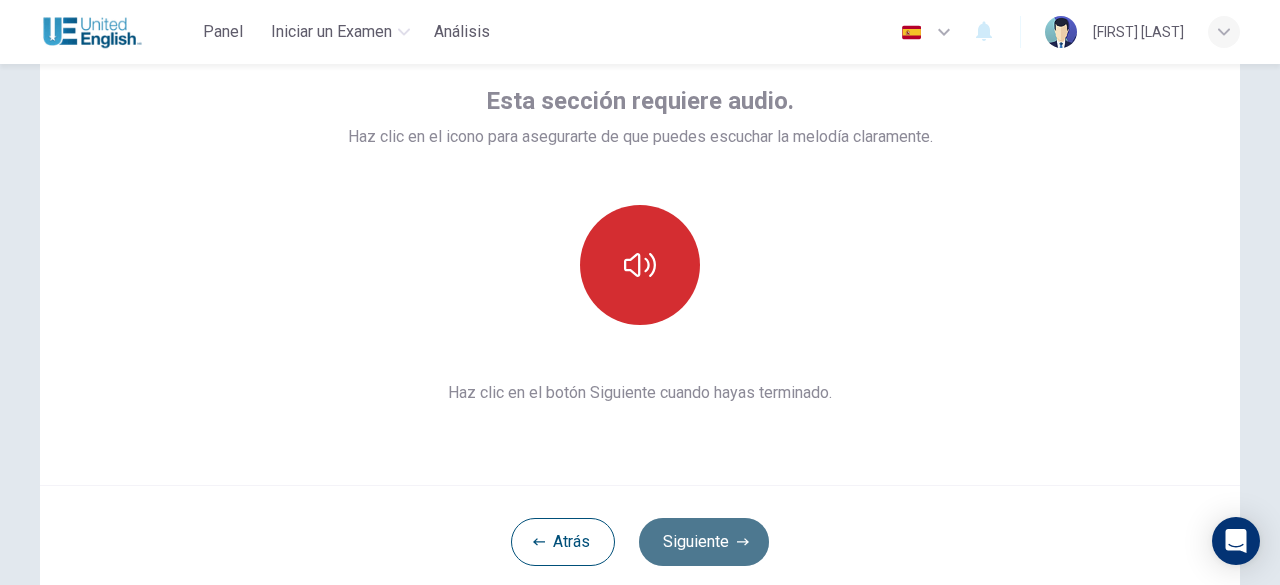 click on "Siguiente" at bounding box center (704, 542) 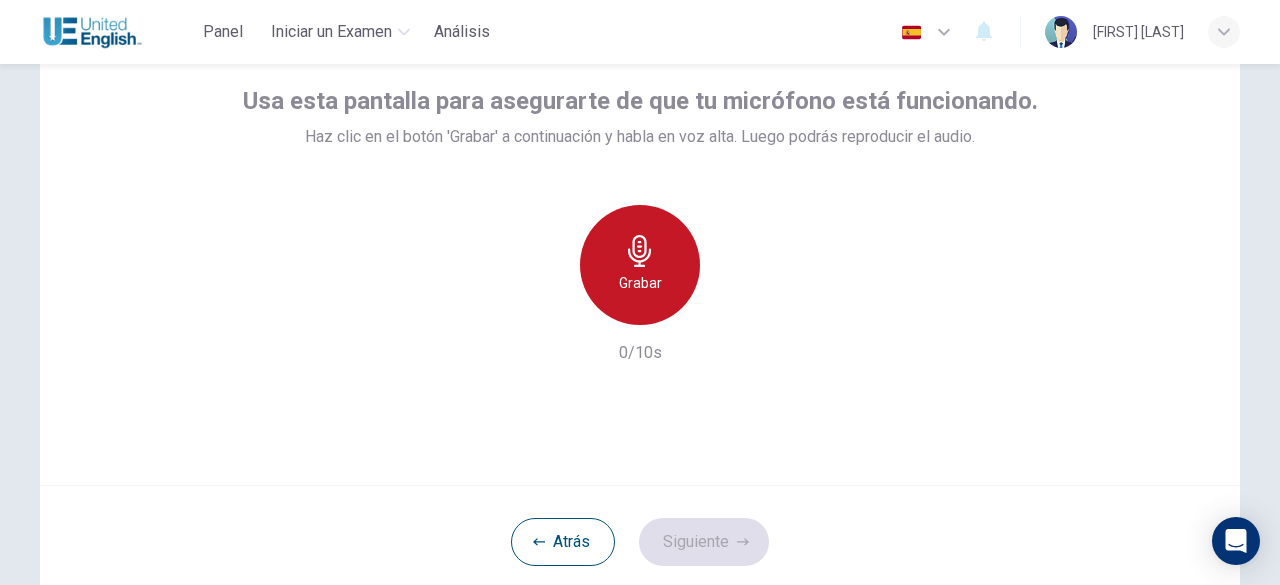 click on "Grabar" at bounding box center (640, 283) 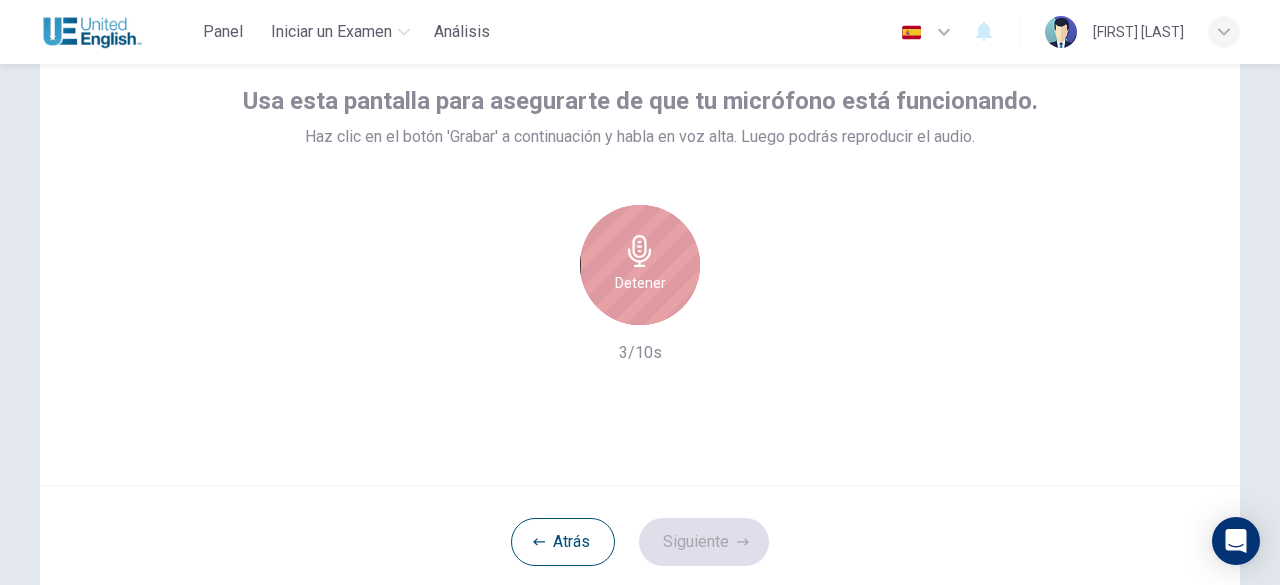 click on "Detener" at bounding box center (640, 283) 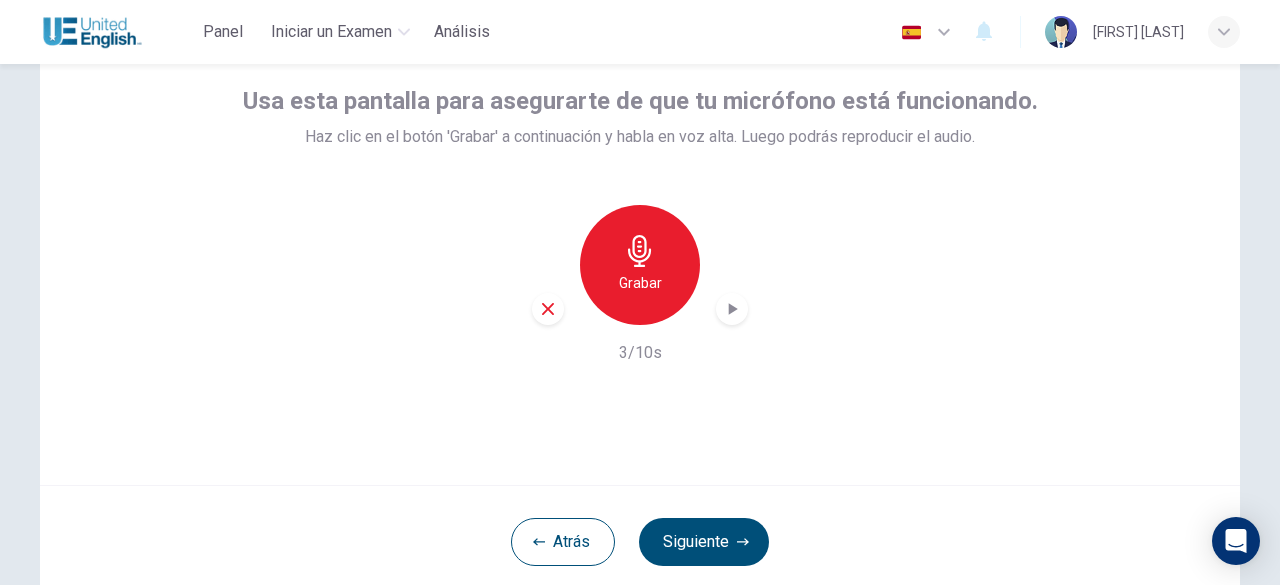 click at bounding box center (732, 309) 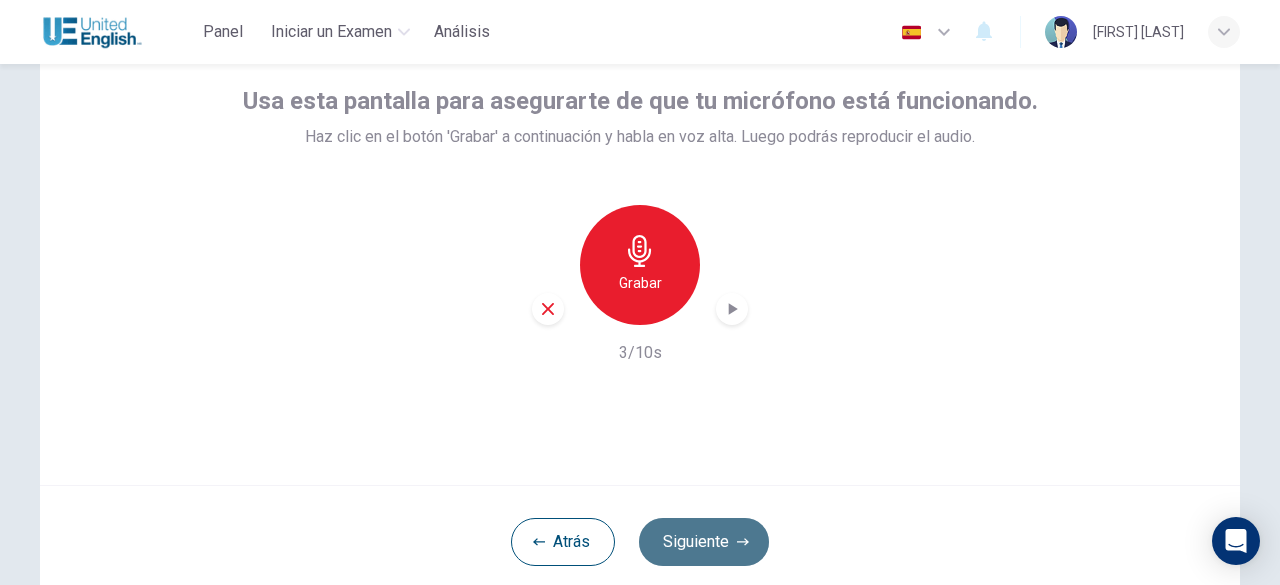 click on "Siguiente" at bounding box center [704, 542] 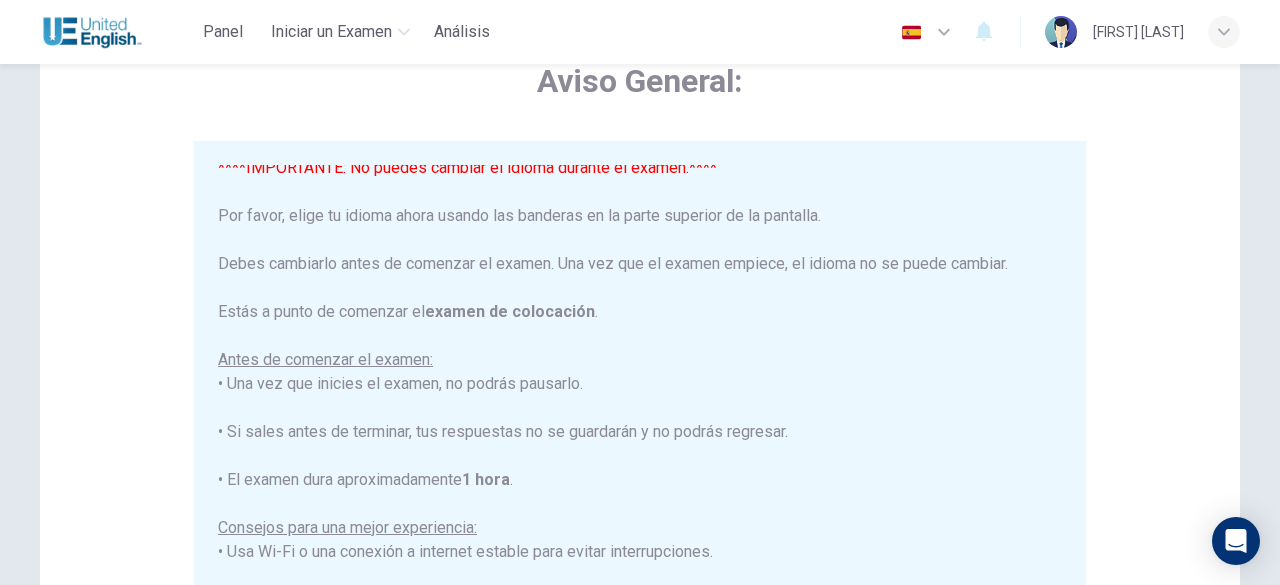 scroll, scrollTop: 0, scrollLeft: 0, axis: both 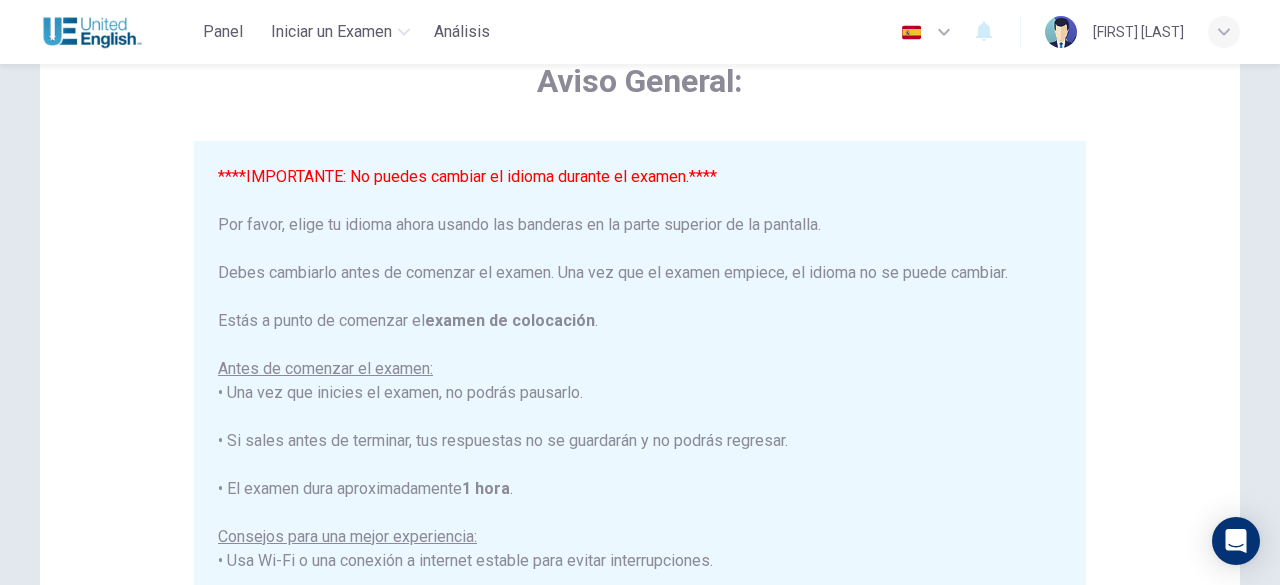 click 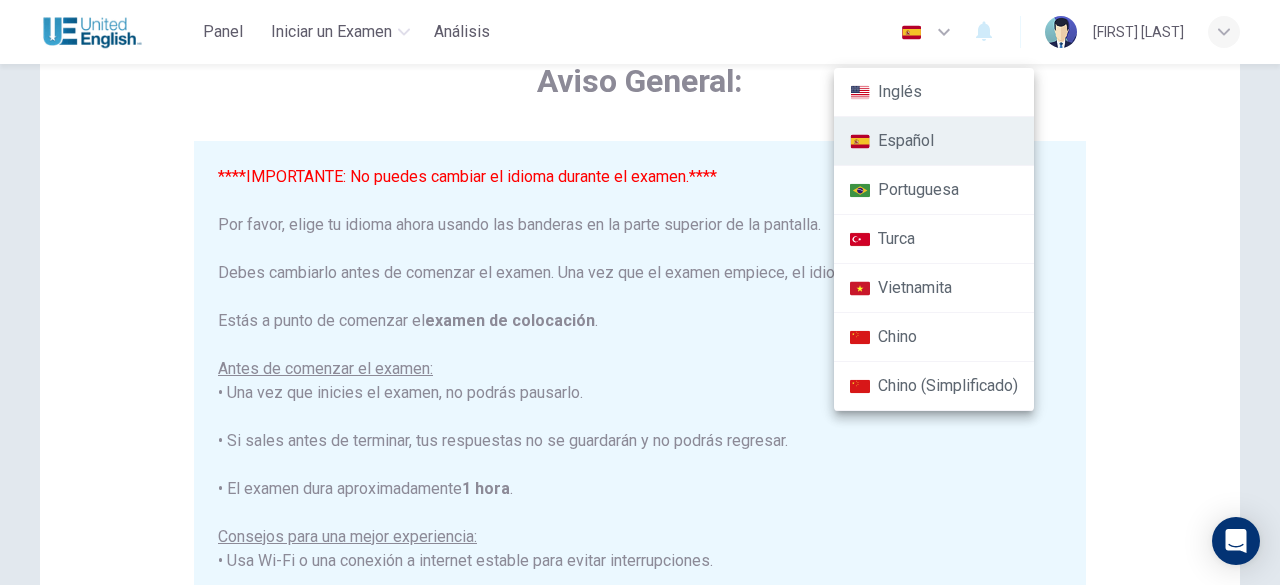 click at bounding box center [640, 292] 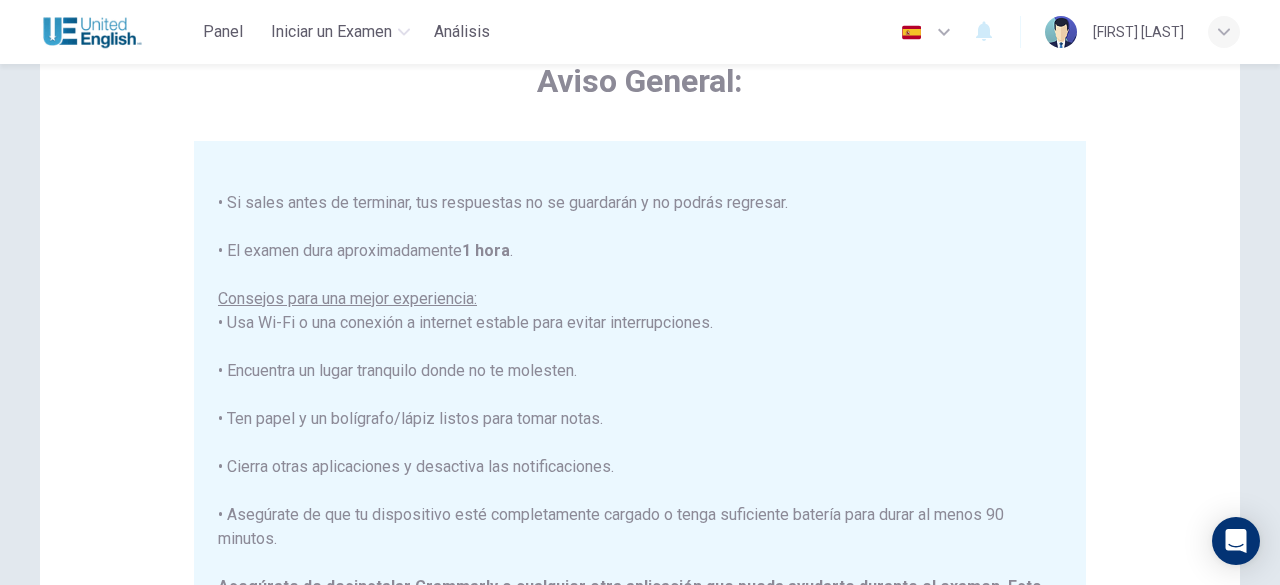 scroll, scrollTop: 238, scrollLeft: 0, axis: vertical 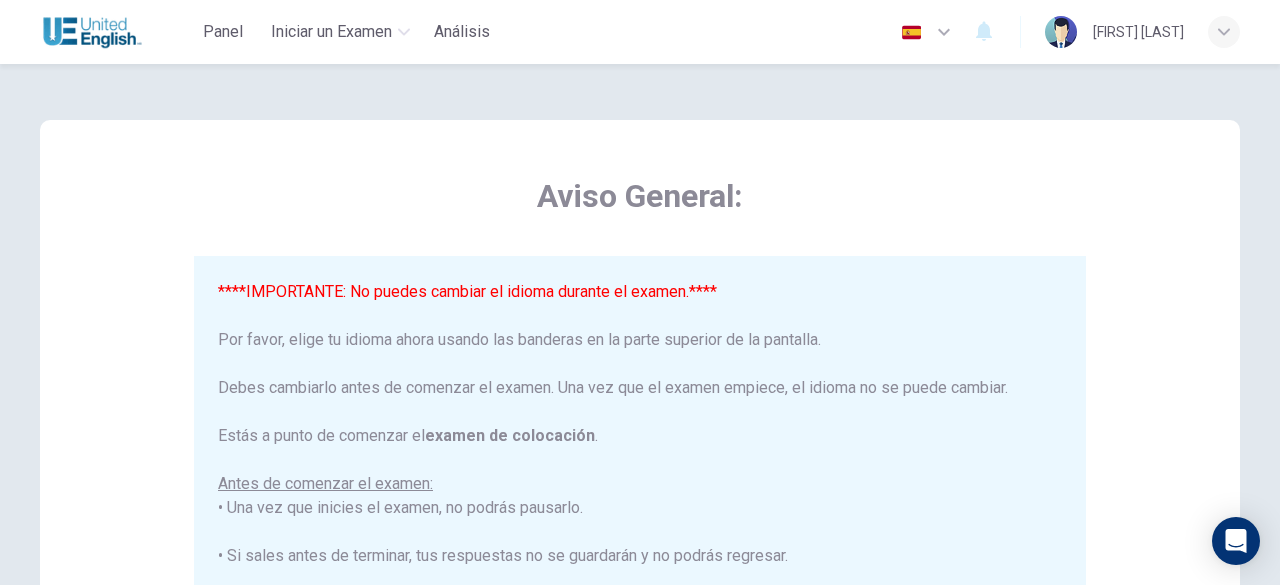 click 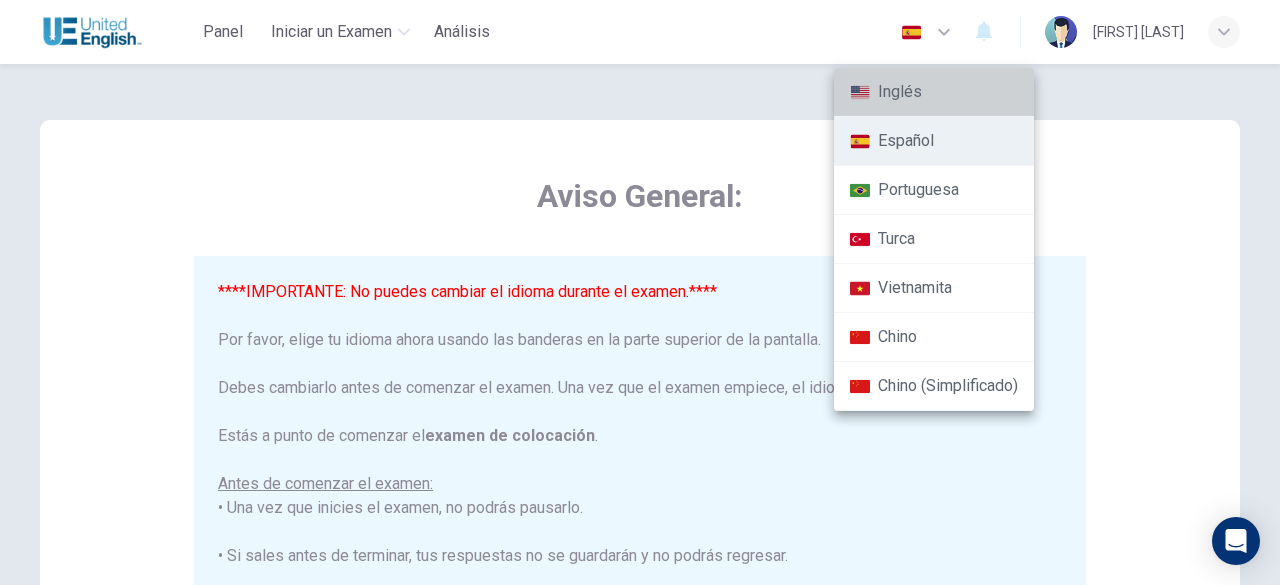 click on "Inglés" at bounding box center [934, 92] 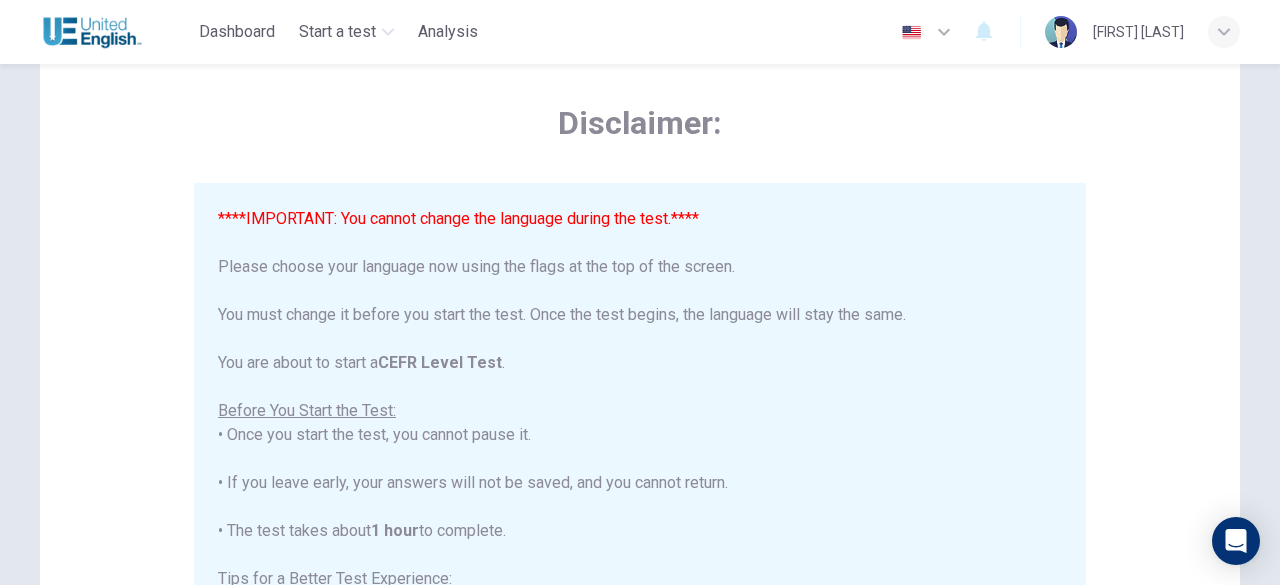 scroll, scrollTop: 75, scrollLeft: 0, axis: vertical 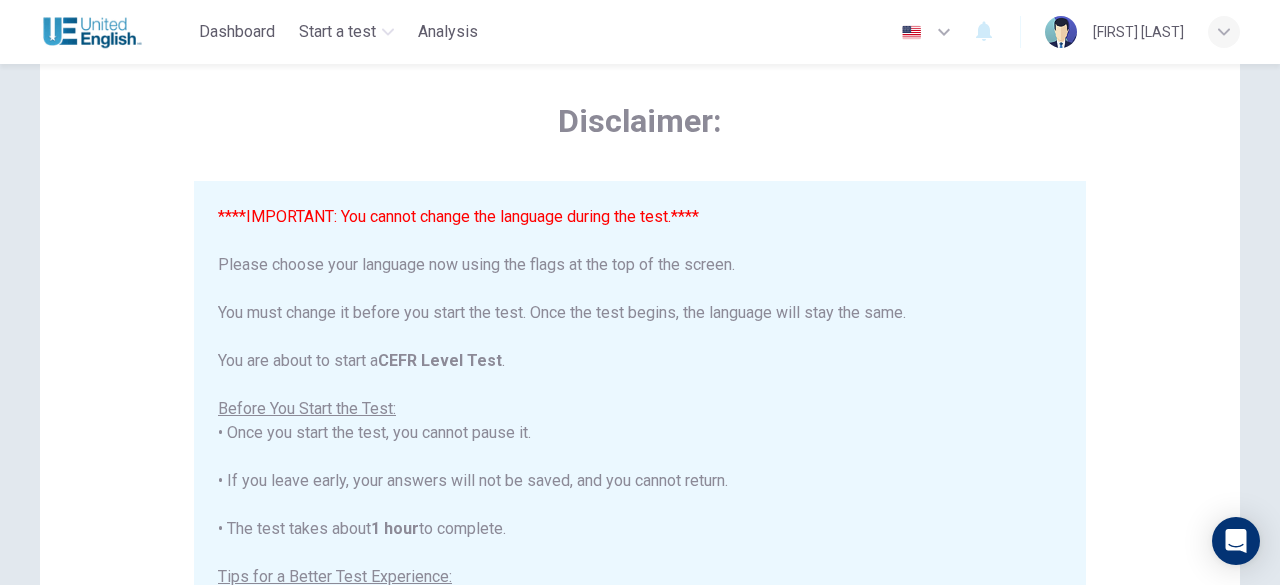 click 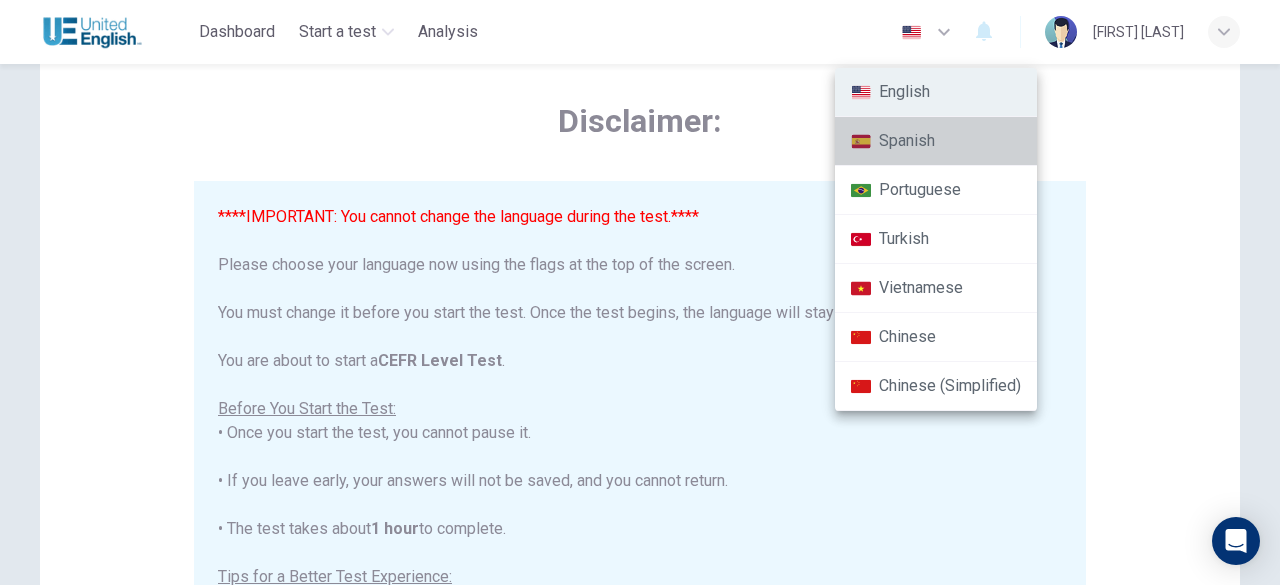 click on "Spanish" at bounding box center (936, 141) 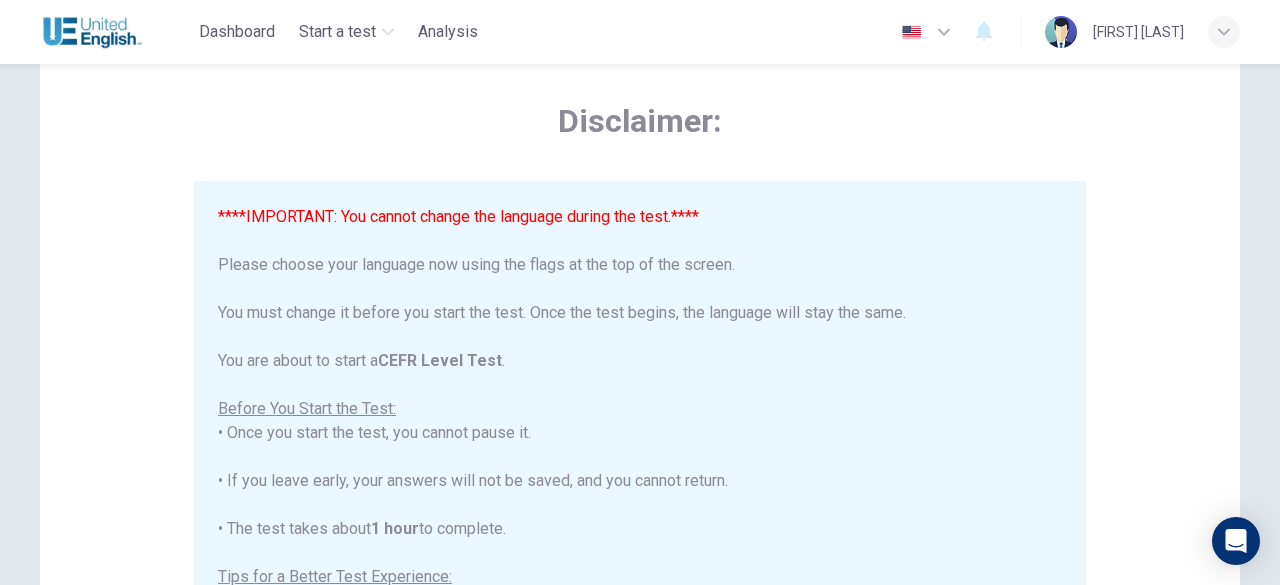 type on "es" 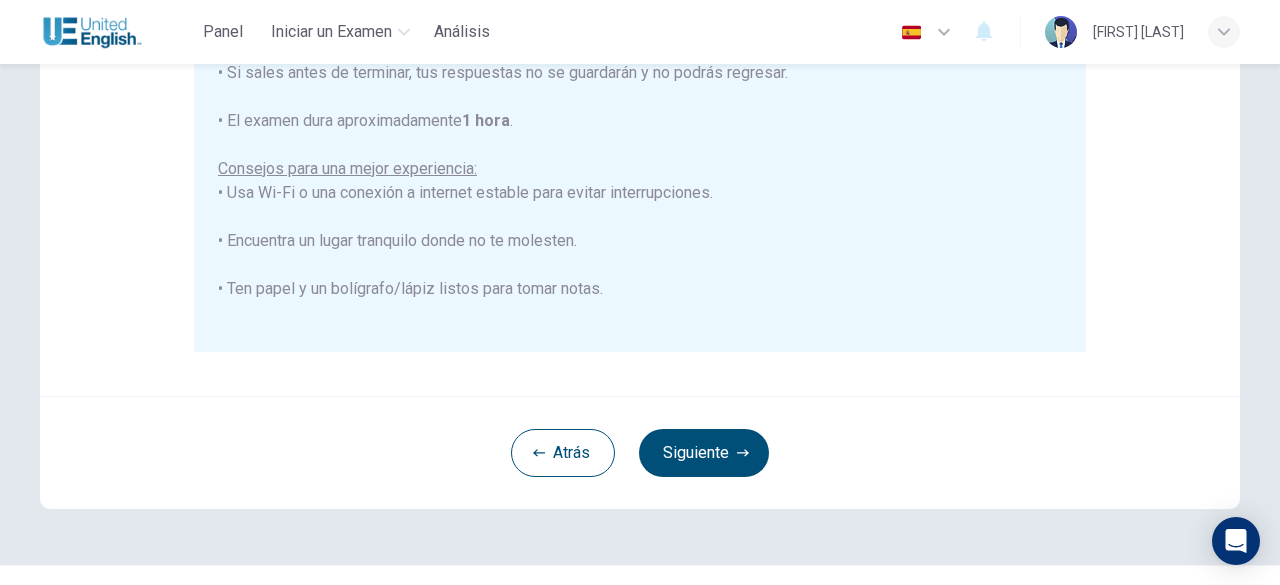 scroll, scrollTop: 526, scrollLeft: 0, axis: vertical 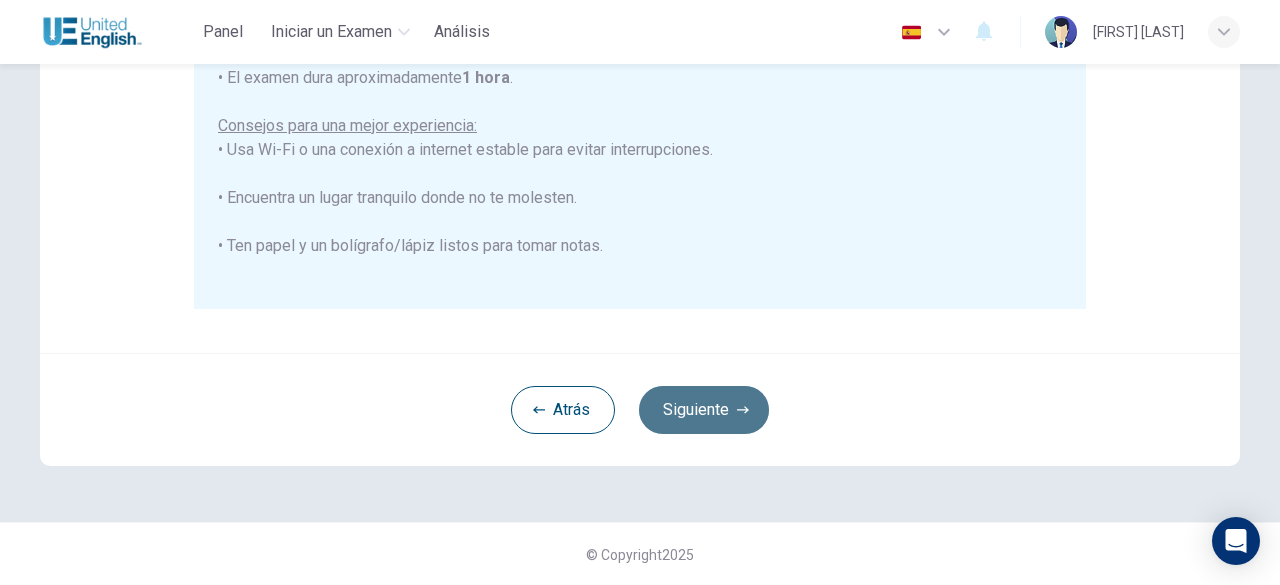 click on "Siguiente" at bounding box center [704, 410] 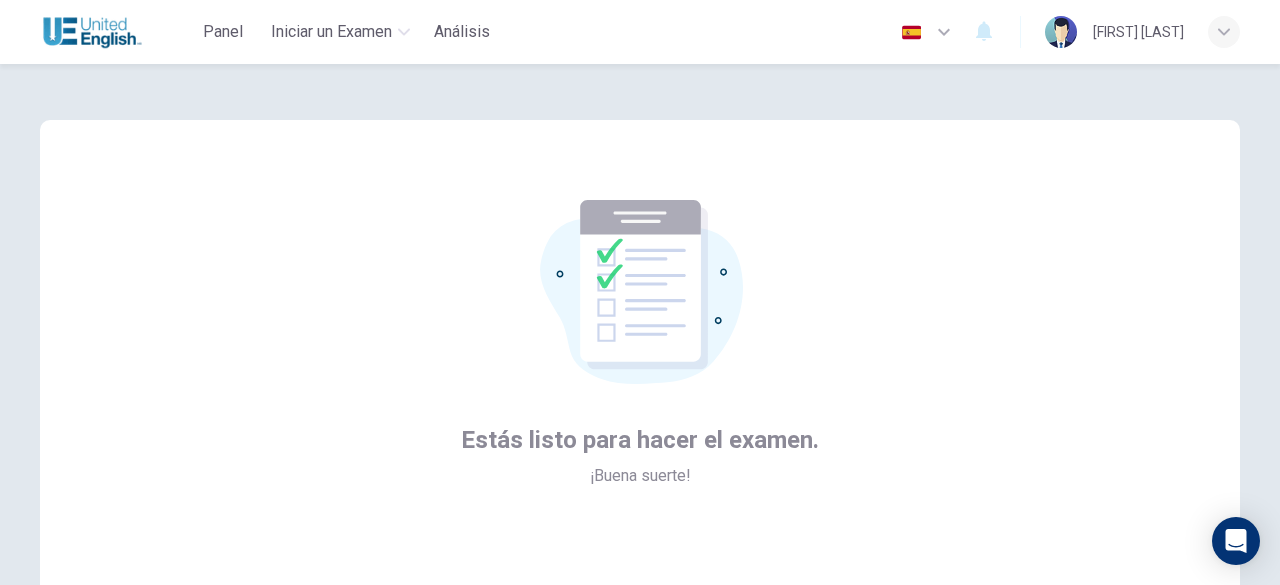 scroll, scrollTop: 247, scrollLeft: 0, axis: vertical 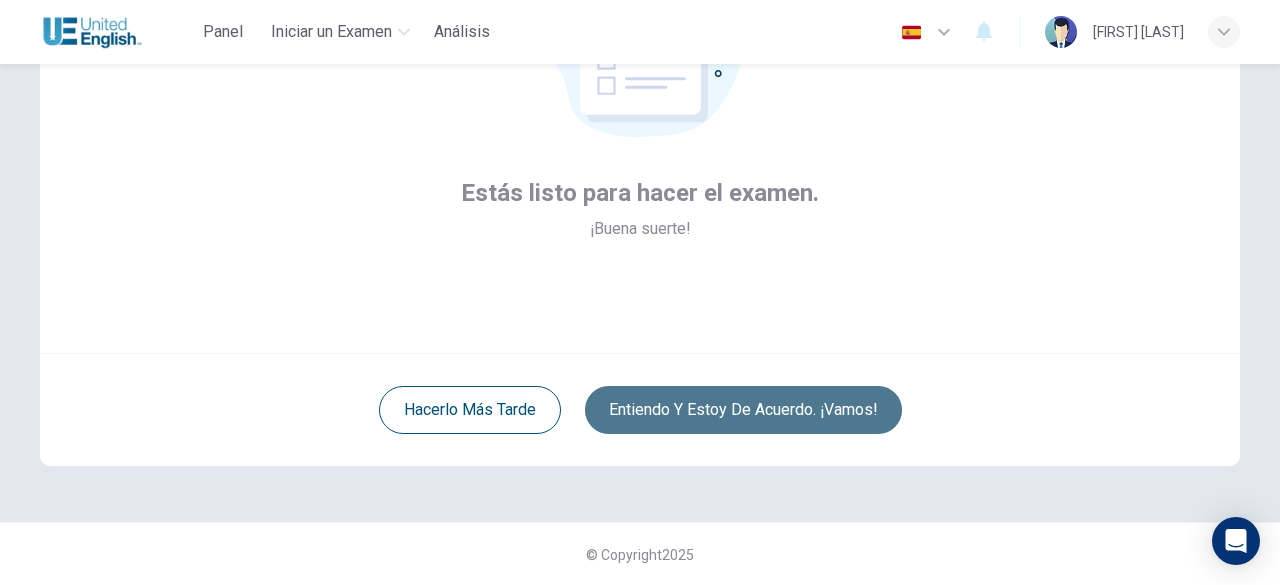 click on "Entiendo y estoy de acuerdo. ¡Vamos!" at bounding box center (743, 410) 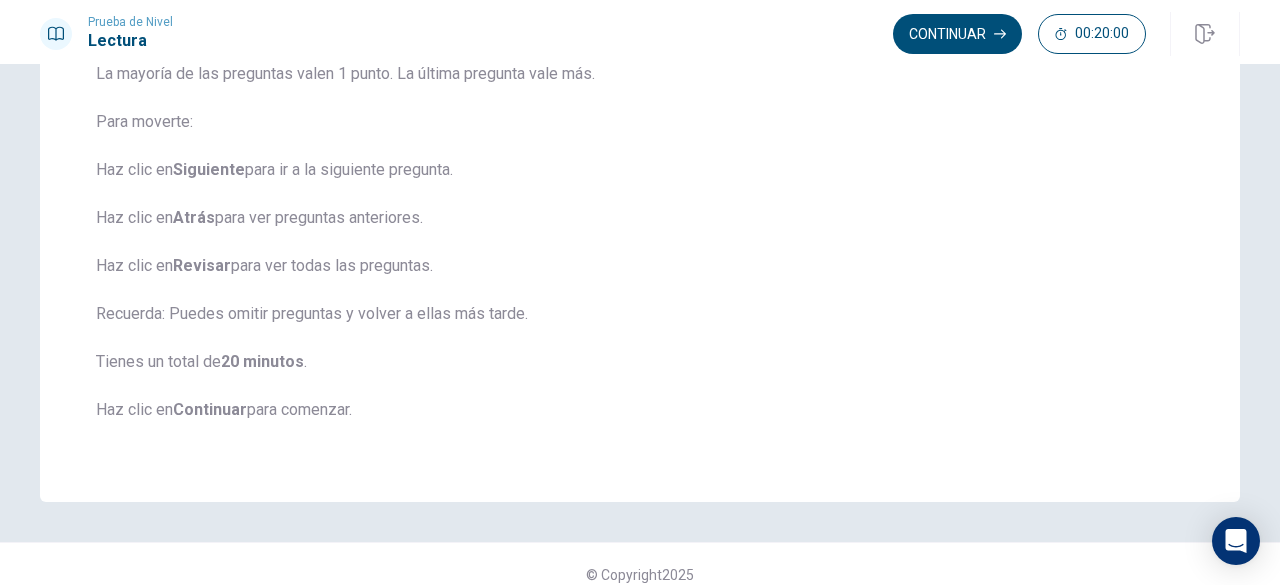 scroll, scrollTop: 294, scrollLeft: 0, axis: vertical 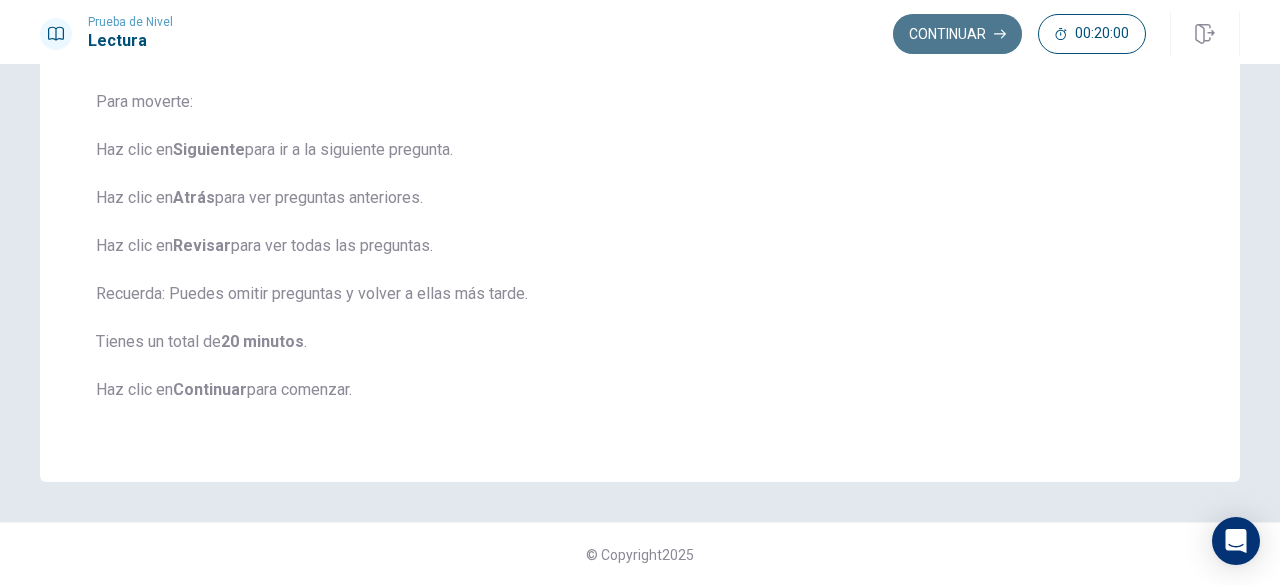 click on "Continuar" at bounding box center (957, 34) 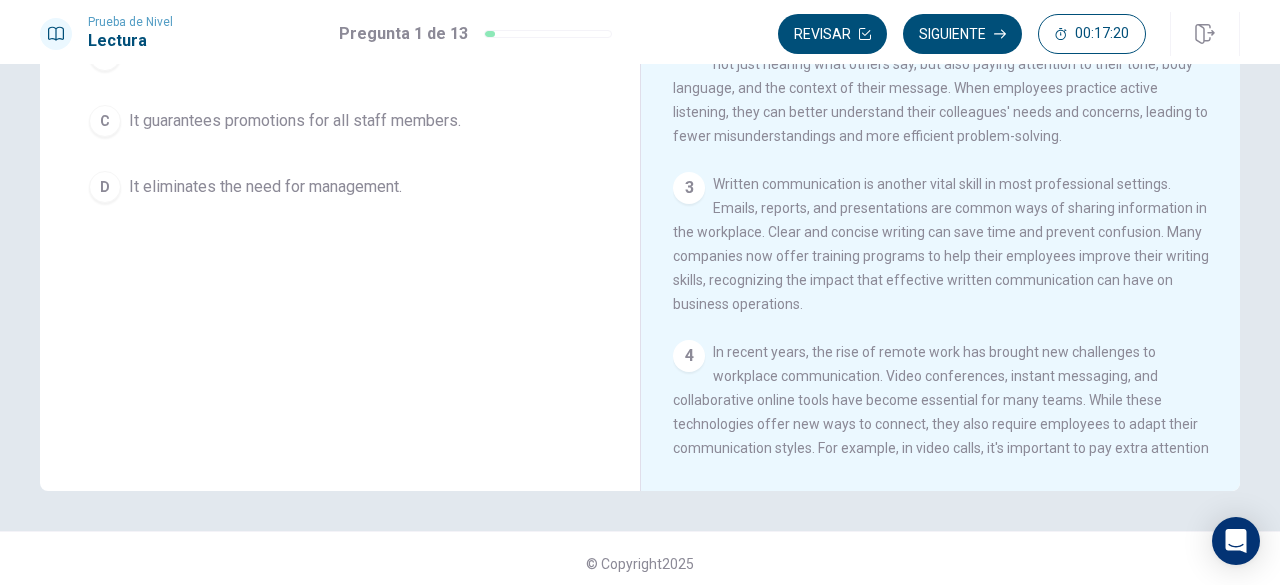 scroll, scrollTop: 318, scrollLeft: 0, axis: vertical 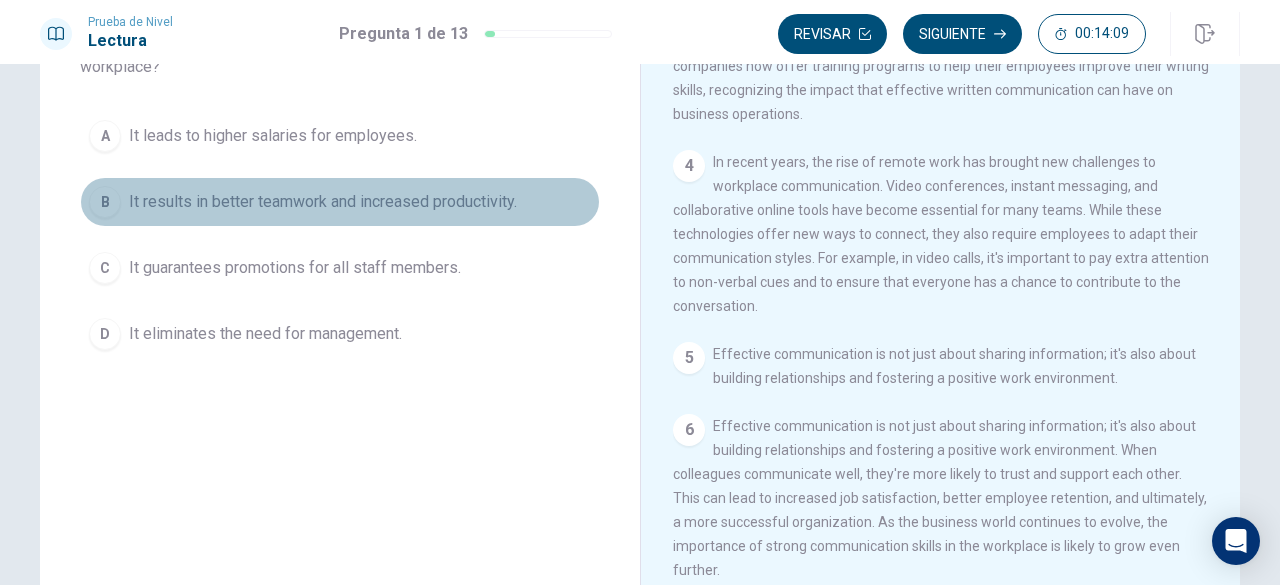 click on "B" at bounding box center (105, 202) 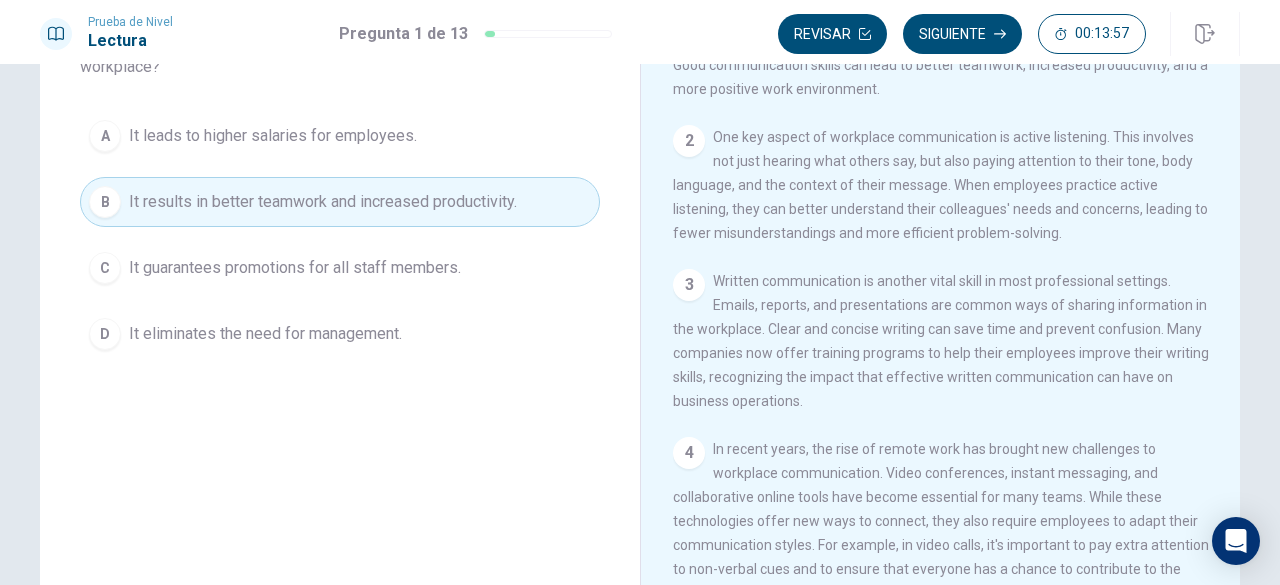 scroll, scrollTop: 0, scrollLeft: 0, axis: both 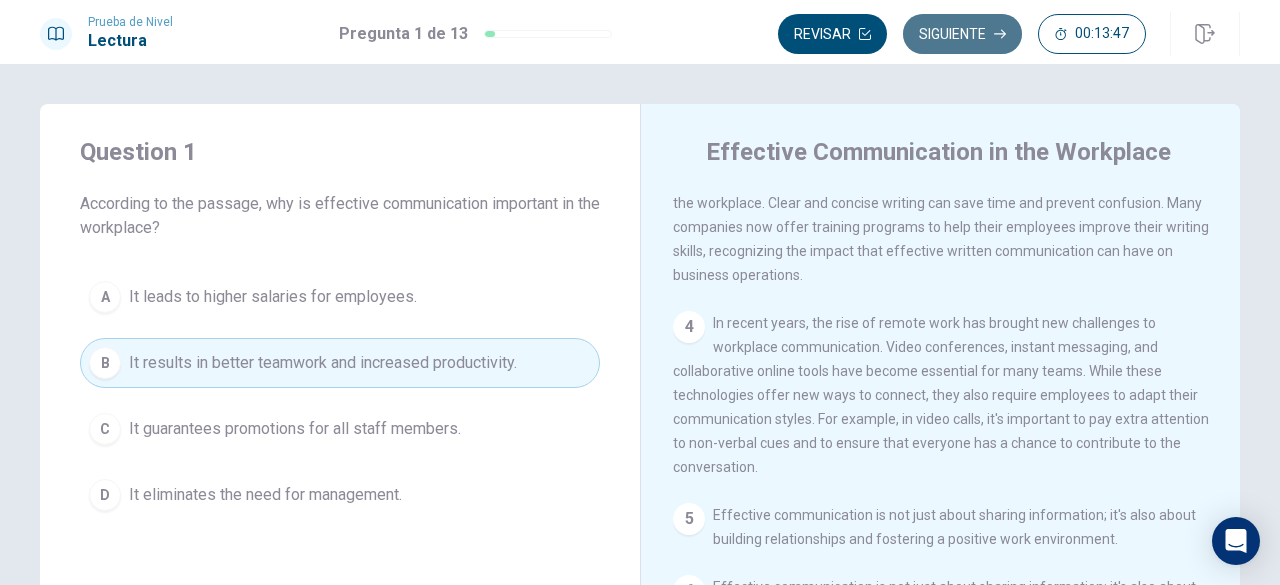click on "Siguiente" at bounding box center (962, 34) 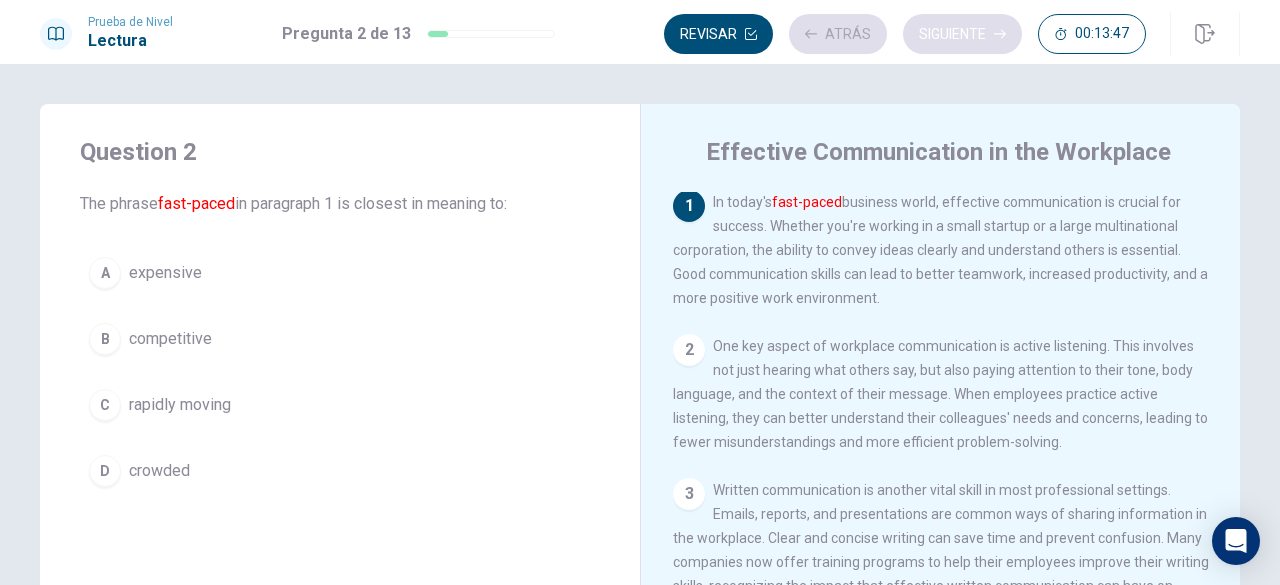 scroll, scrollTop: 0, scrollLeft: 0, axis: both 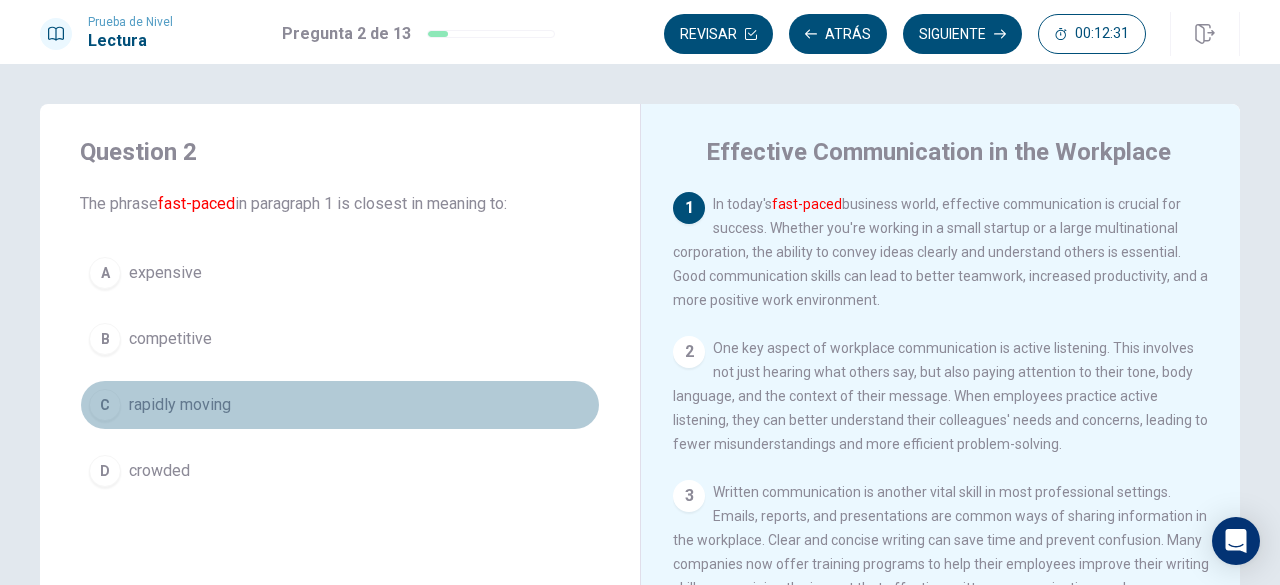 click on "C" at bounding box center (105, 405) 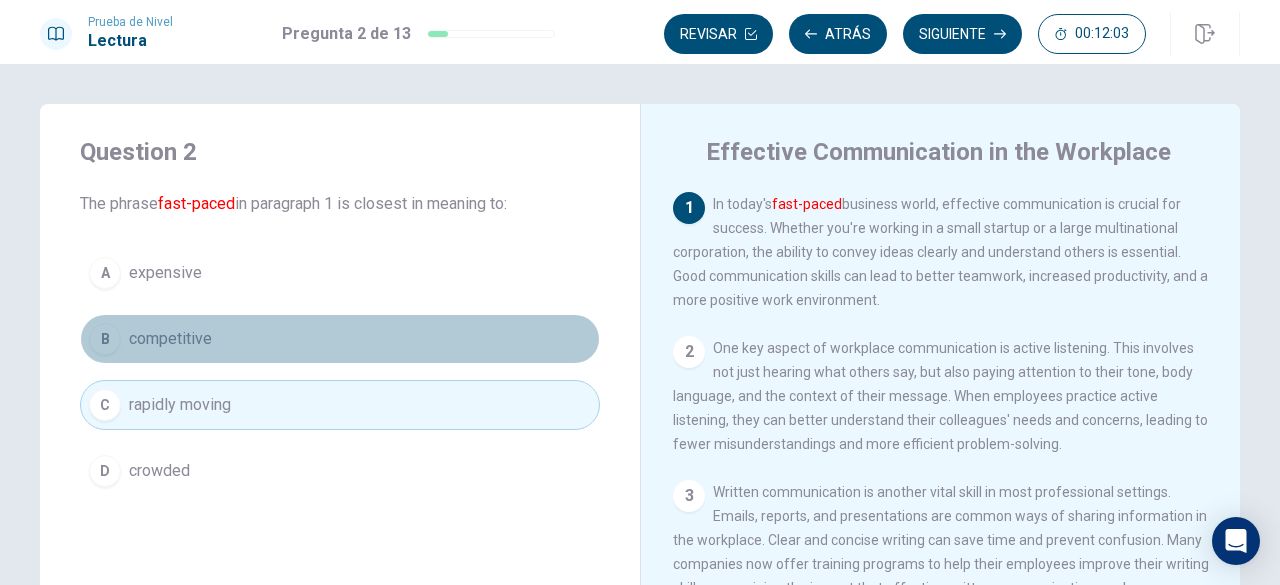 click on "B" at bounding box center [105, 339] 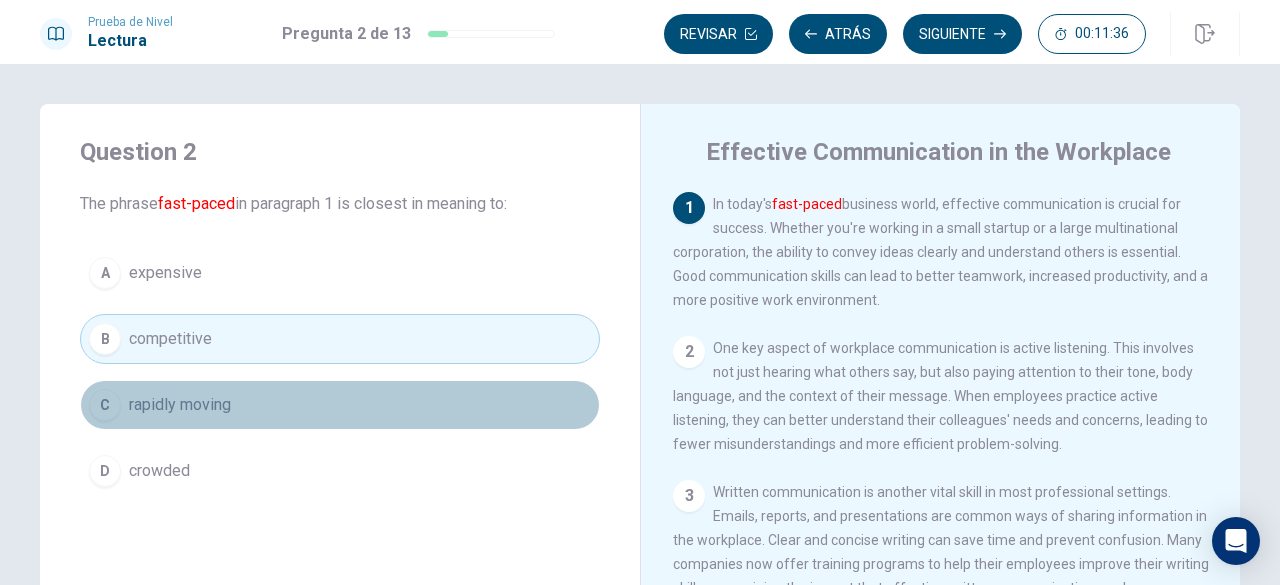 click on "C rapidly moving" at bounding box center [340, 405] 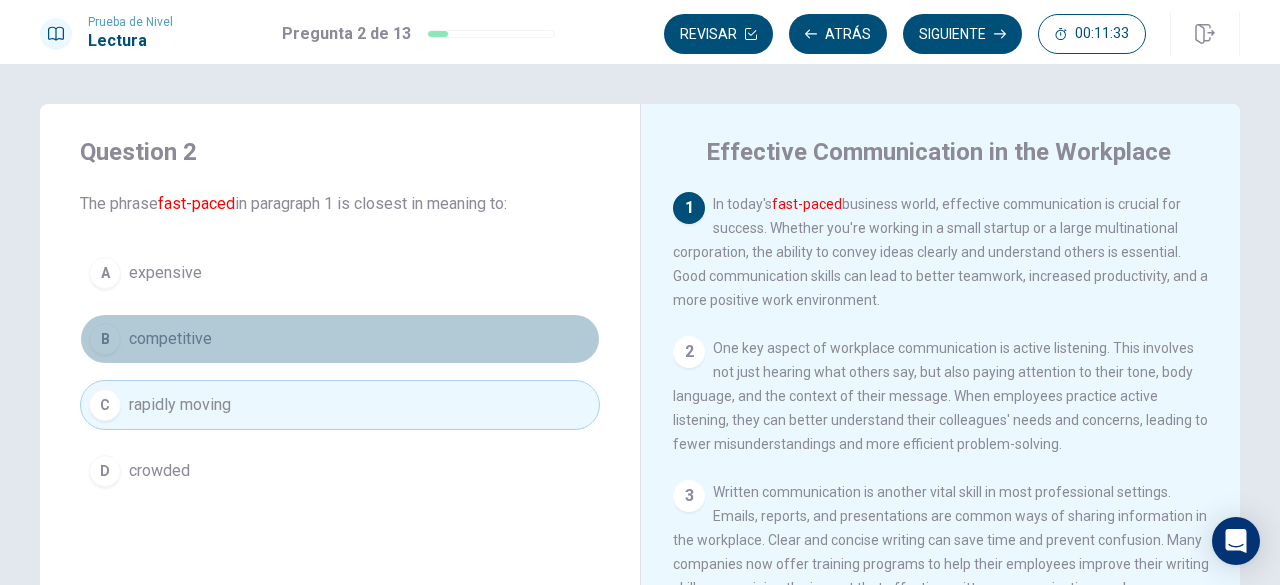 click on "competitive" at bounding box center (170, 339) 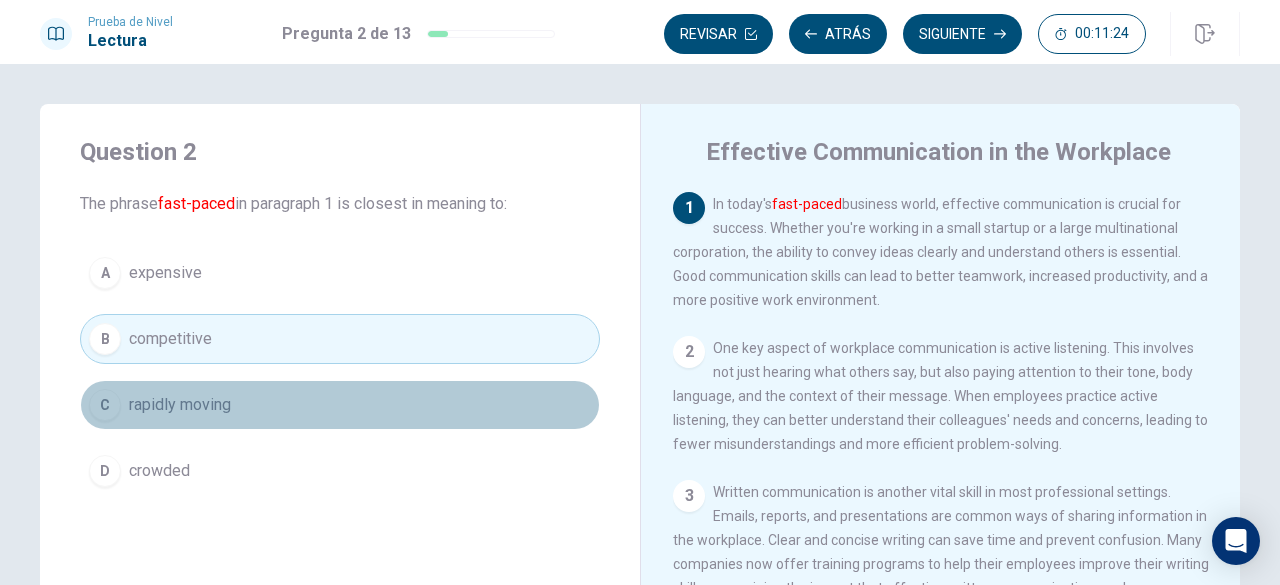 click on "rapidly moving" at bounding box center [180, 405] 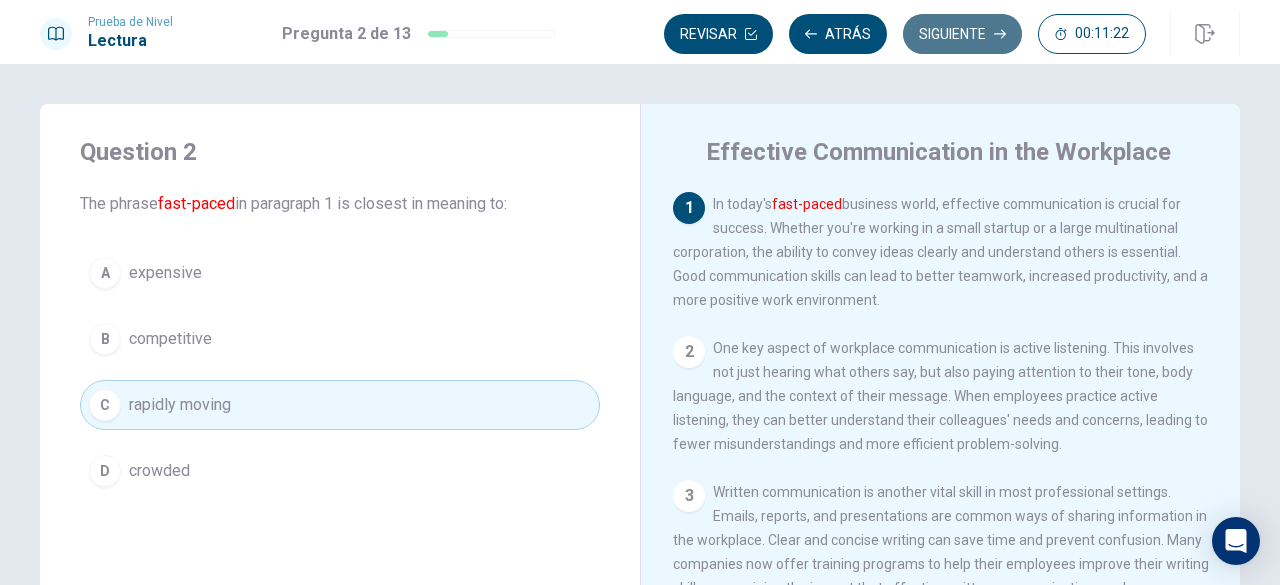 click on "Siguiente" at bounding box center (962, 34) 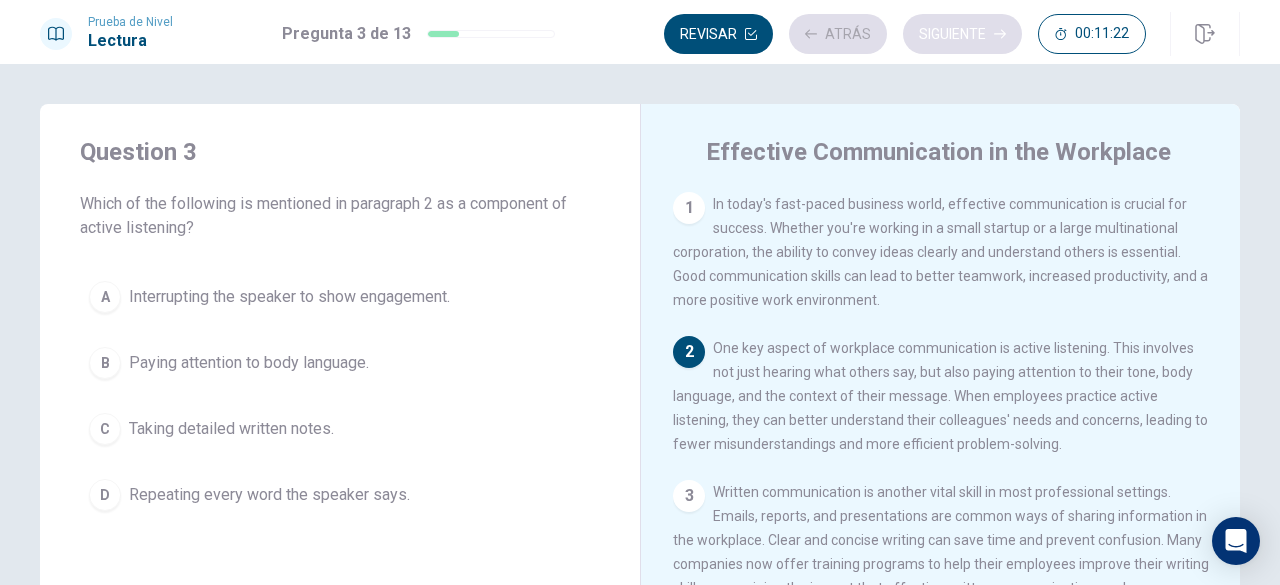 scroll, scrollTop: 147, scrollLeft: 0, axis: vertical 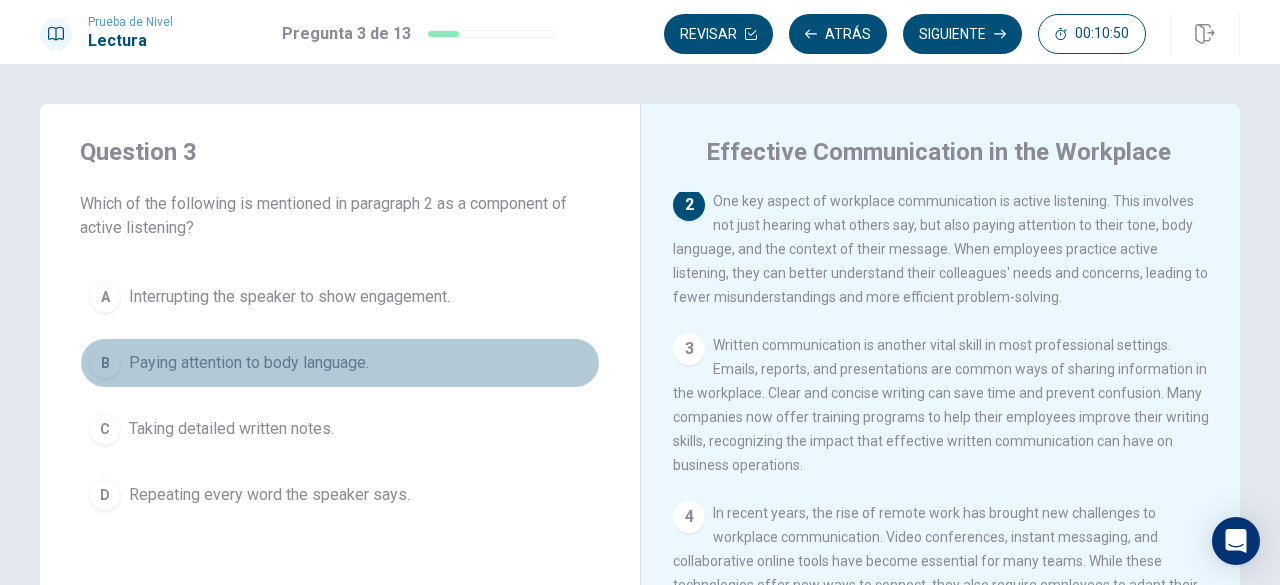 click on "B" at bounding box center (105, 363) 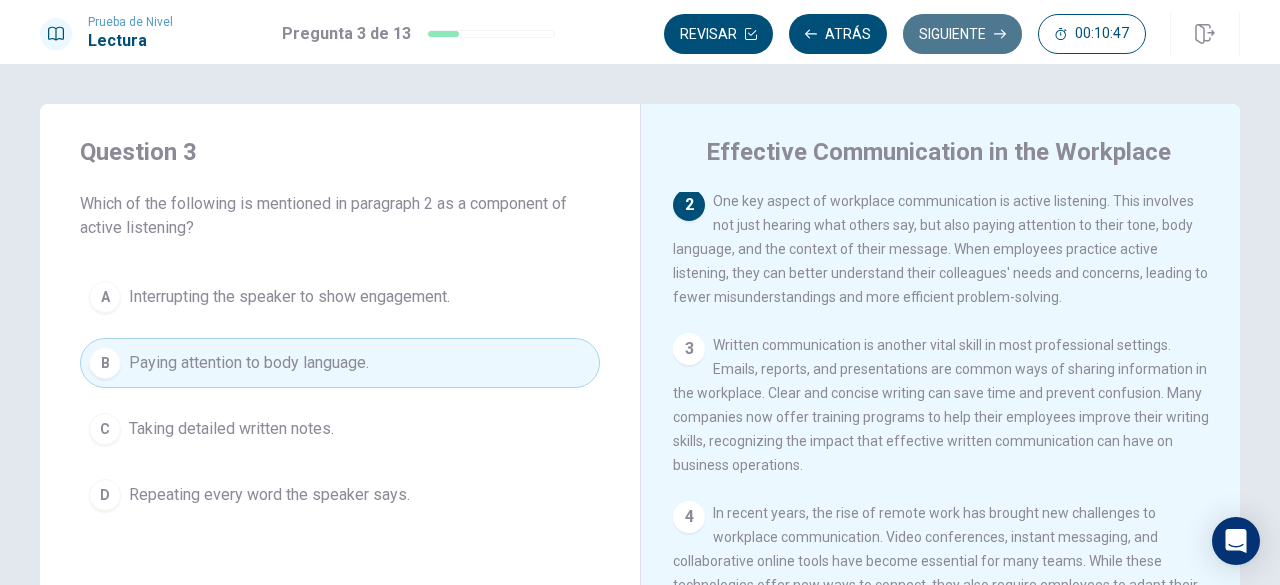 click on "Siguiente" at bounding box center [962, 34] 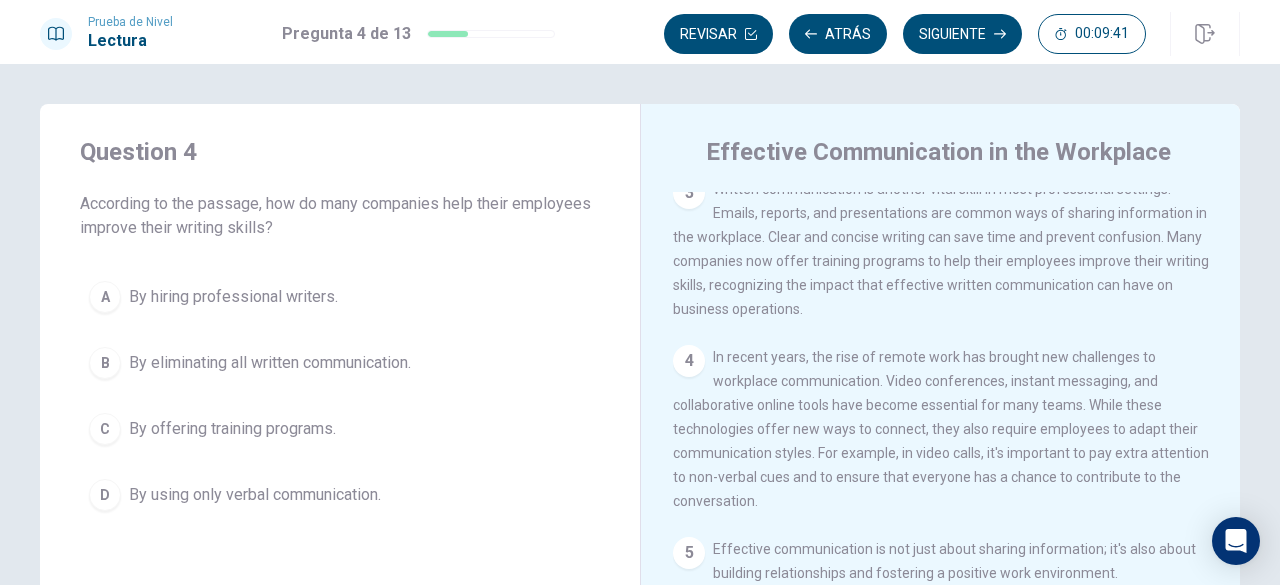 scroll, scrollTop: 305, scrollLeft: 0, axis: vertical 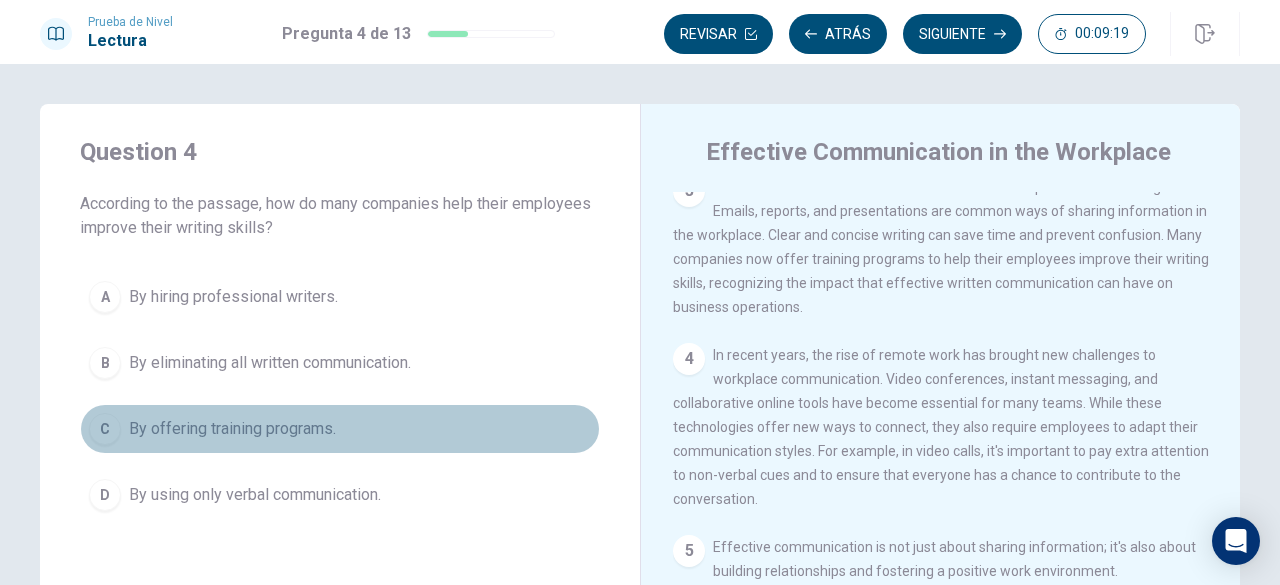 click on "C" at bounding box center (105, 429) 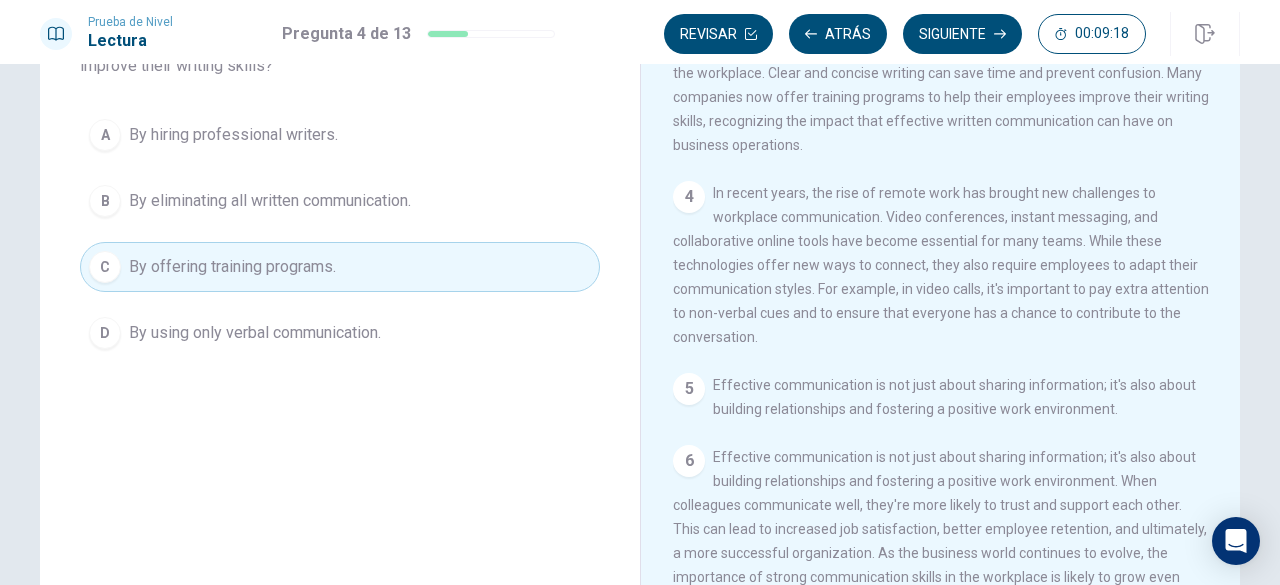 scroll, scrollTop: 0, scrollLeft: 0, axis: both 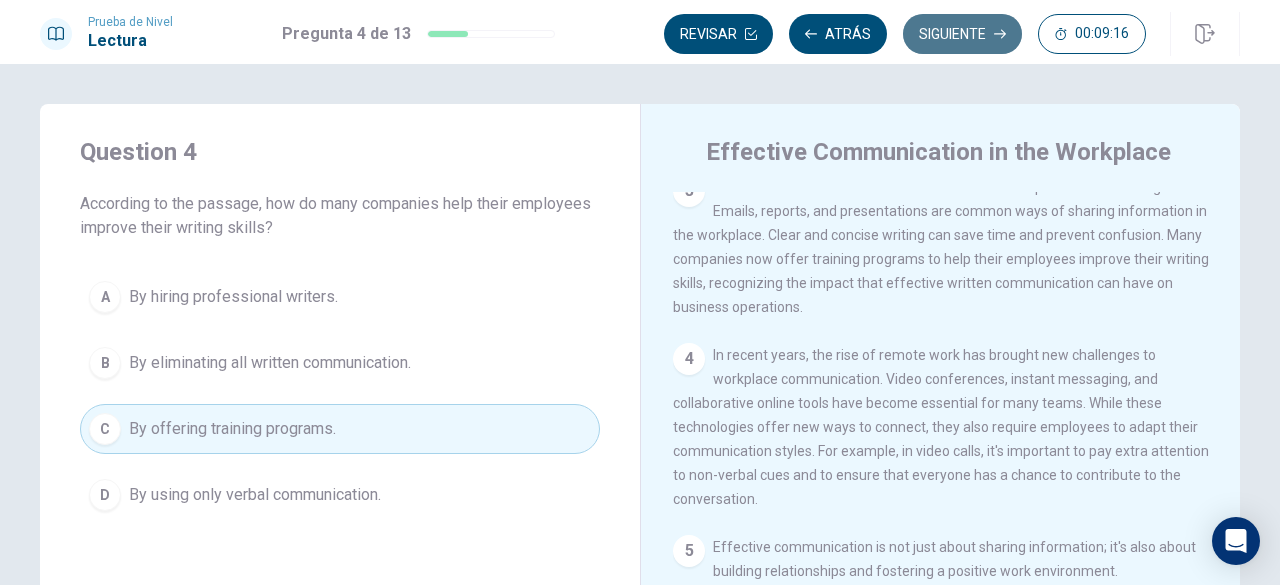 click on "Siguiente" at bounding box center (962, 34) 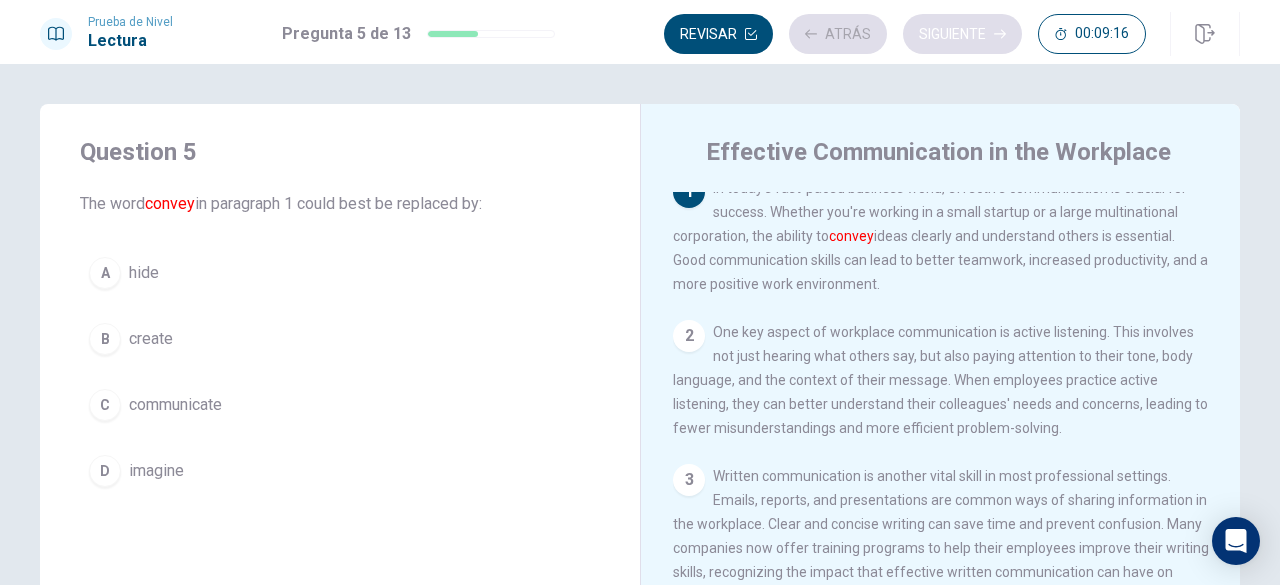 scroll, scrollTop: 0, scrollLeft: 0, axis: both 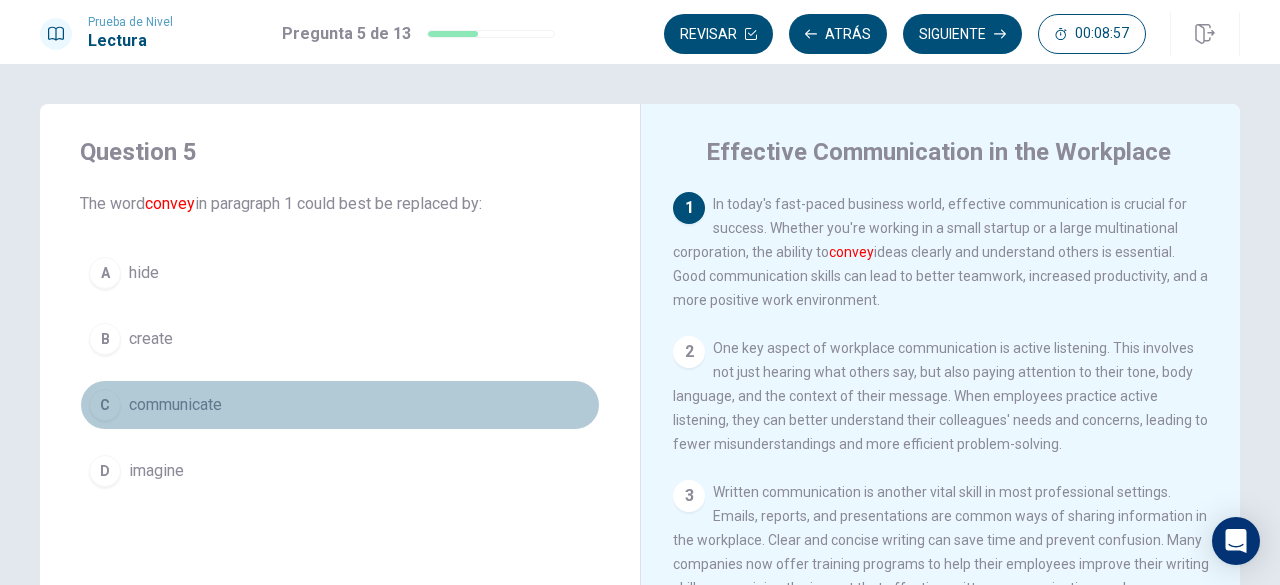 click on "C" at bounding box center [105, 405] 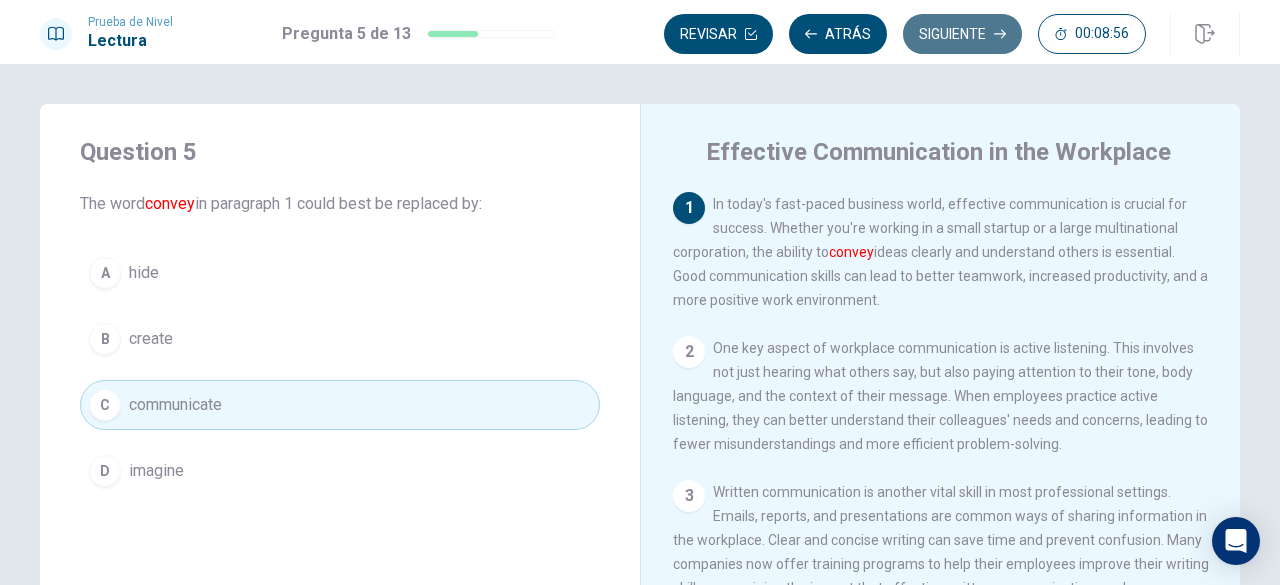 click on "Siguiente" at bounding box center (962, 34) 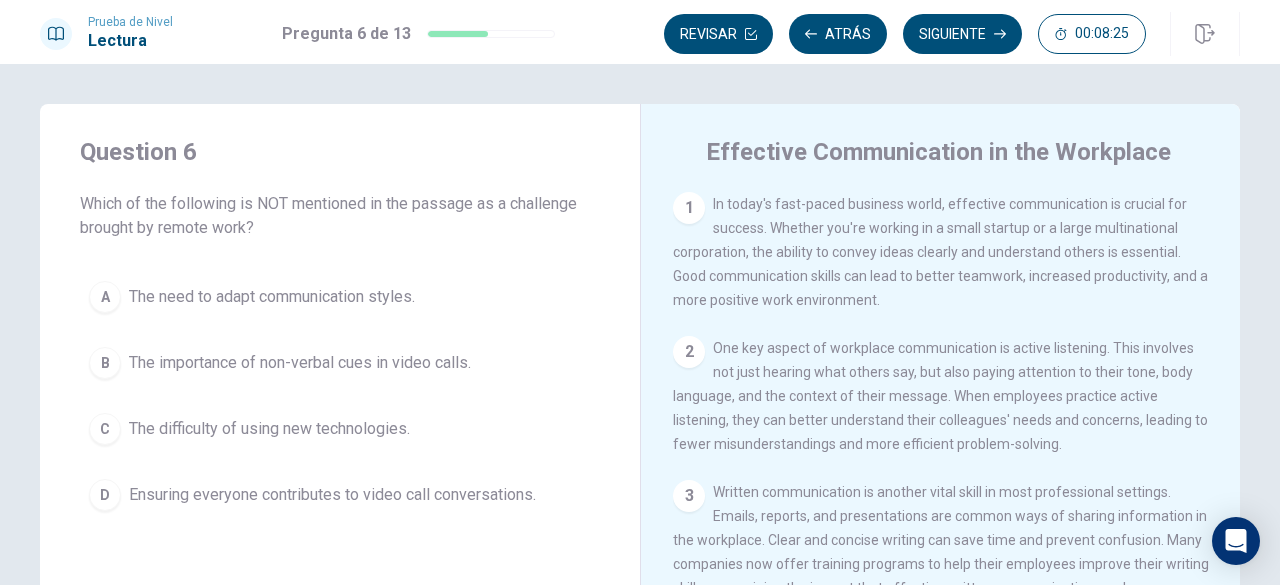 scroll, scrollTop: 64, scrollLeft: 0, axis: vertical 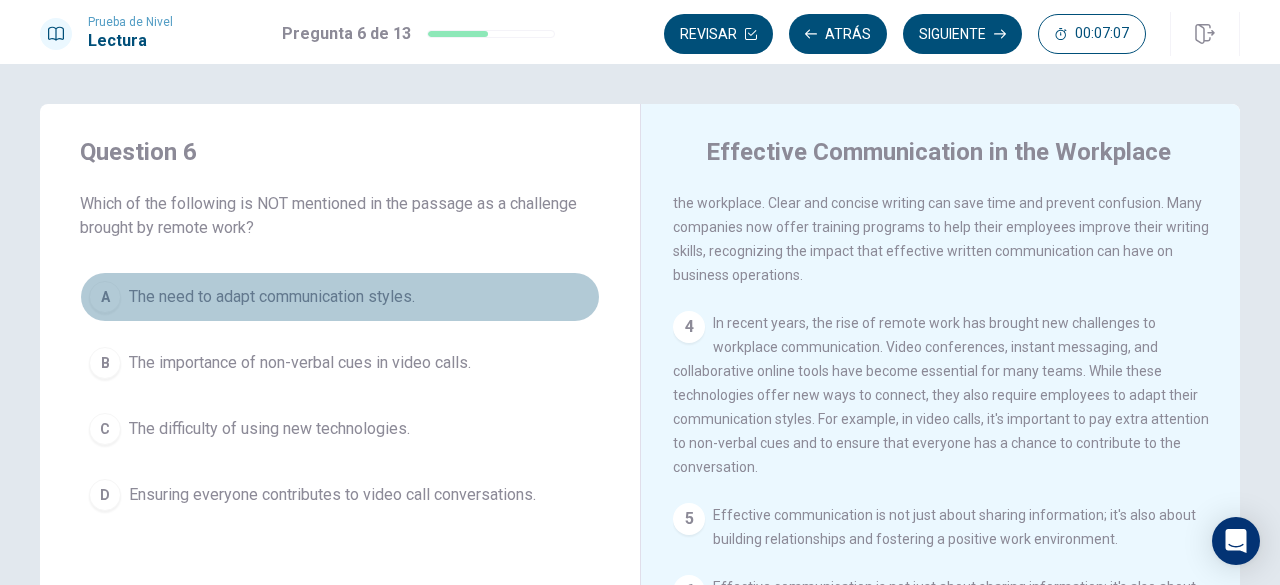 click on "A" at bounding box center [105, 297] 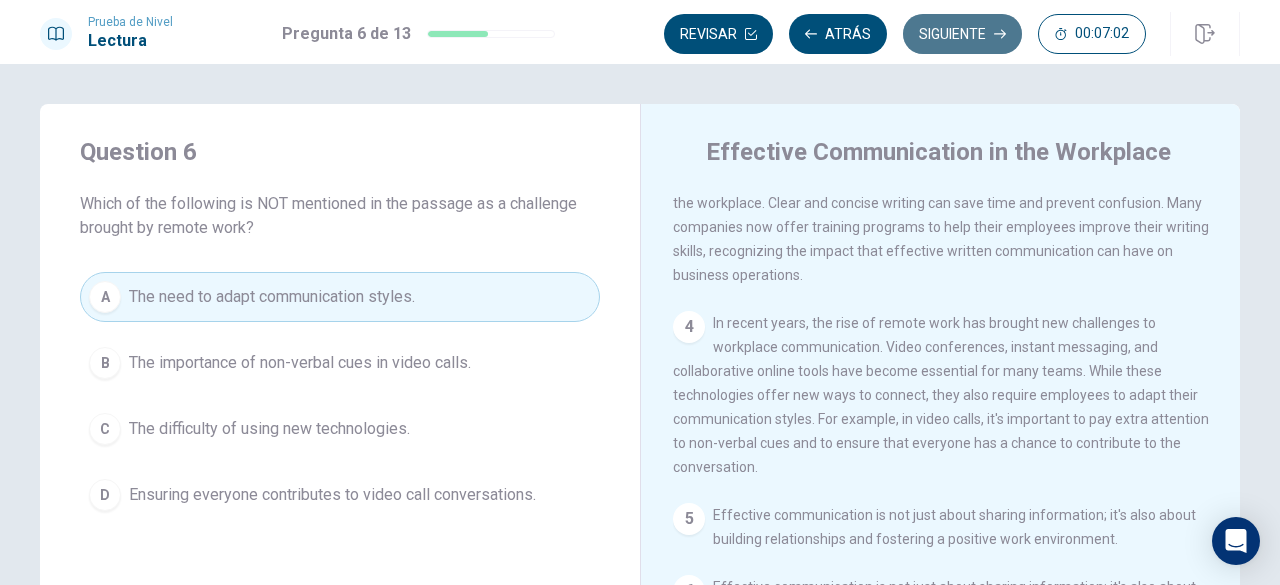 click on "Siguiente" at bounding box center (962, 34) 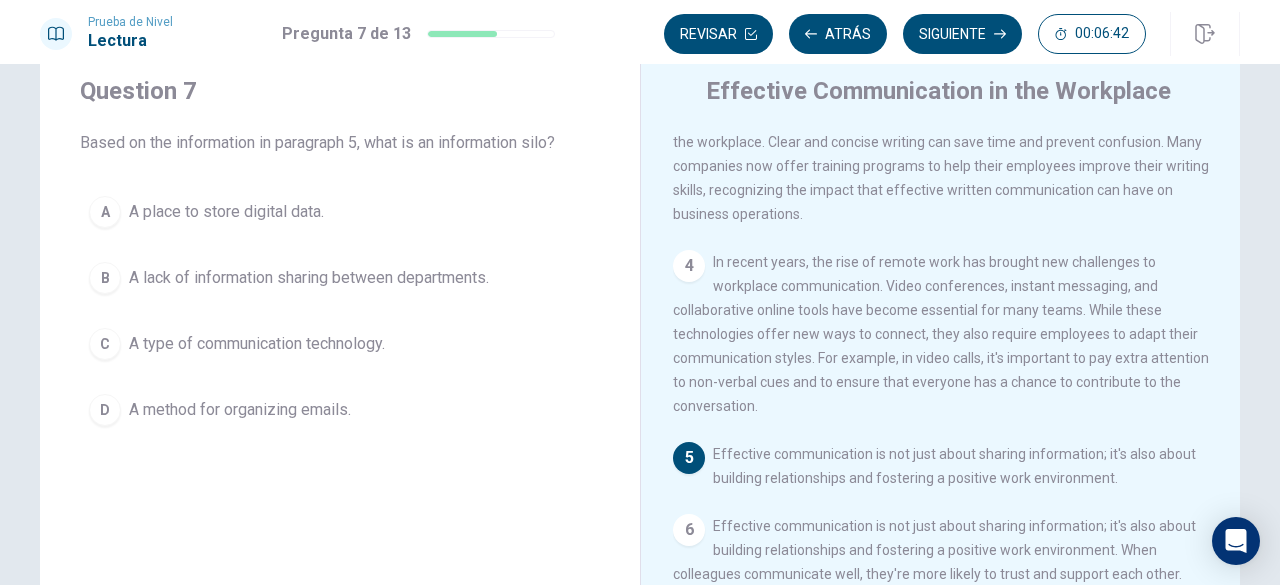 scroll, scrollTop: 66, scrollLeft: 0, axis: vertical 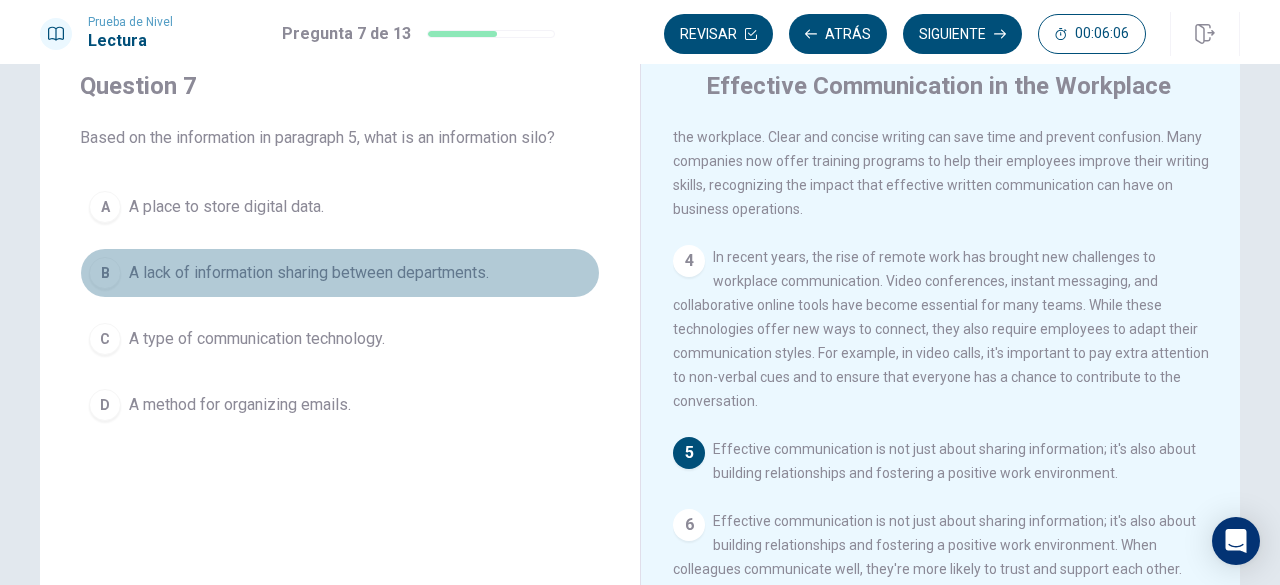 click on "B A lack of information sharing between departments." at bounding box center [340, 273] 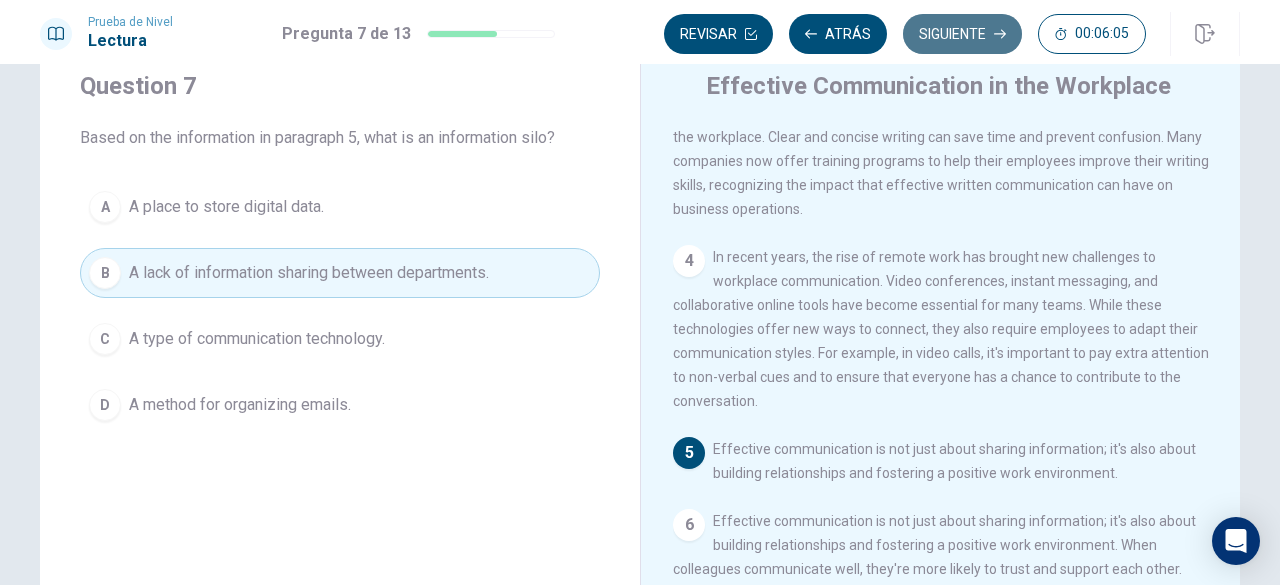 click on "Siguiente" at bounding box center (962, 34) 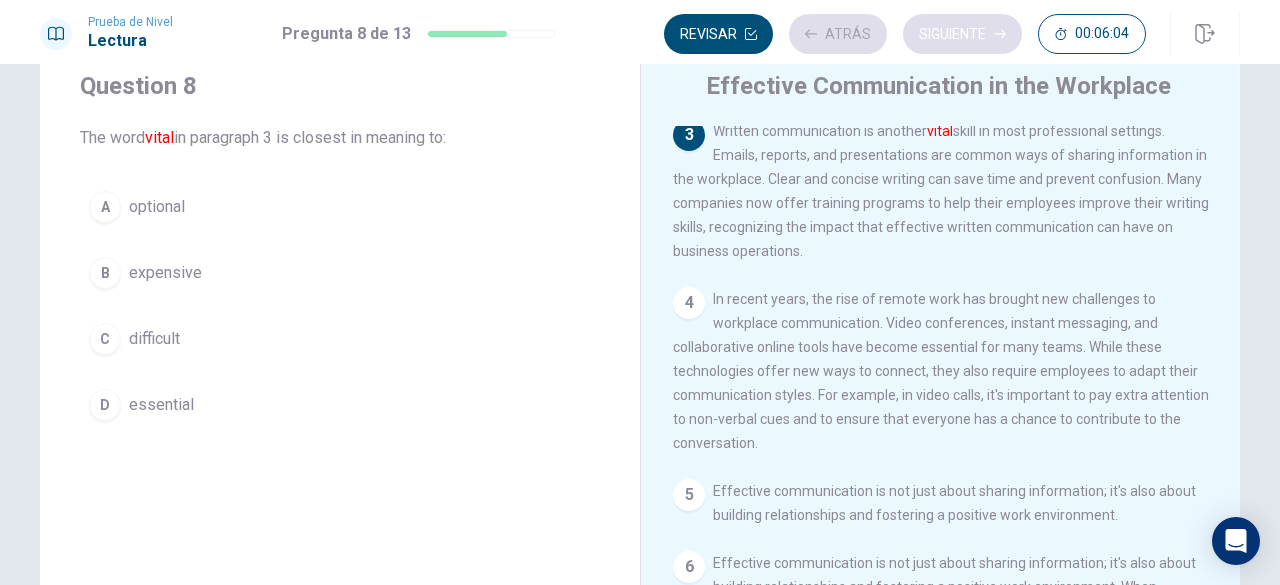 scroll, scrollTop: 294, scrollLeft: 0, axis: vertical 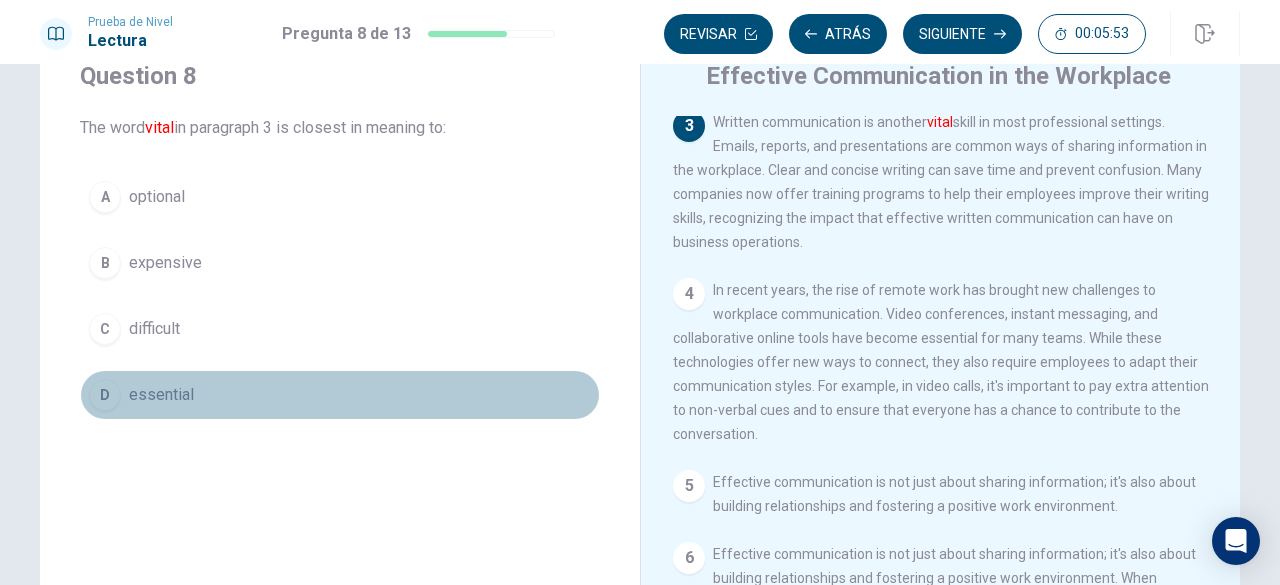 click on "D" at bounding box center (105, 395) 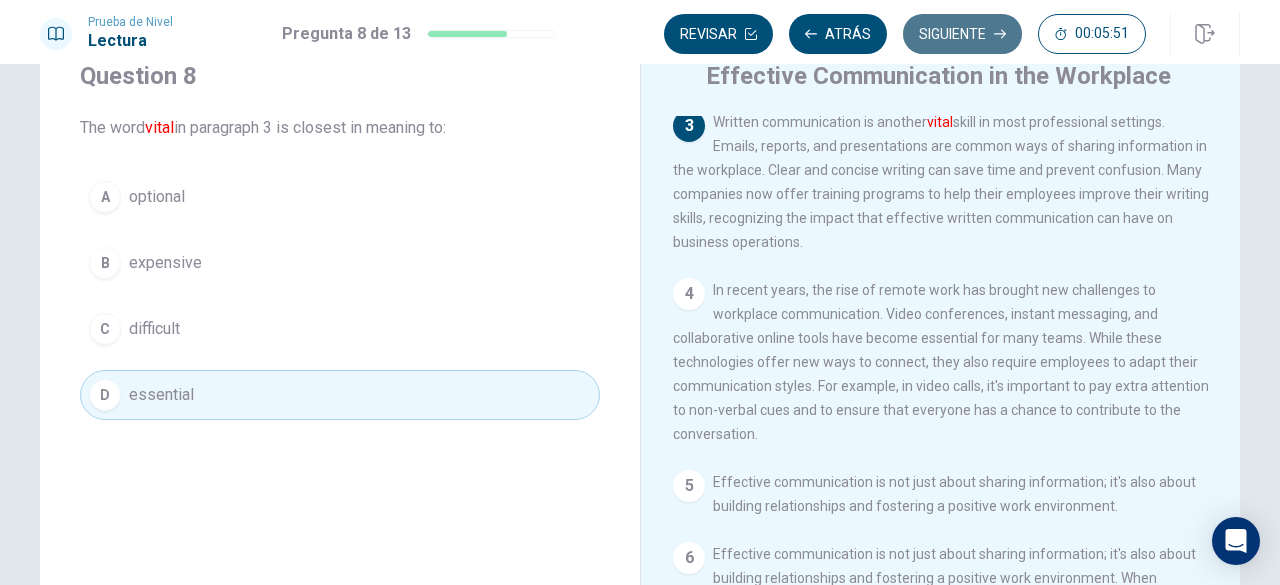 click on "Siguiente" at bounding box center [962, 34] 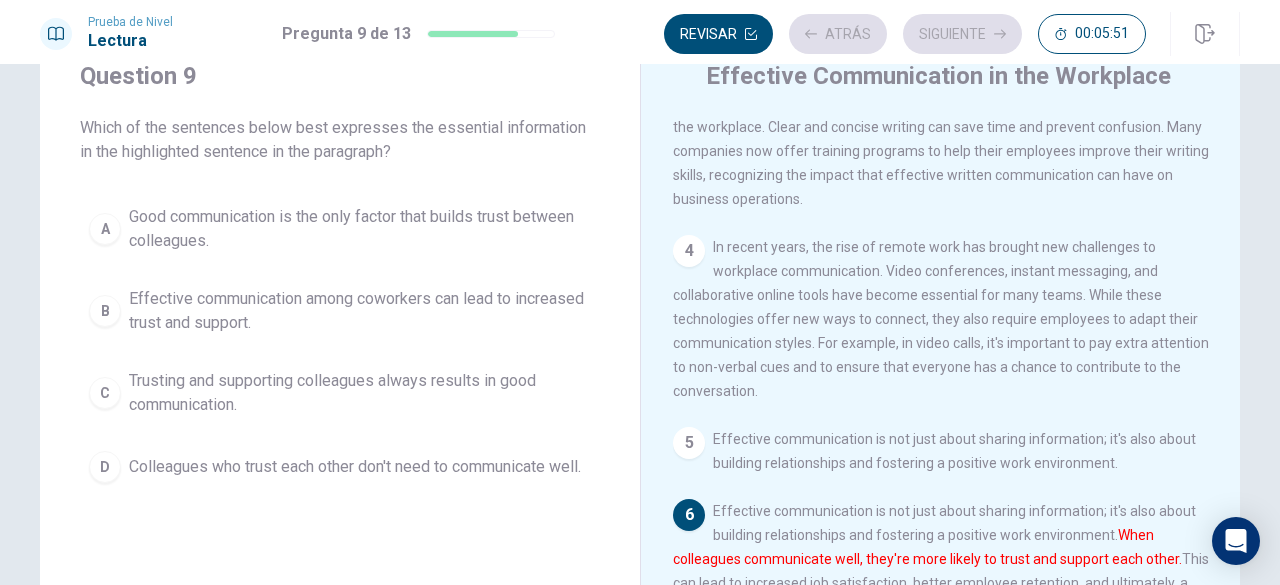 scroll, scrollTop: 456, scrollLeft: 0, axis: vertical 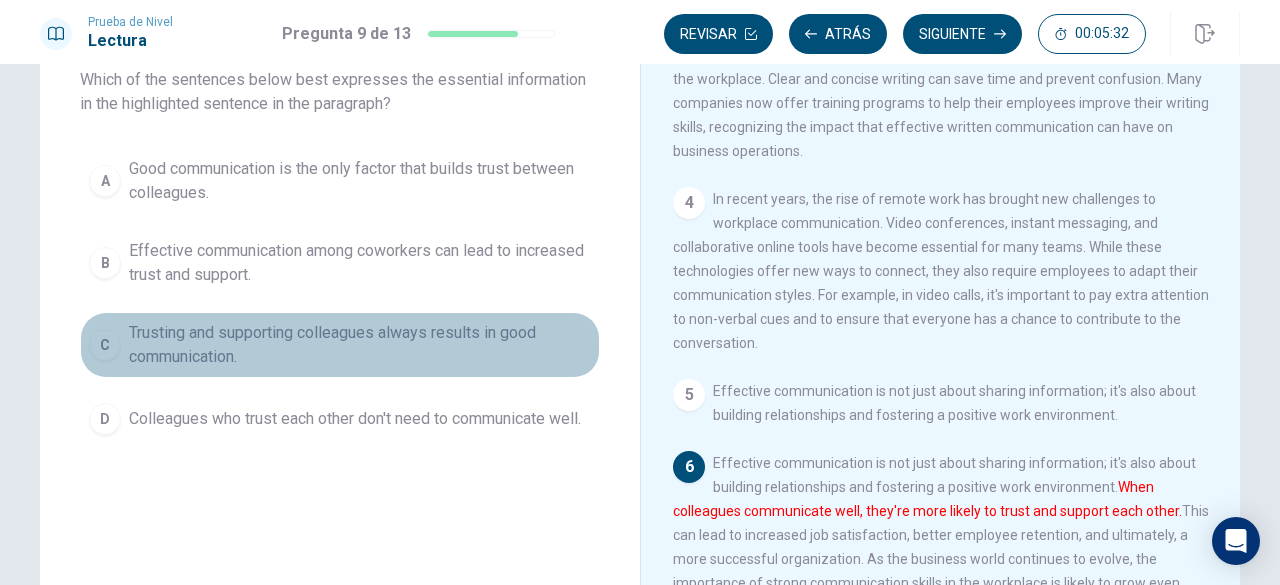 click on "C" at bounding box center [105, 345] 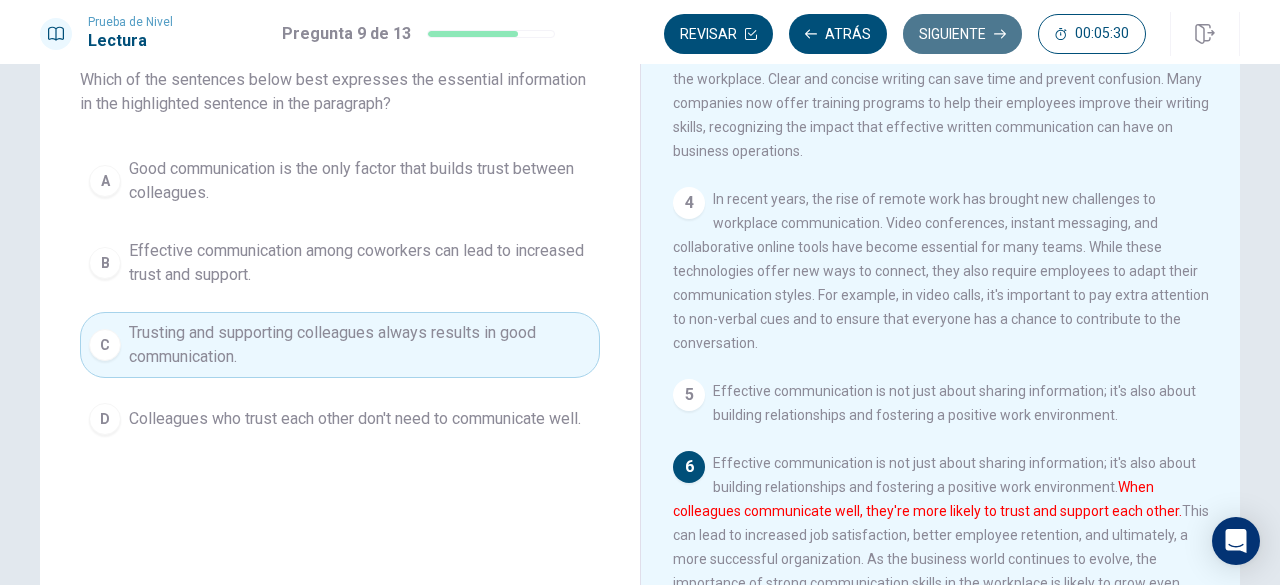 click on "Siguiente" at bounding box center [962, 34] 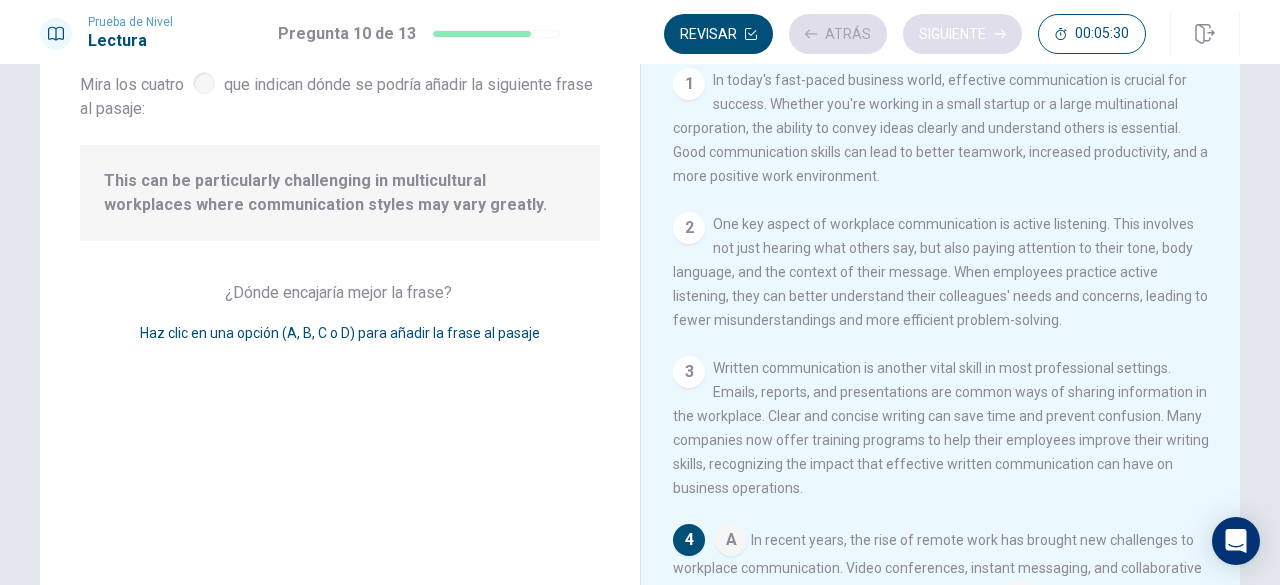 scroll, scrollTop: 292, scrollLeft: 0, axis: vertical 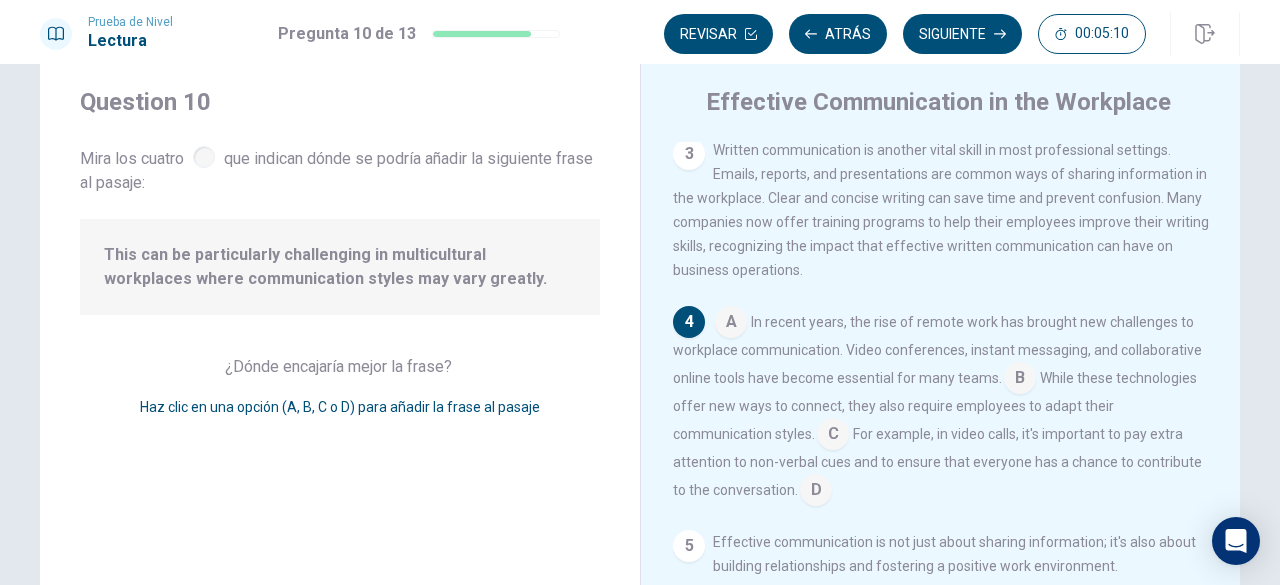 click at bounding box center (204, 157) 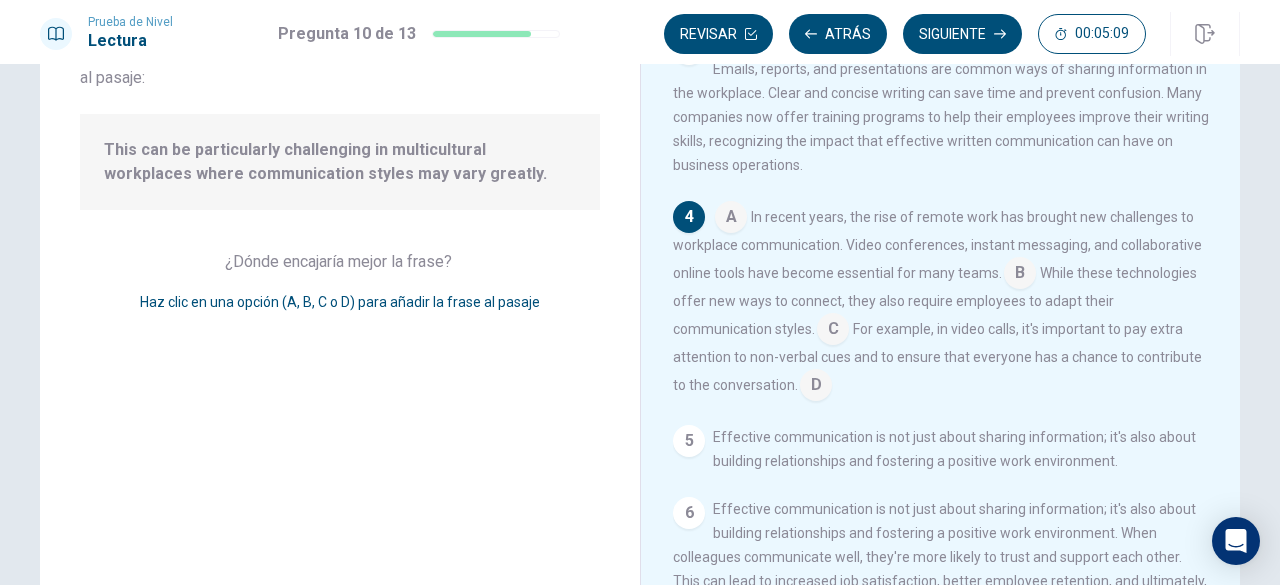 scroll, scrollTop: 156, scrollLeft: 0, axis: vertical 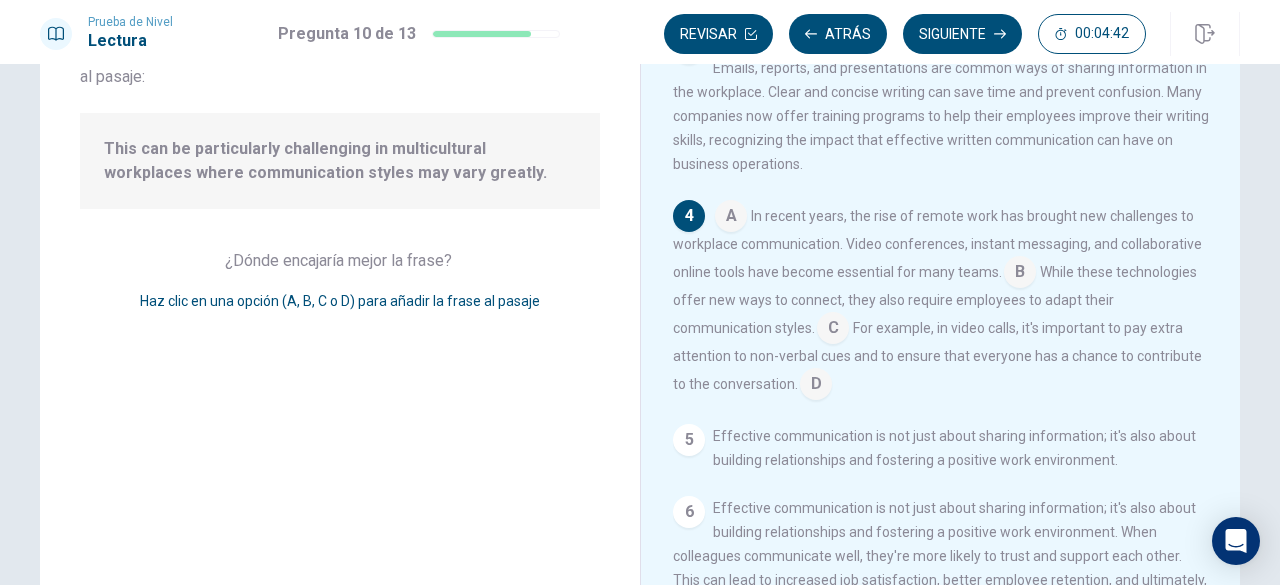 click at bounding box center (833, 330) 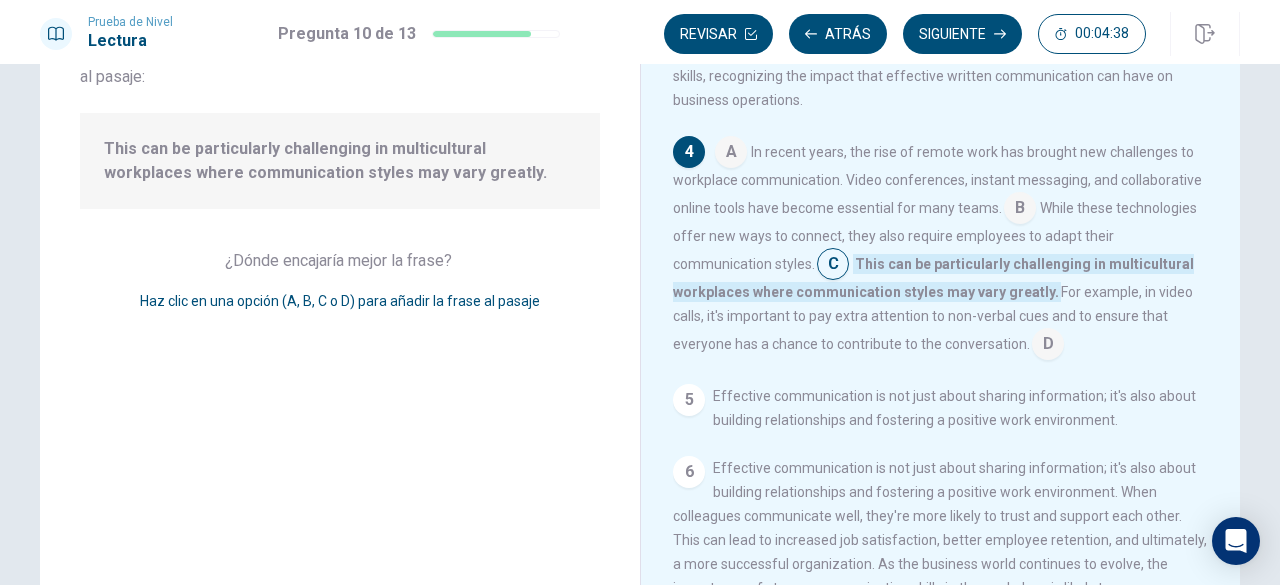 scroll, scrollTop: 327, scrollLeft: 0, axis: vertical 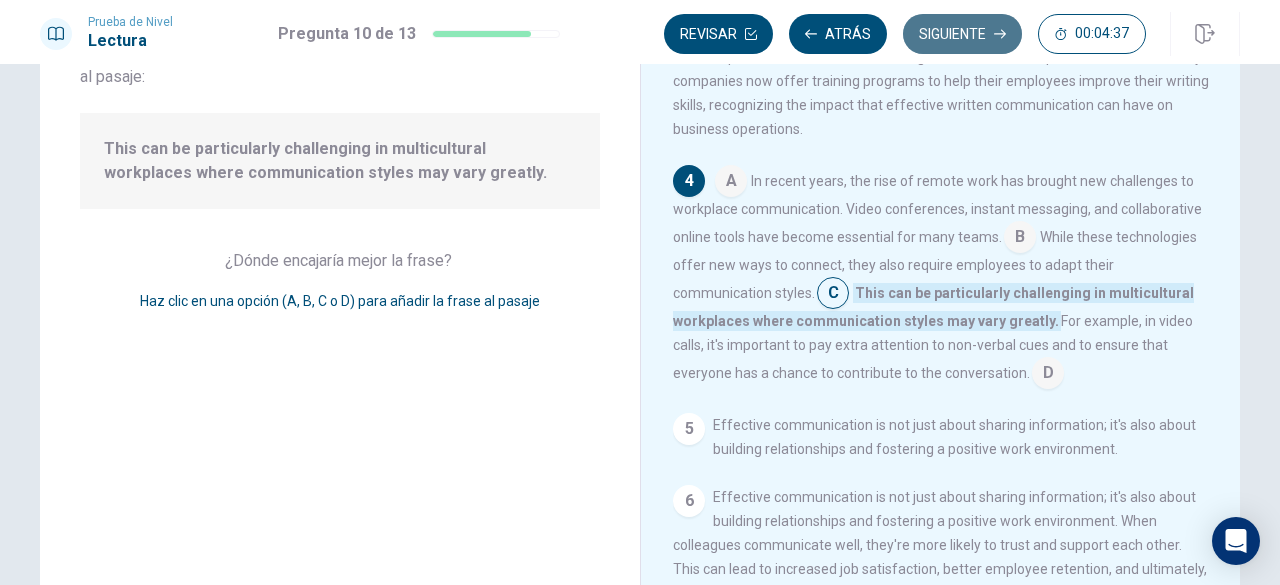 click on "Siguiente" at bounding box center [962, 34] 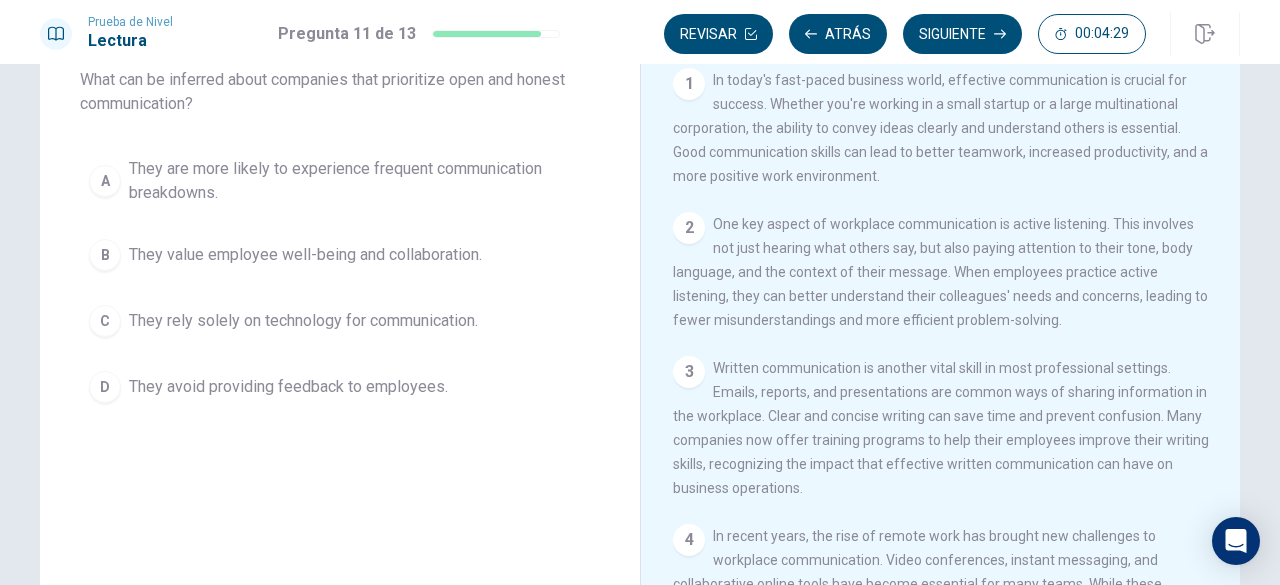 scroll, scrollTop: 126, scrollLeft: 0, axis: vertical 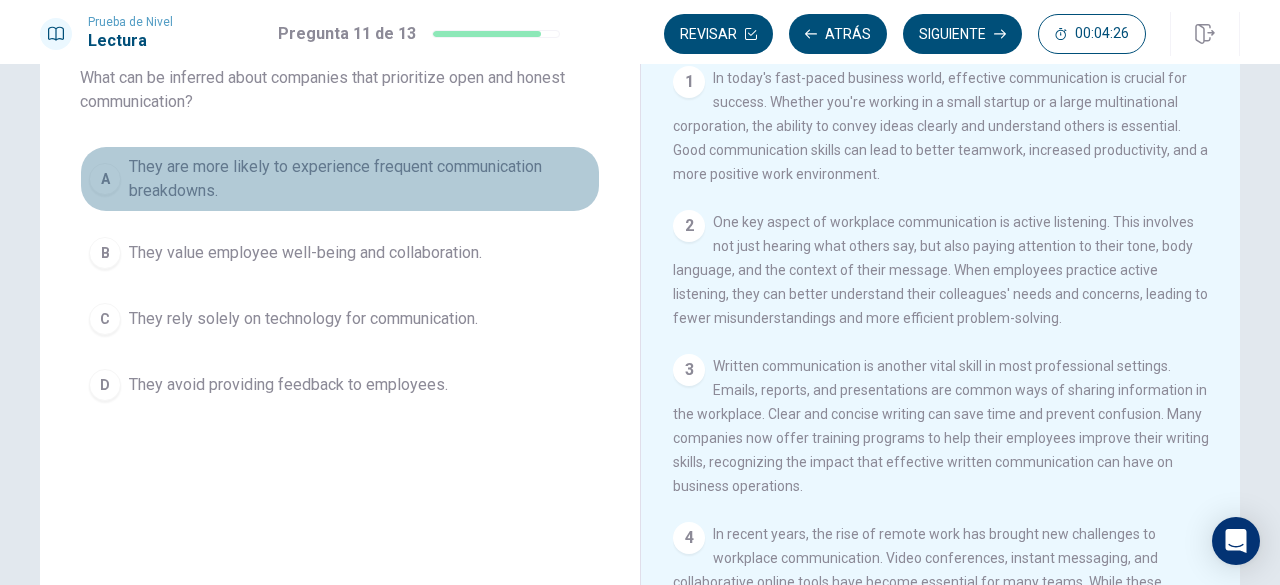 click on "A" at bounding box center [105, 179] 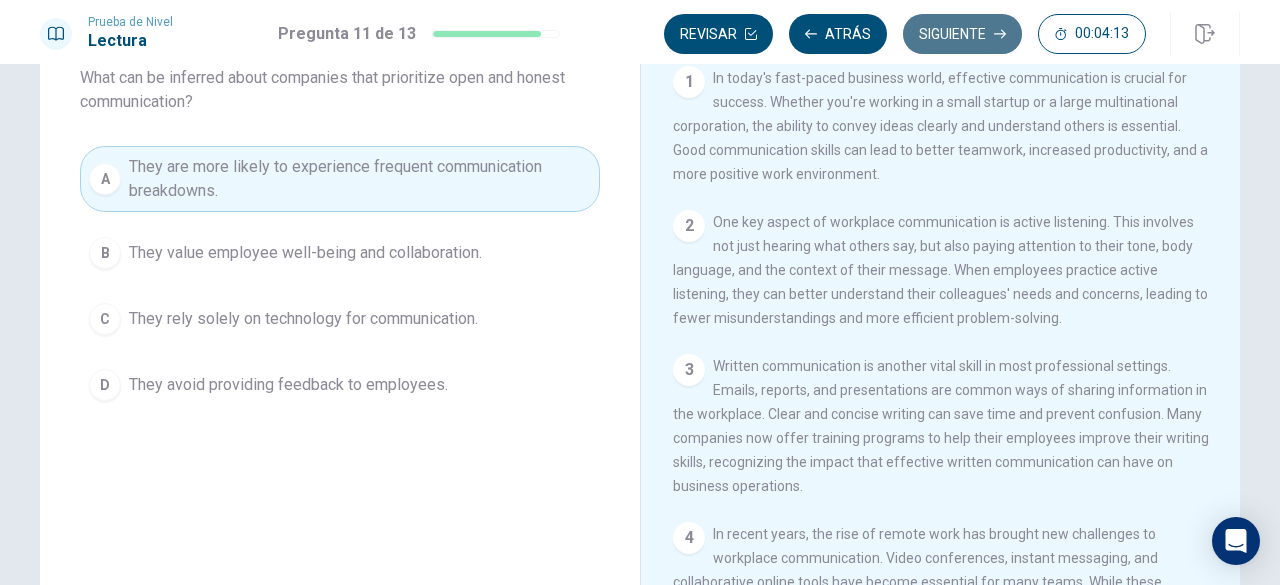 click on "Siguiente" at bounding box center [962, 34] 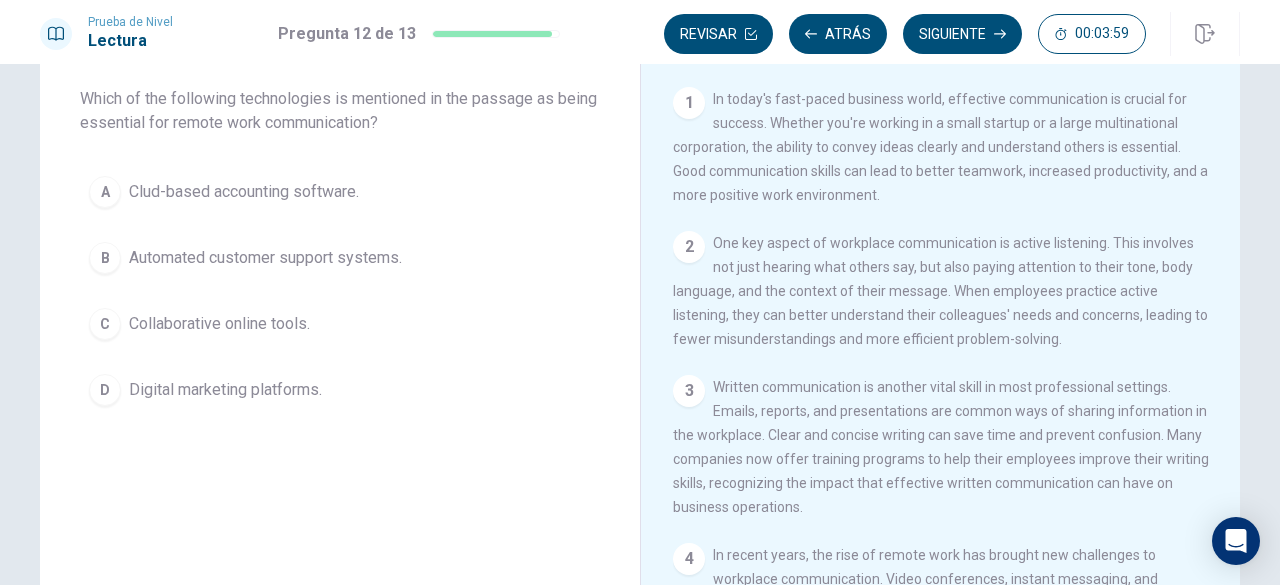scroll, scrollTop: 110, scrollLeft: 0, axis: vertical 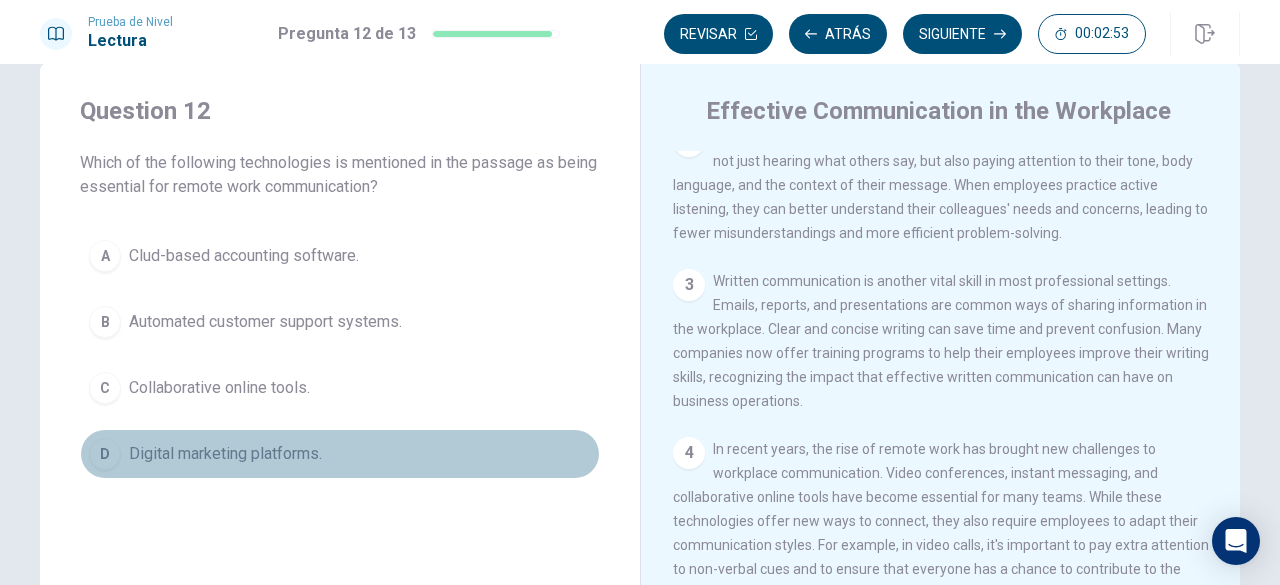 click on "D Digital marketing platforms." at bounding box center [340, 454] 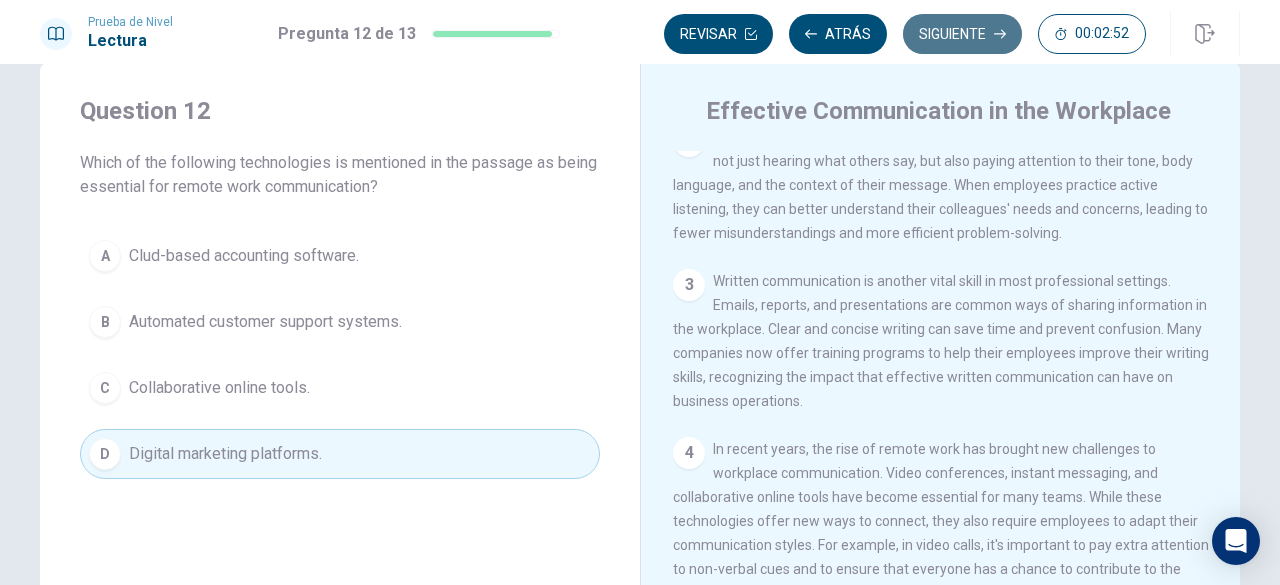 click on "Siguiente" at bounding box center [962, 34] 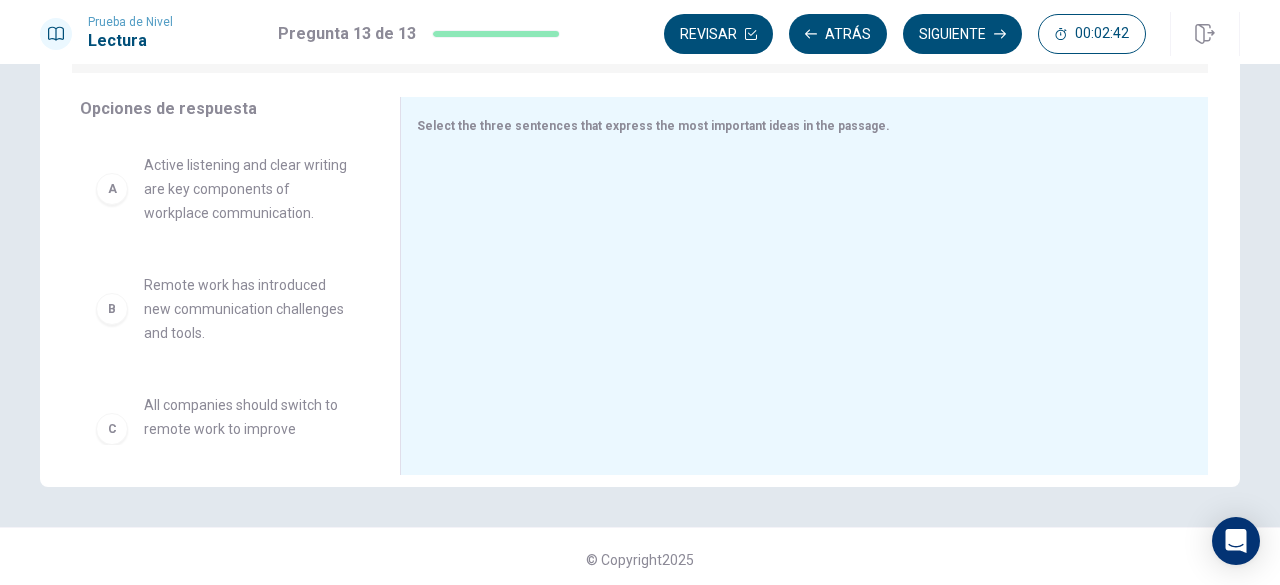 scroll, scrollTop: 315, scrollLeft: 0, axis: vertical 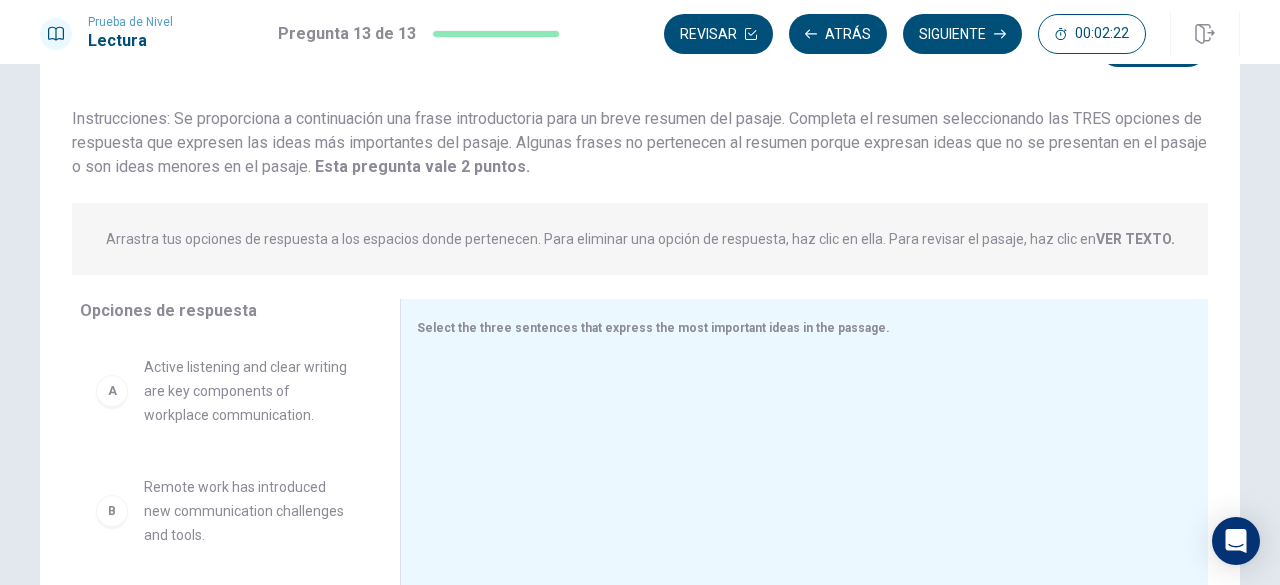 click on "Active listening and clear writing are key components of workplace communication." at bounding box center (248, 391) 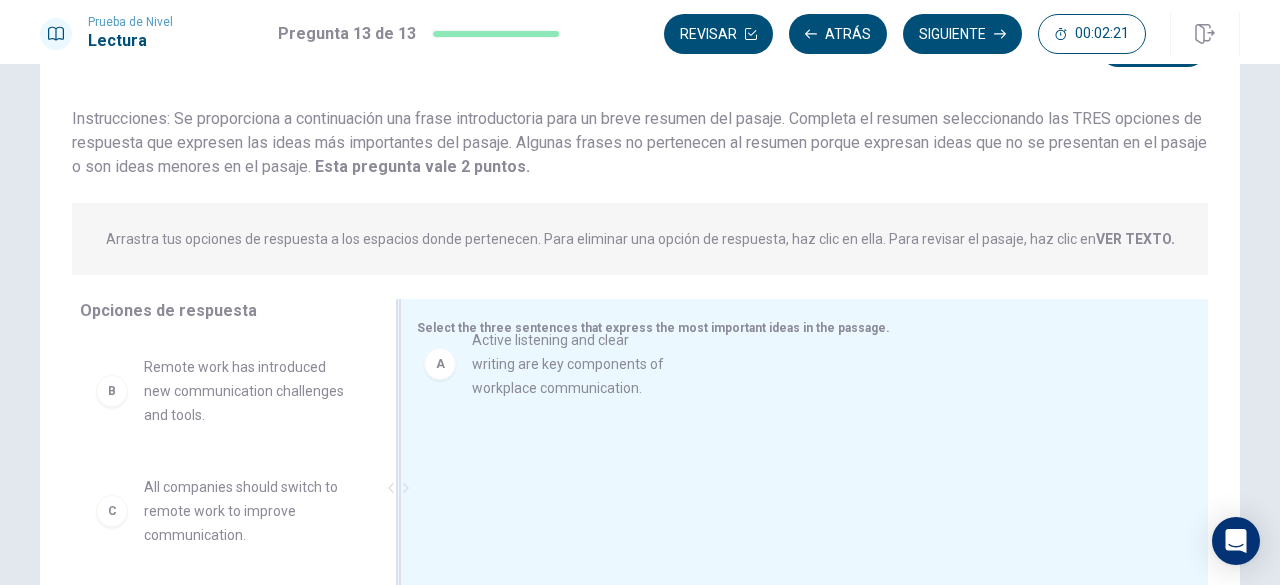 drag, startPoint x: 225, startPoint y: 397, endPoint x: 611, endPoint y: 365, distance: 387.32416 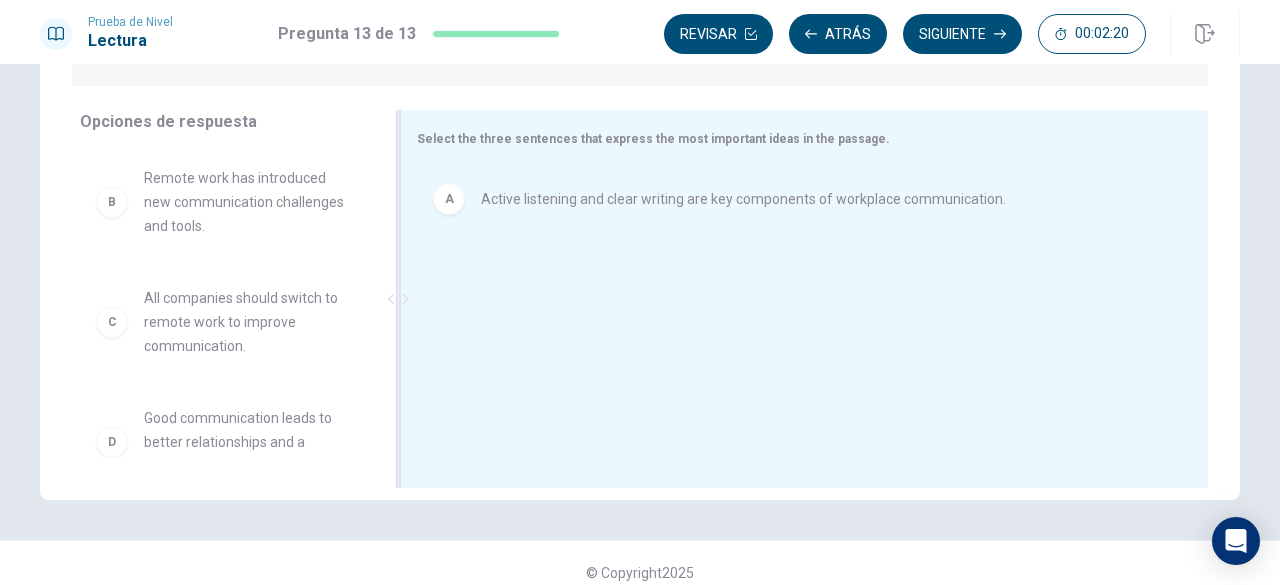 scroll, scrollTop: 318, scrollLeft: 0, axis: vertical 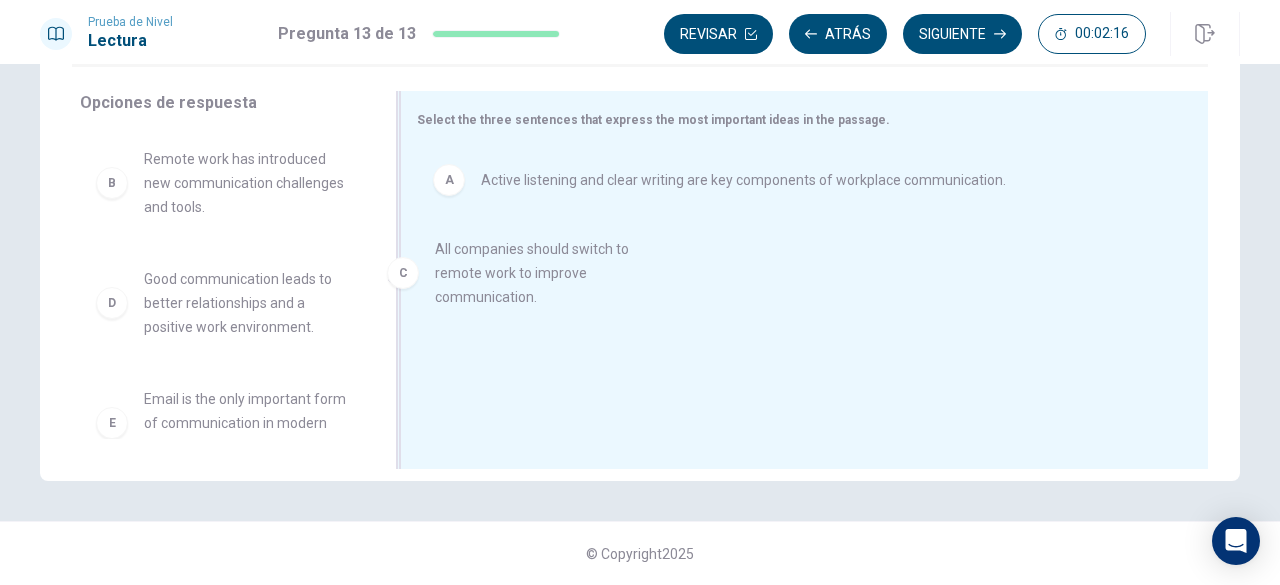 drag, startPoint x: 258, startPoint y: 307, endPoint x: 573, endPoint y: 275, distance: 316.62122 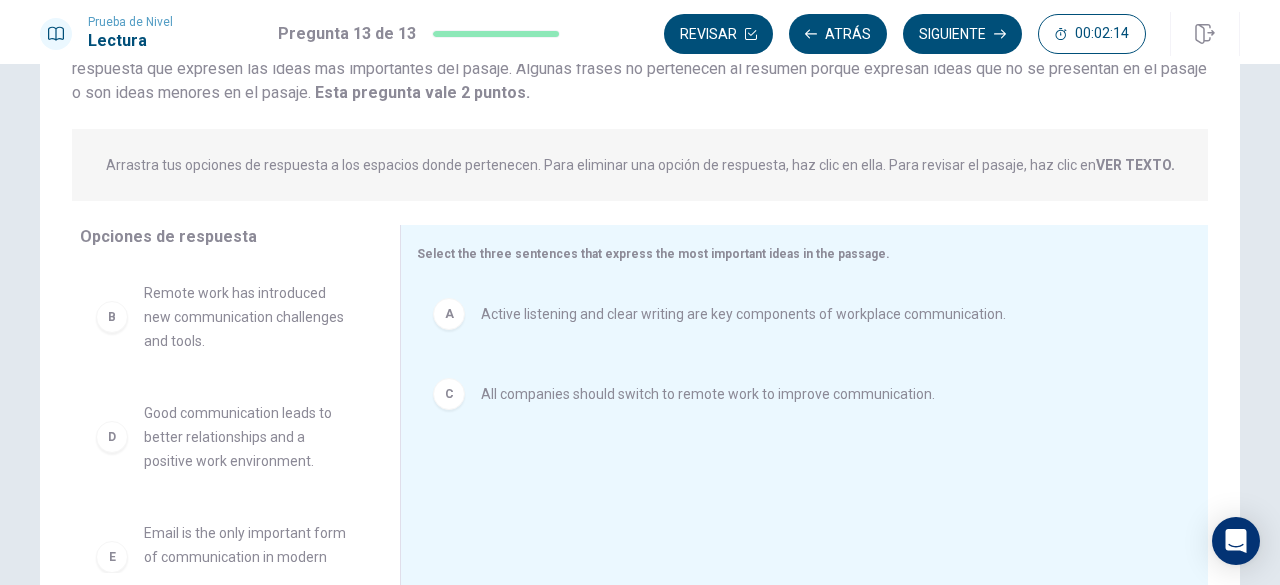 scroll, scrollTop: 166, scrollLeft: 0, axis: vertical 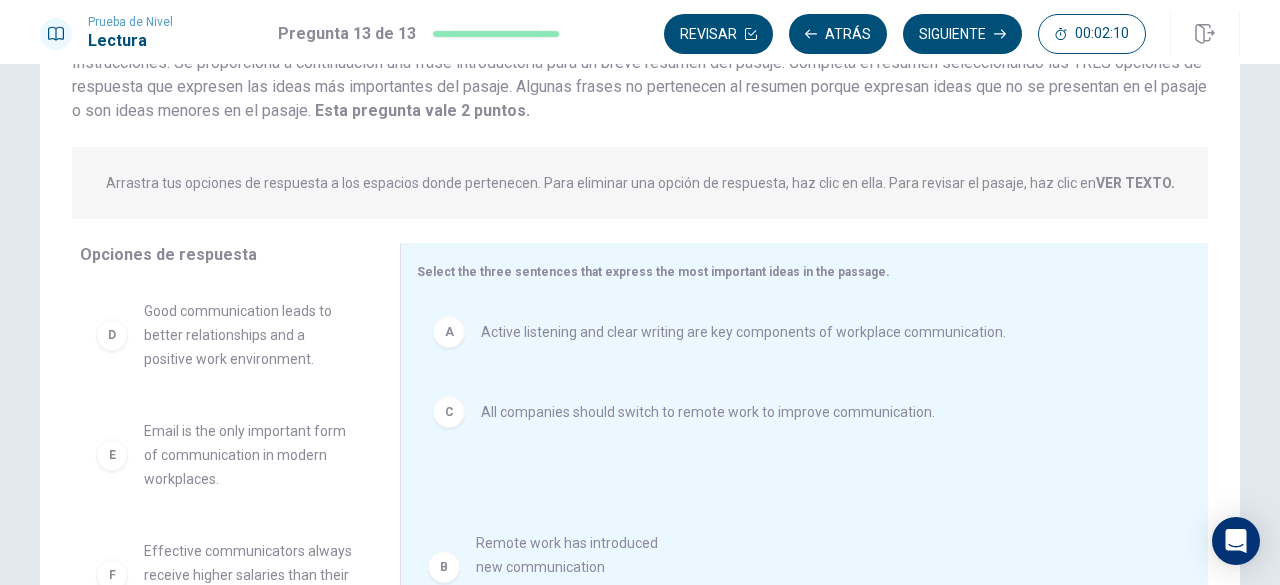 drag, startPoint x: 221, startPoint y: 347, endPoint x: 566, endPoint y: 586, distance: 419.6975 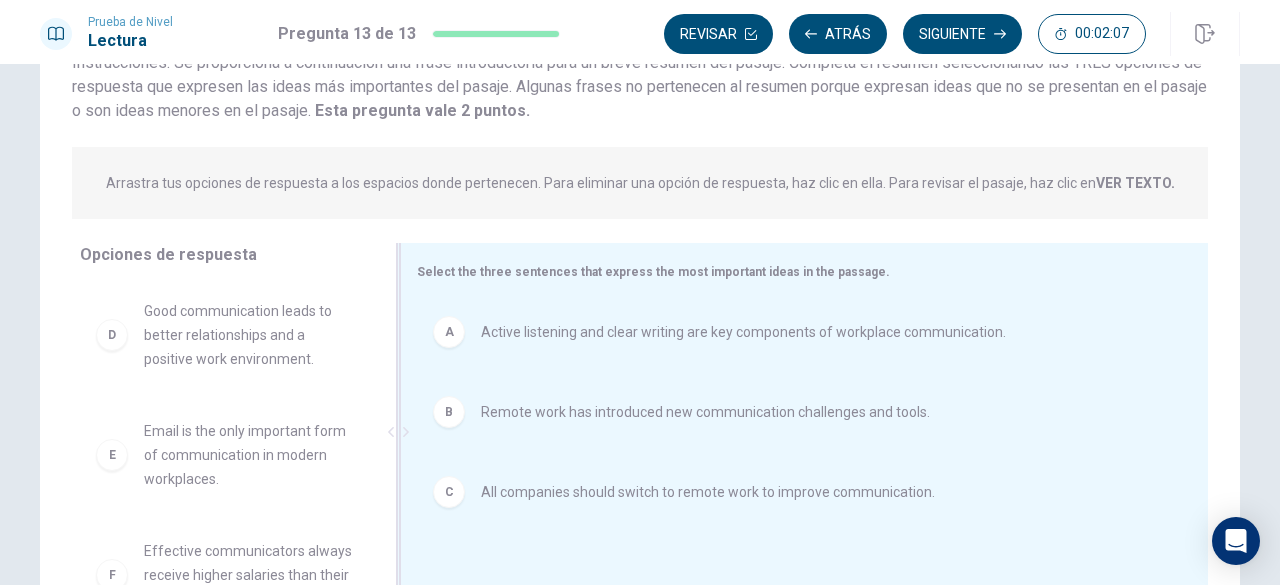 scroll, scrollTop: 318, scrollLeft: 0, axis: vertical 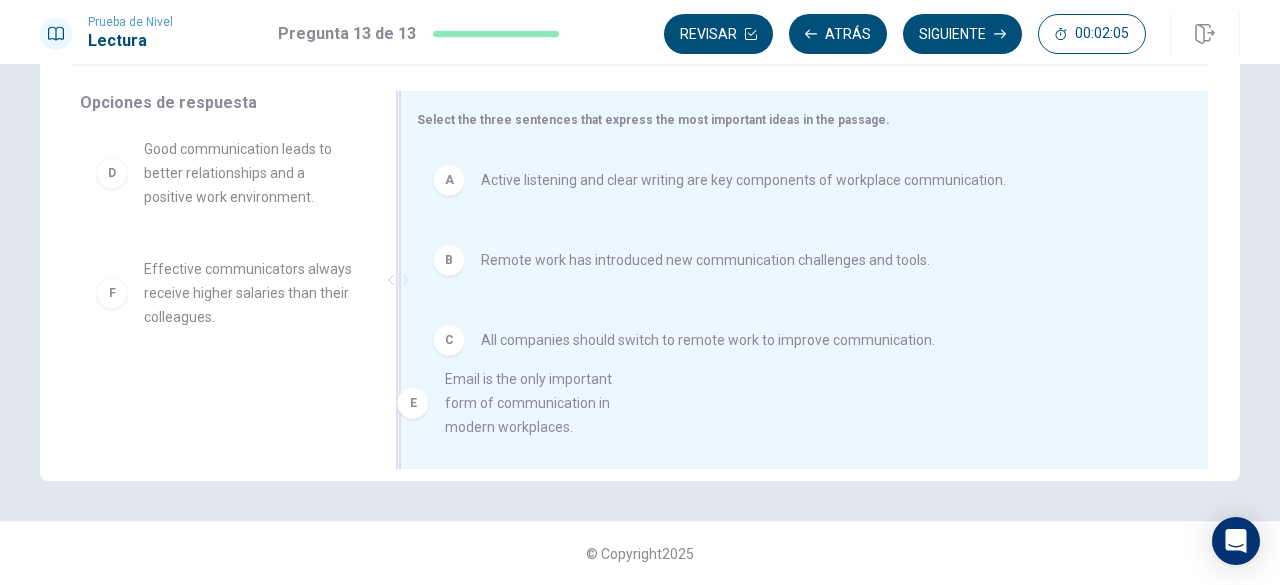 drag, startPoint x: 247, startPoint y: 300, endPoint x: 580, endPoint y: 404, distance: 348.86243 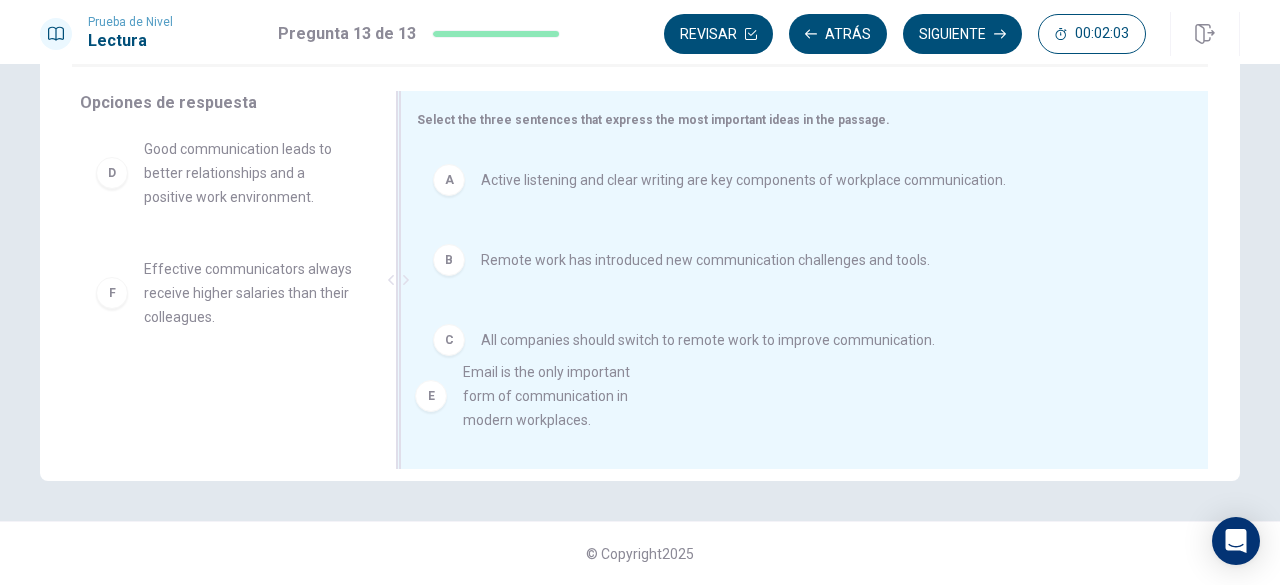 drag, startPoint x: 225, startPoint y: 319, endPoint x: 647, endPoint y: 438, distance: 438.45752 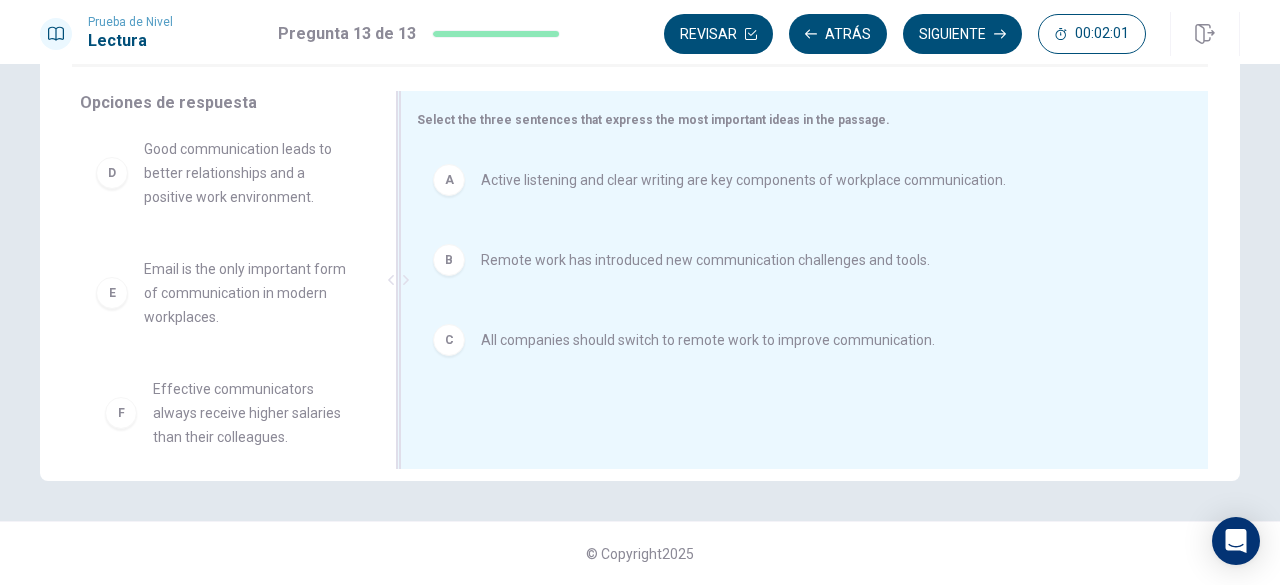 scroll, scrollTop: 18, scrollLeft: 0, axis: vertical 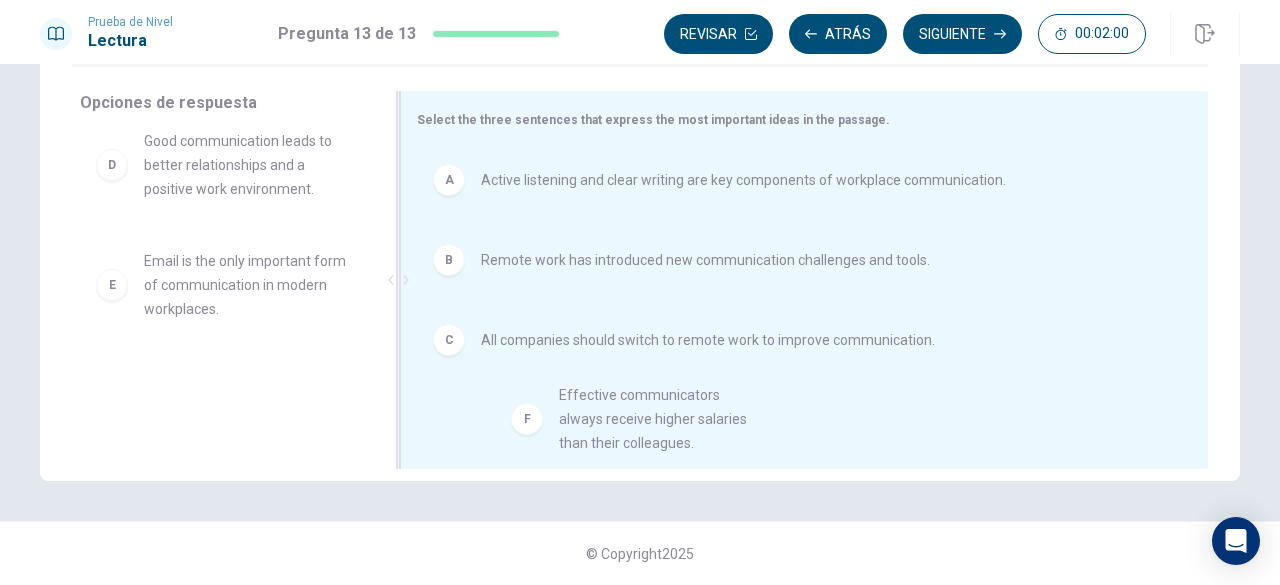 drag, startPoint x: 268, startPoint y: 414, endPoint x: 716, endPoint y: 423, distance: 448.0904 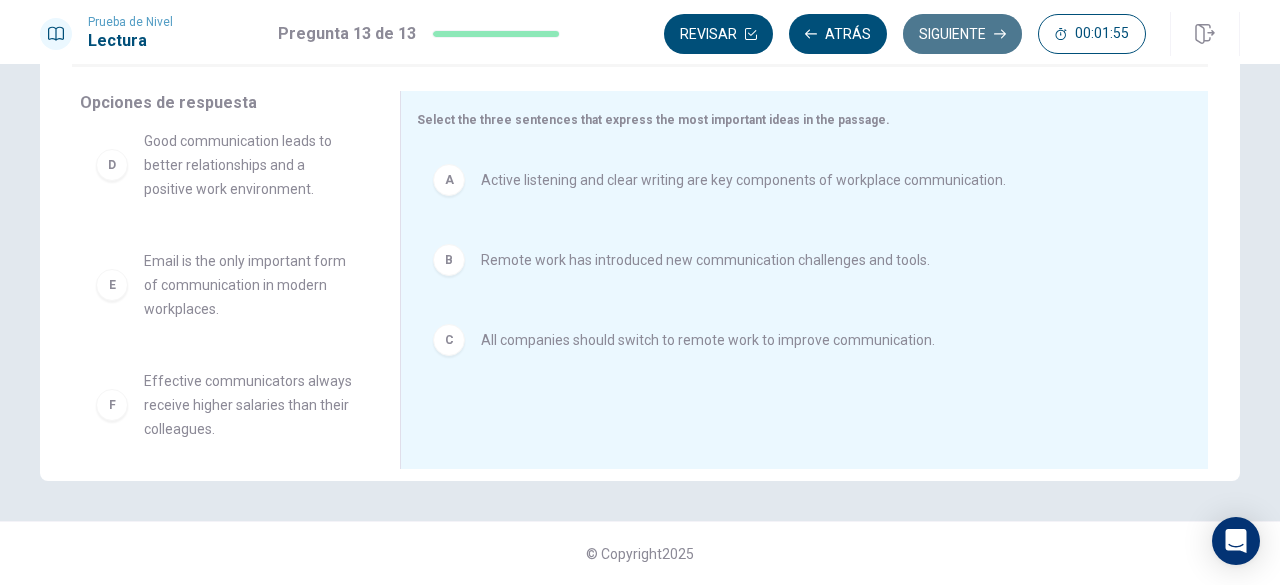click on "Siguiente" at bounding box center (962, 34) 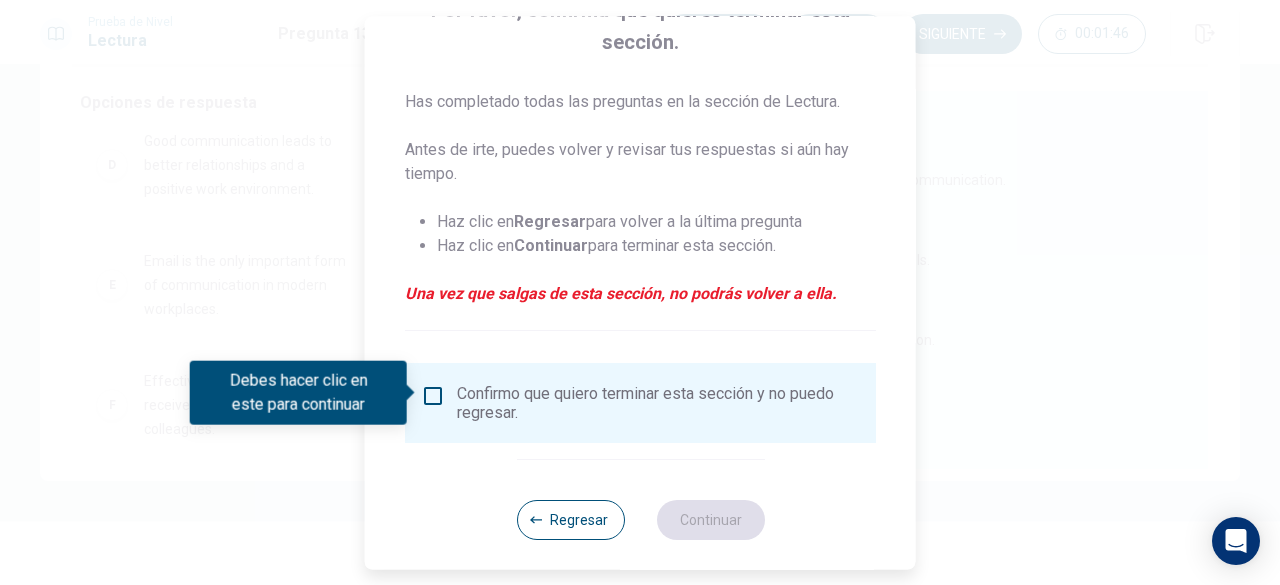 scroll, scrollTop: 192, scrollLeft: 0, axis: vertical 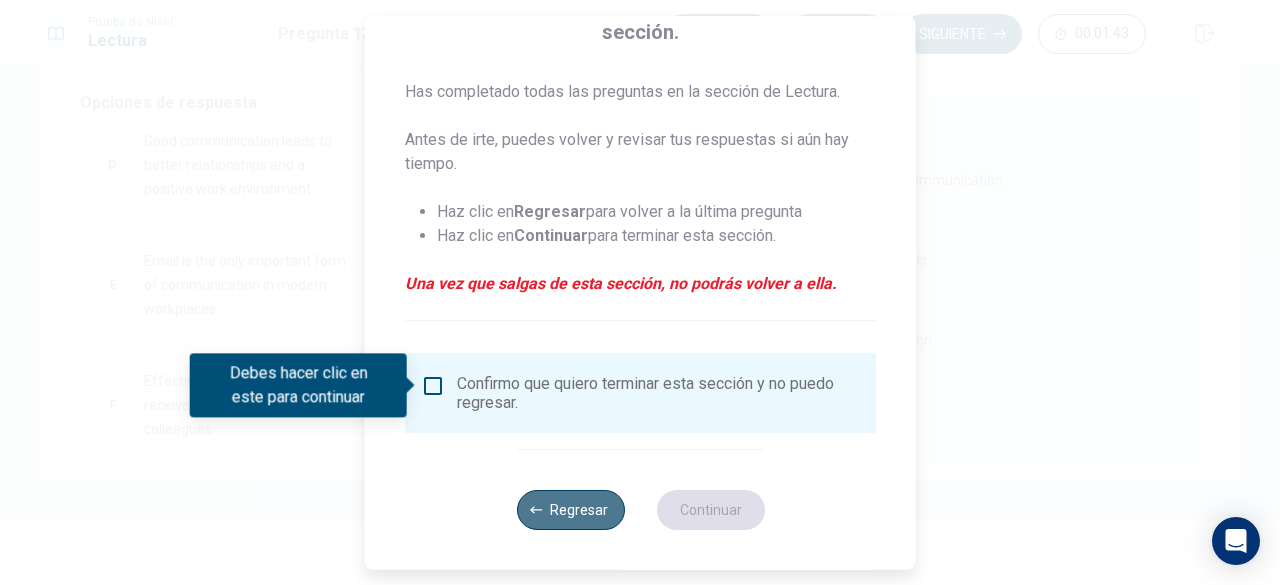 click on "Regresar" at bounding box center (570, 510) 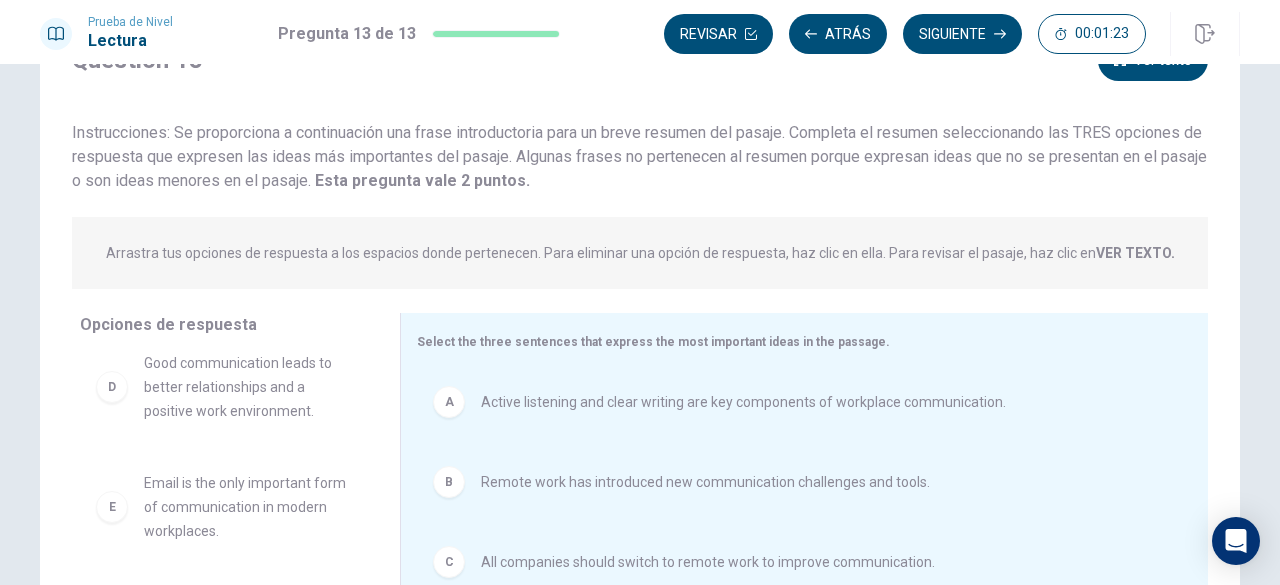 scroll, scrollTop: 318, scrollLeft: 0, axis: vertical 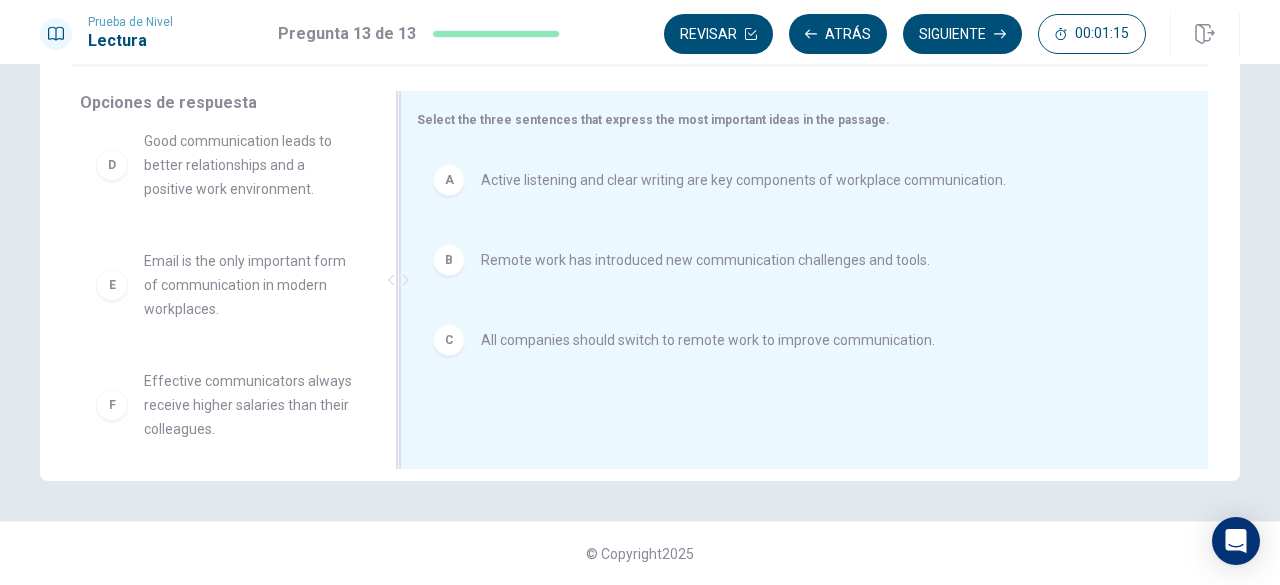 click on "B Remote work has introduced new communication challenges and tools." at bounding box center (796, 260) 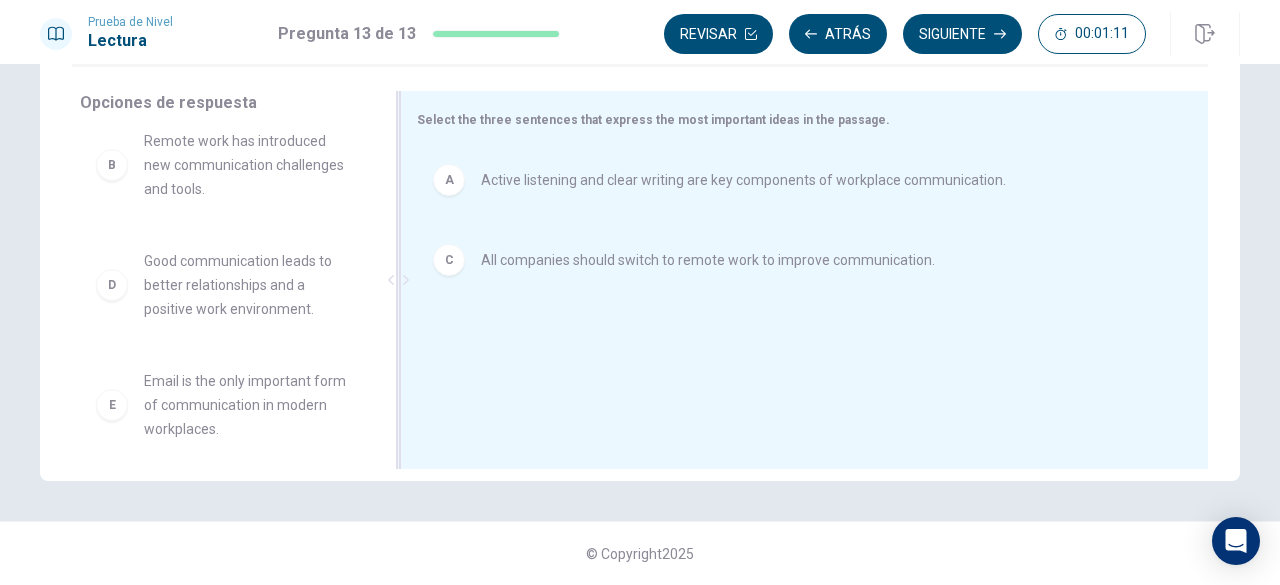 click on "C All companies should switch to remote work to improve communication." at bounding box center [796, 260] 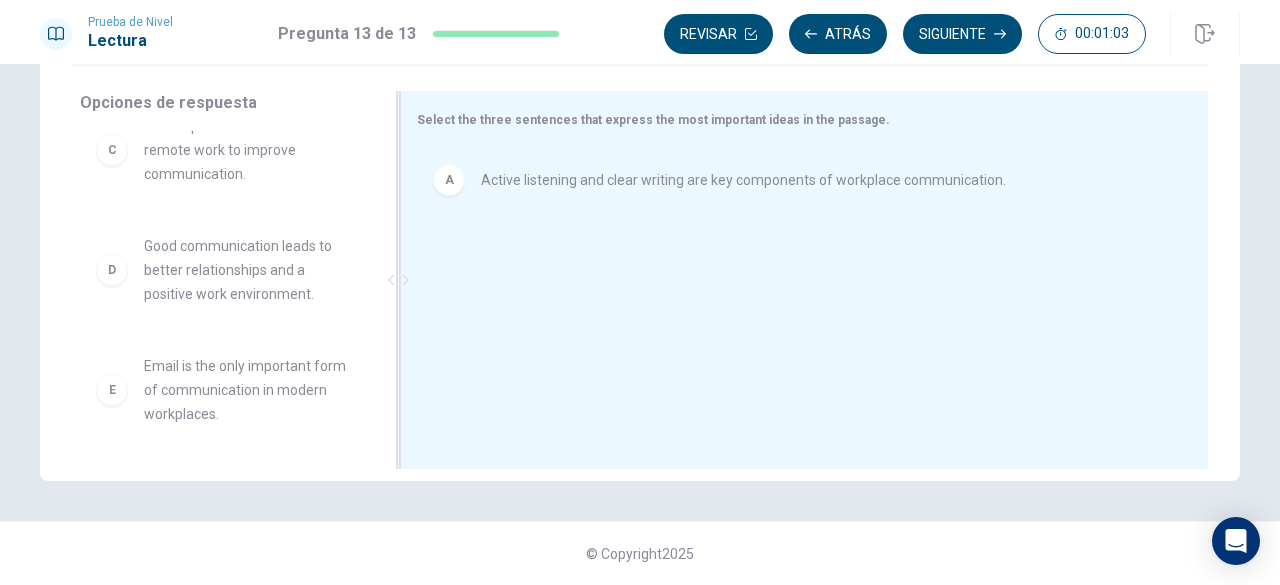 scroll, scrollTop: 154, scrollLeft: 0, axis: vertical 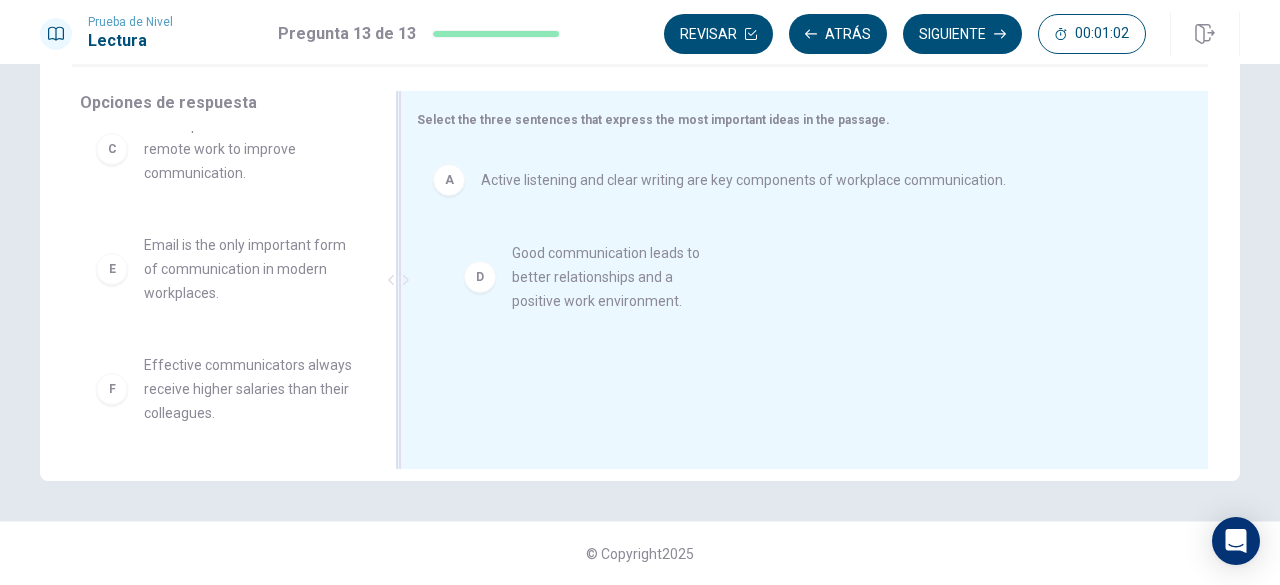 drag, startPoint x: 203, startPoint y: 275, endPoint x: 605, endPoint y: 283, distance: 402.0796 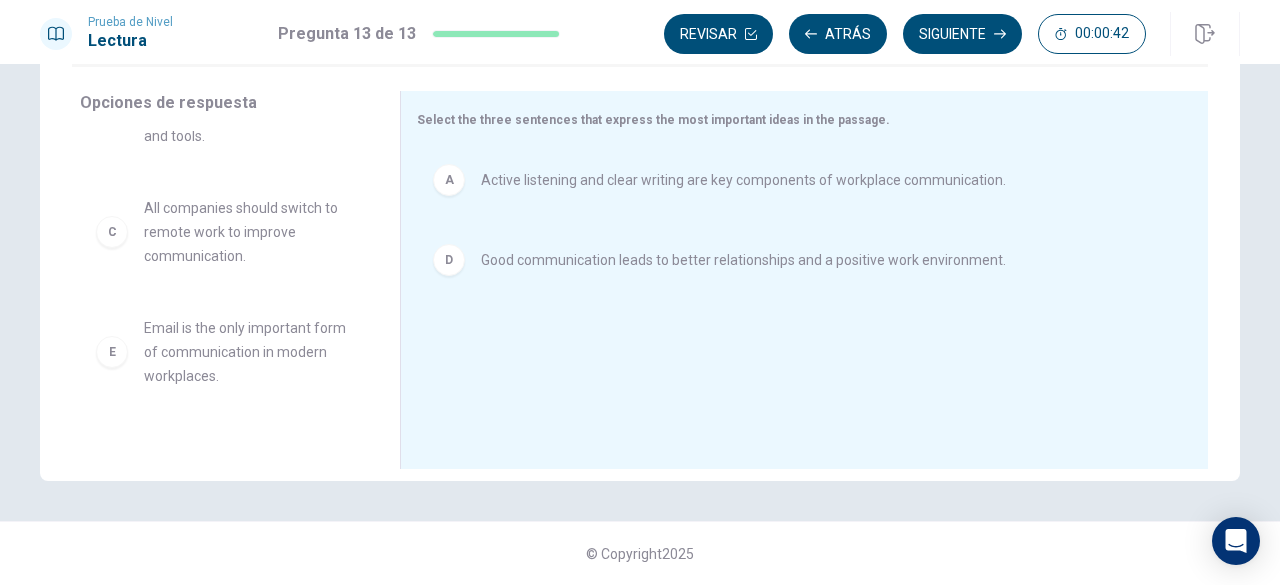 scroll, scrollTop: 78, scrollLeft: 0, axis: vertical 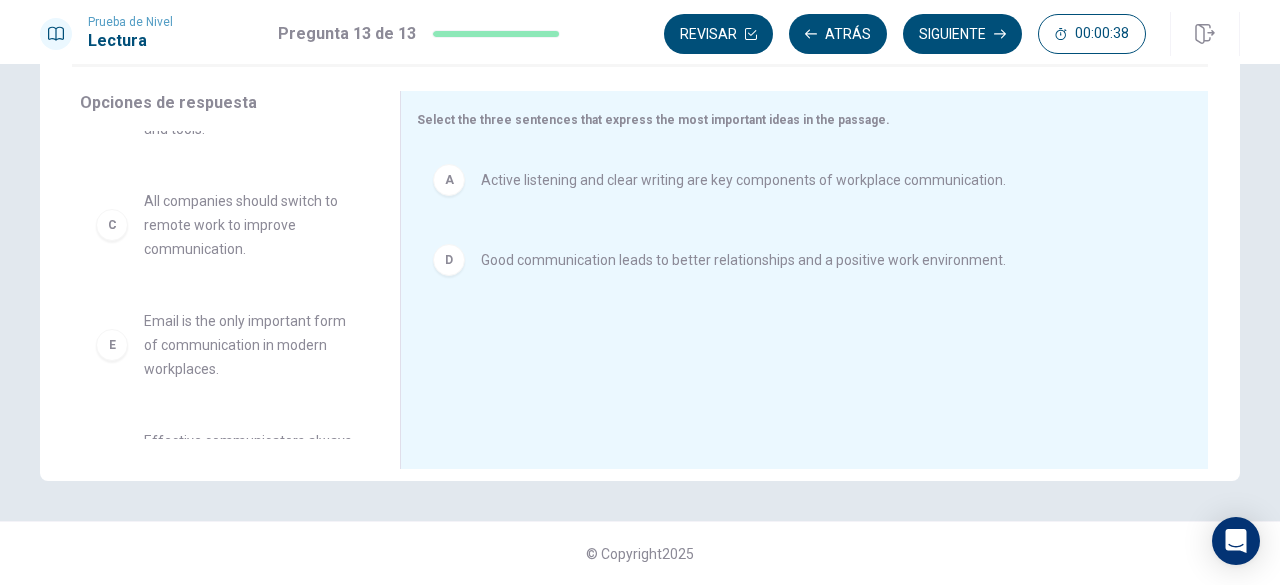 click on "All companies should switch to remote work to improve communication." at bounding box center [248, 225] 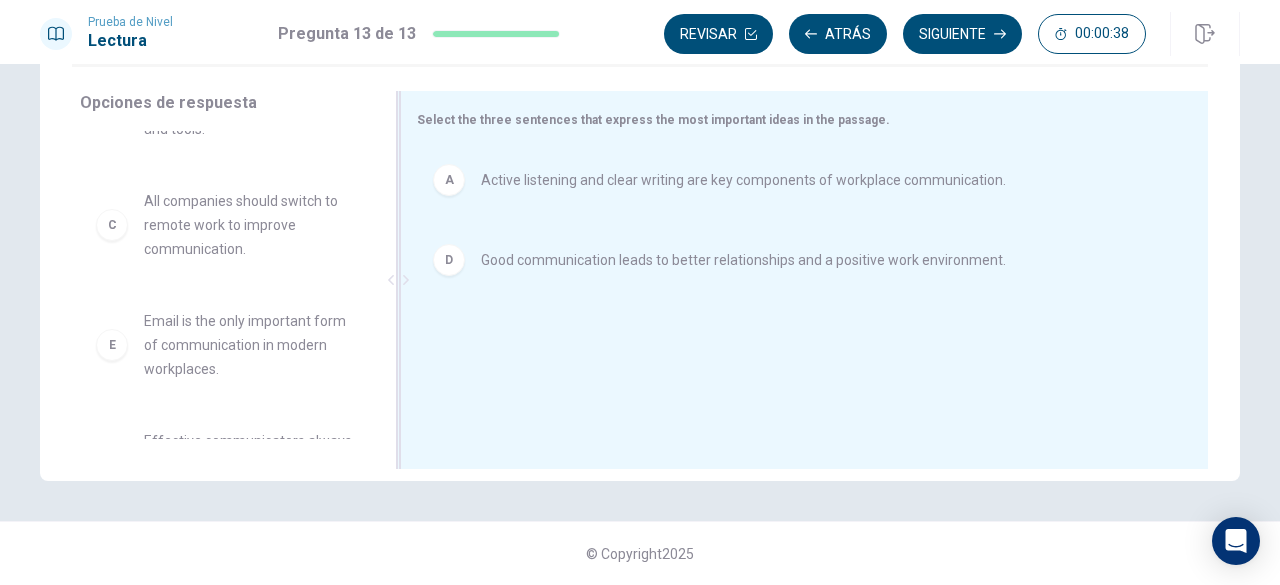 click on "A Active listening and clear writing are key components of workplace communication.
D Good communication leads to better relationships and a positive work environment." at bounding box center [796, 282] 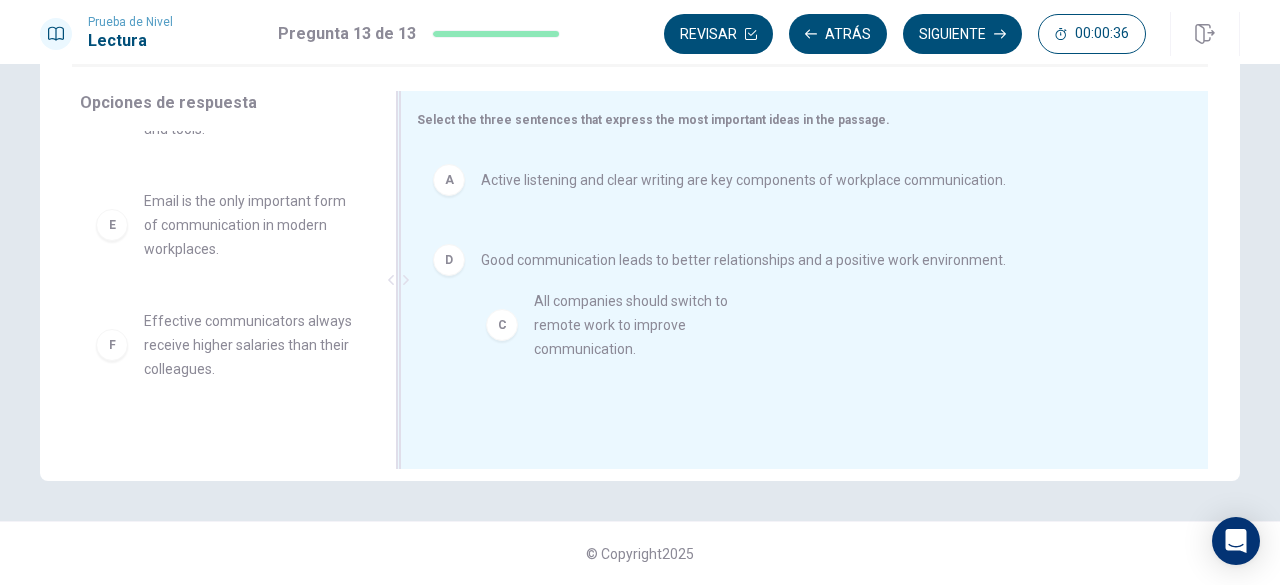 drag, startPoint x: 182, startPoint y: 243, endPoint x: 584, endPoint y: 347, distance: 415.23486 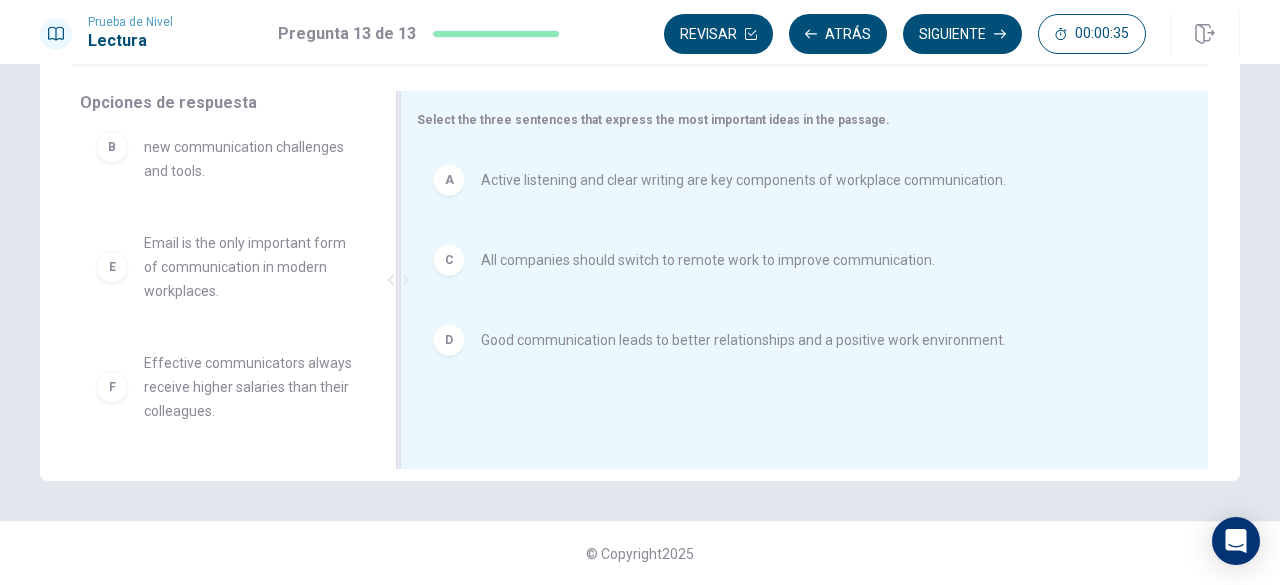 scroll, scrollTop: 36, scrollLeft: 0, axis: vertical 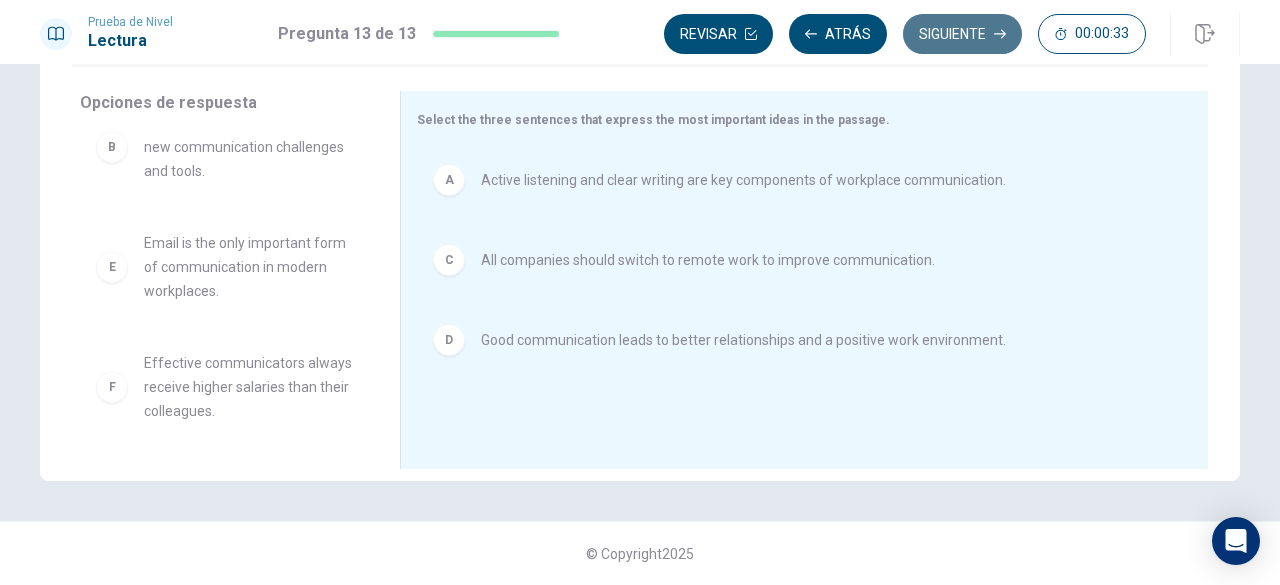 click on "Siguiente" at bounding box center [962, 34] 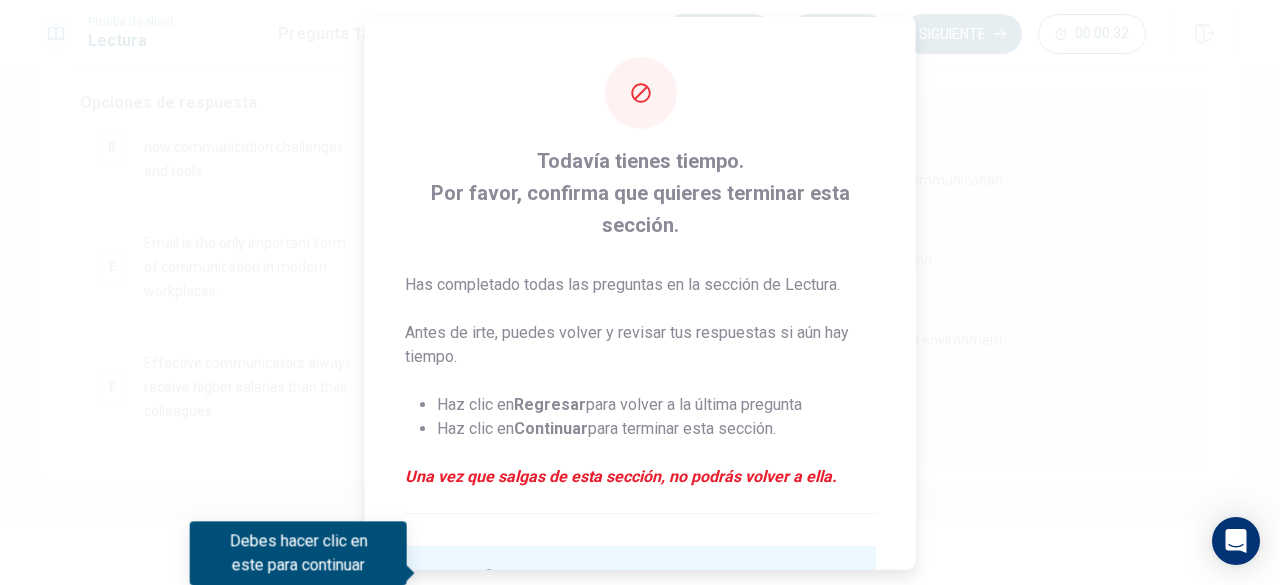 scroll, scrollTop: 192, scrollLeft: 0, axis: vertical 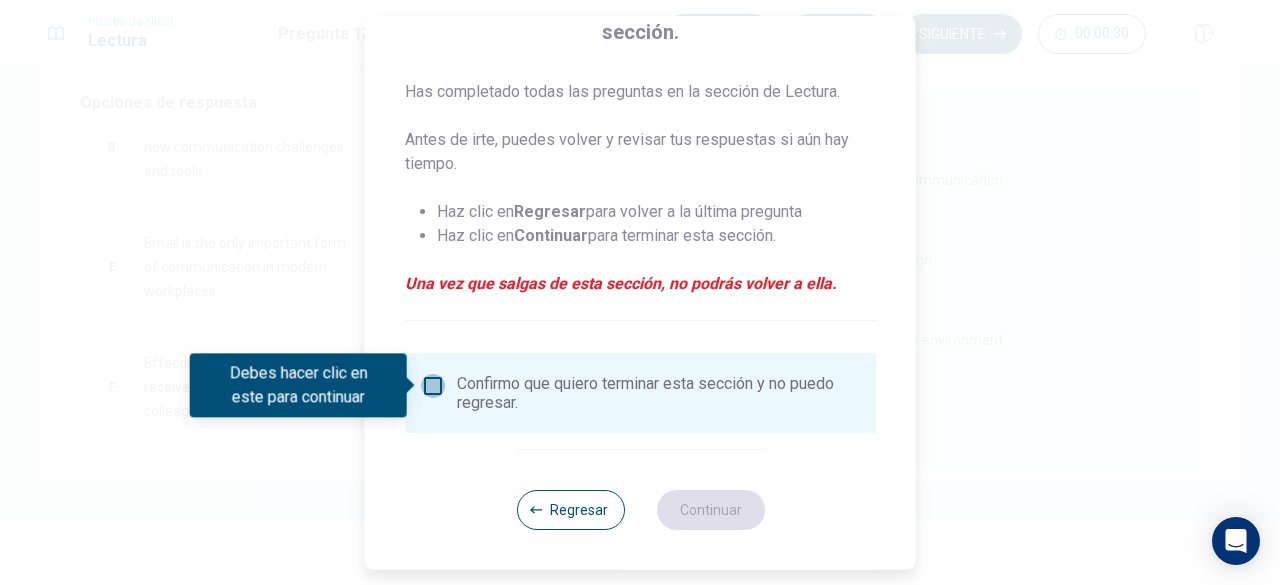 click at bounding box center [433, 386] 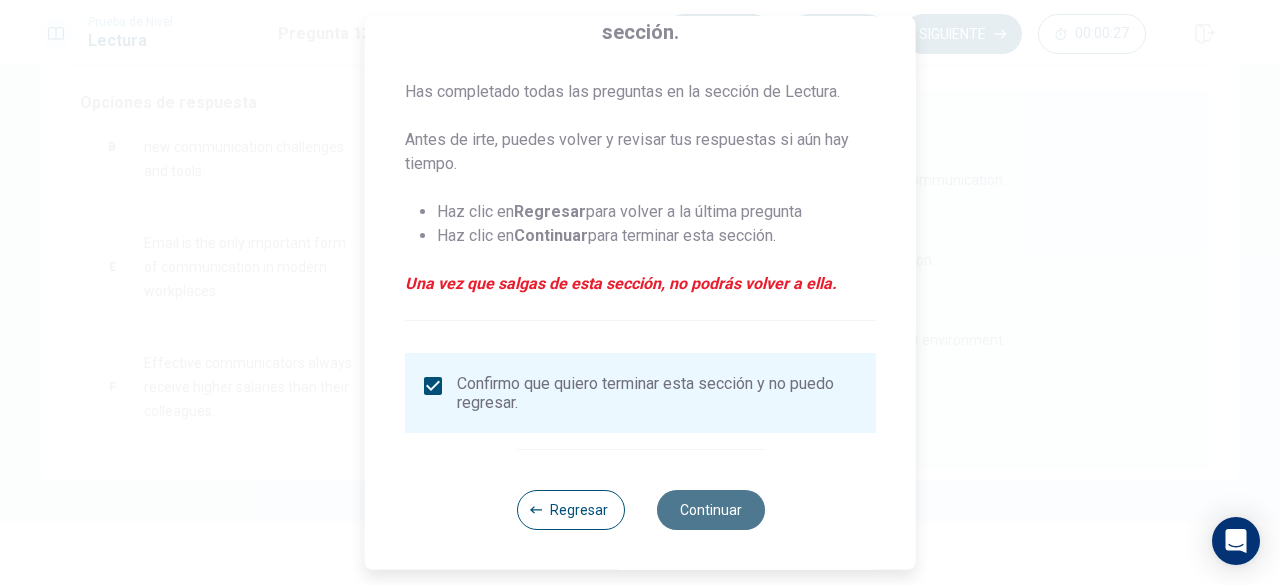 click on "Continuar" at bounding box center (710, 510) 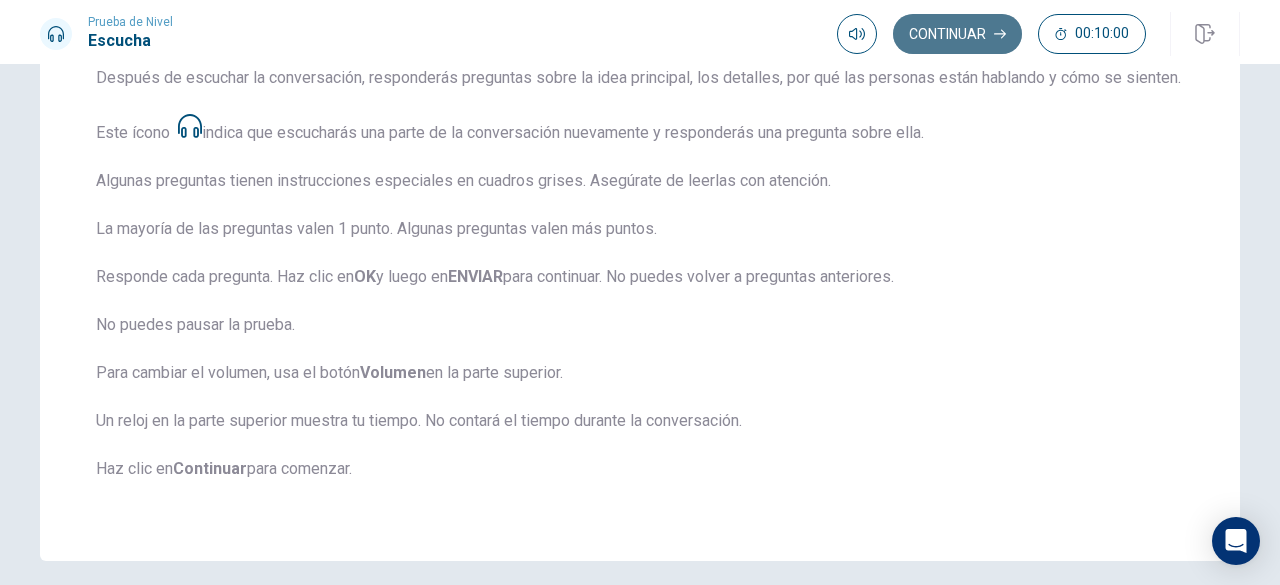 click on "Continuar" at bounding box center [957, 34] 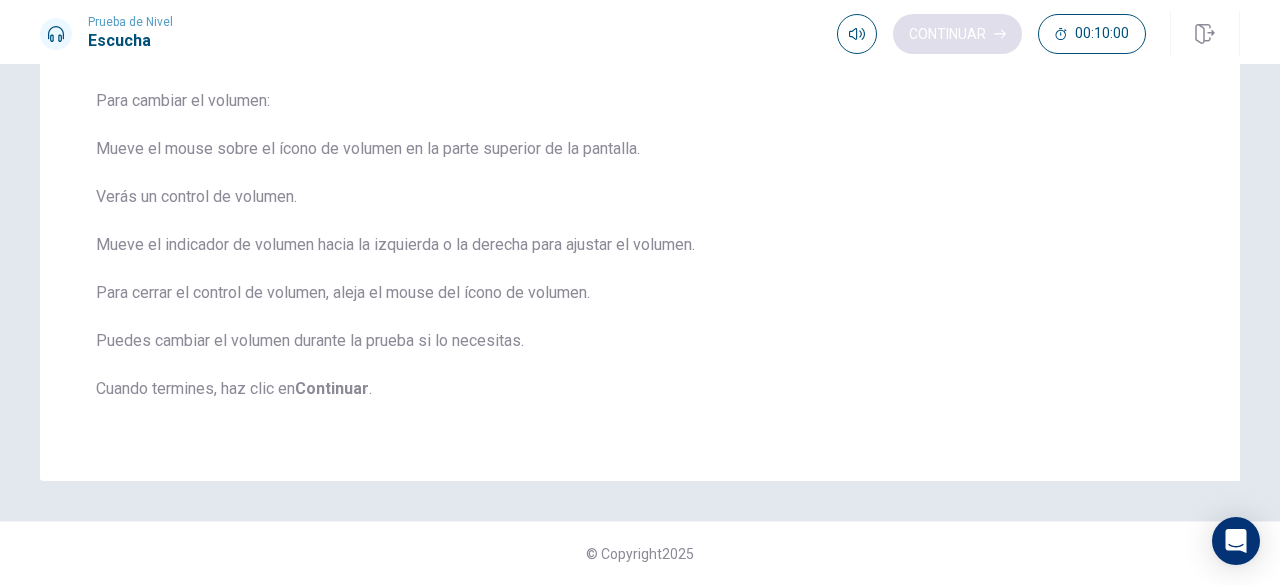 scroll, scrollTop: 162, scrollLeft: 0, axis: vertical 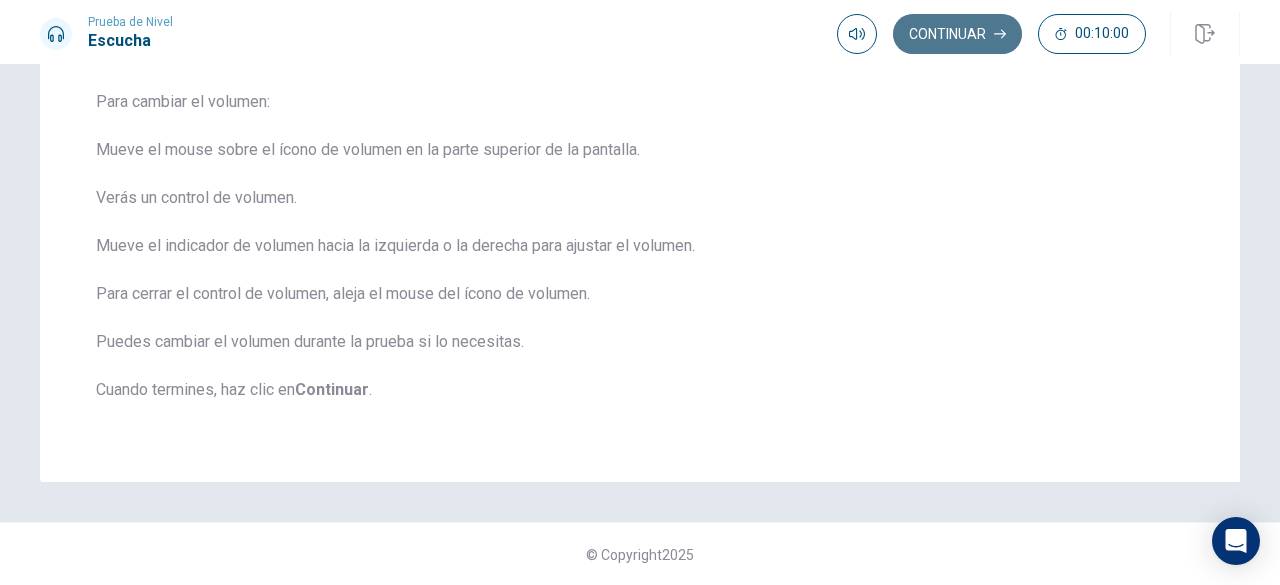 click on "Continuar" at bounding box center [957, 34] 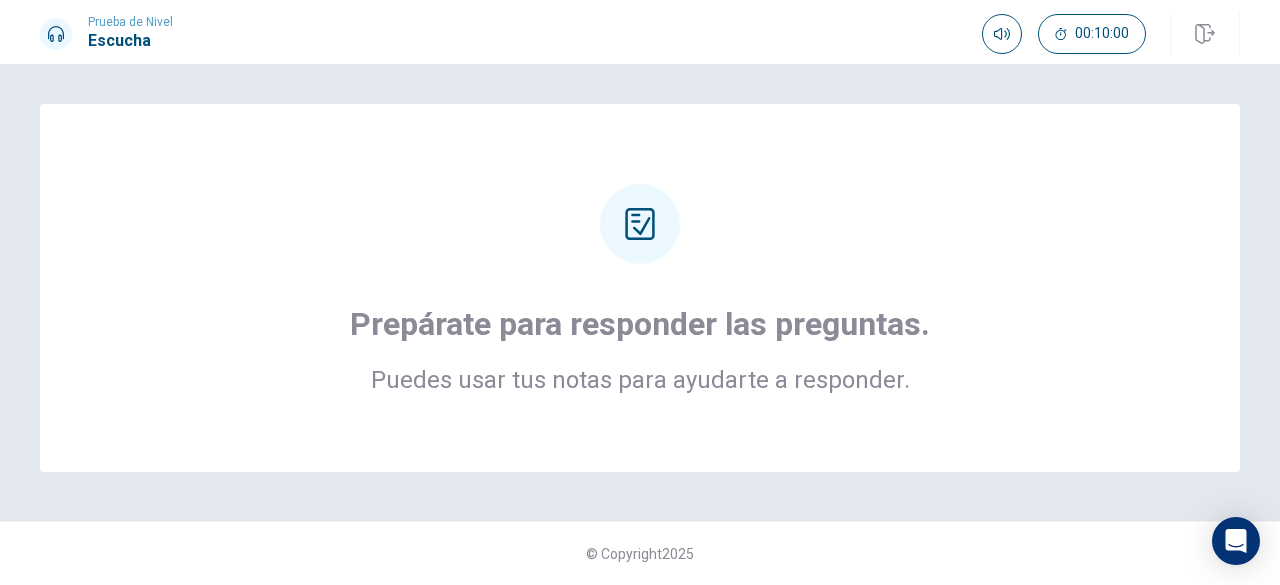 click on "Prepárate para responder las preguntas.   Puedes usar tus notas para ayudarte a responder." at bounding box center [640, 288] 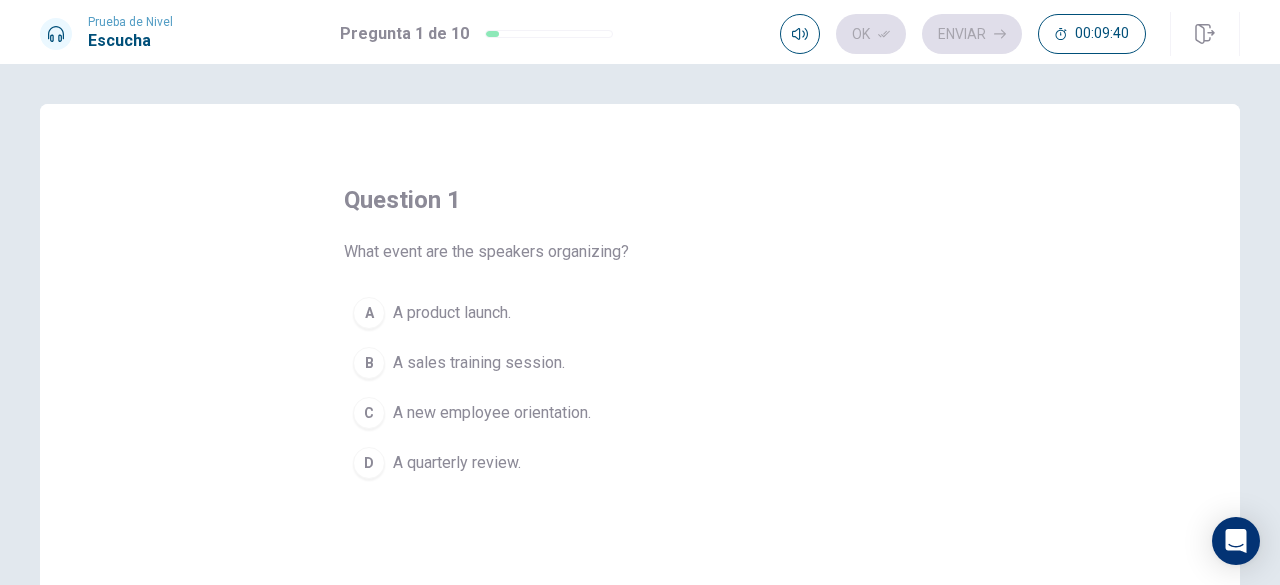 click on "A" at bounding box center (369, 313) 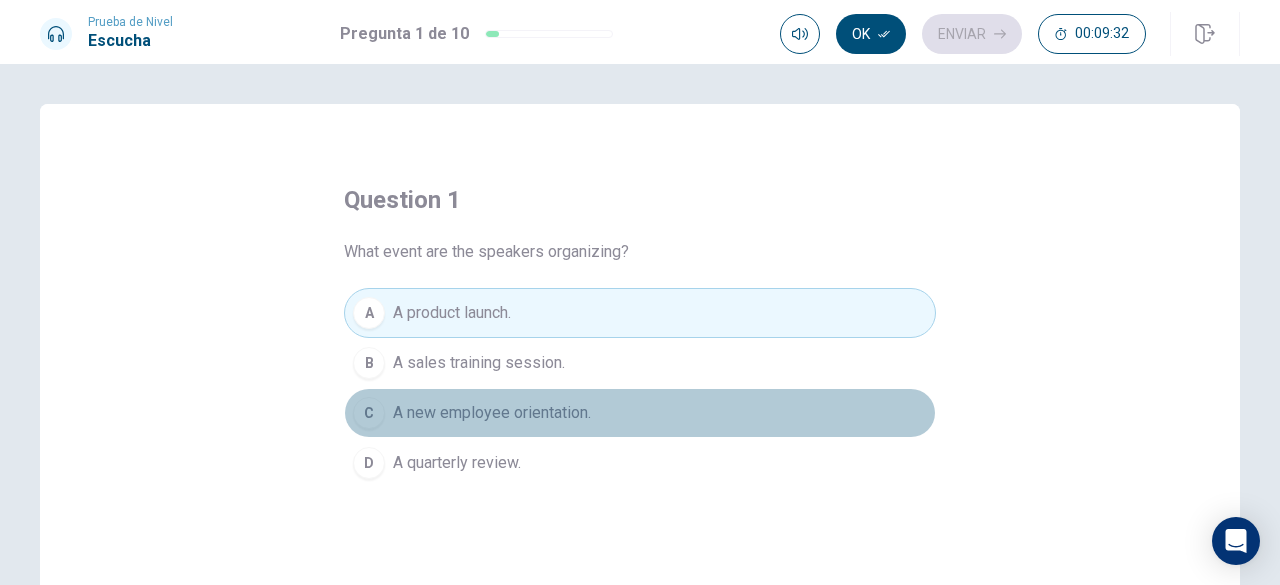 click on "C" at bounding box center [369, 413] 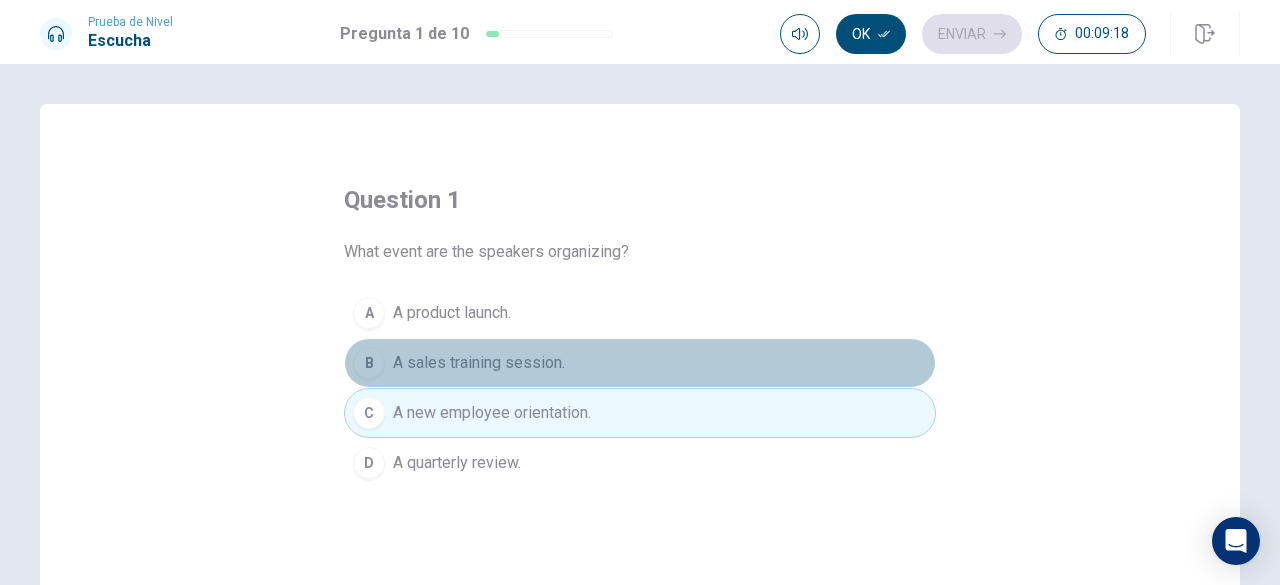 click on "B" at bounding box center (369, 363) 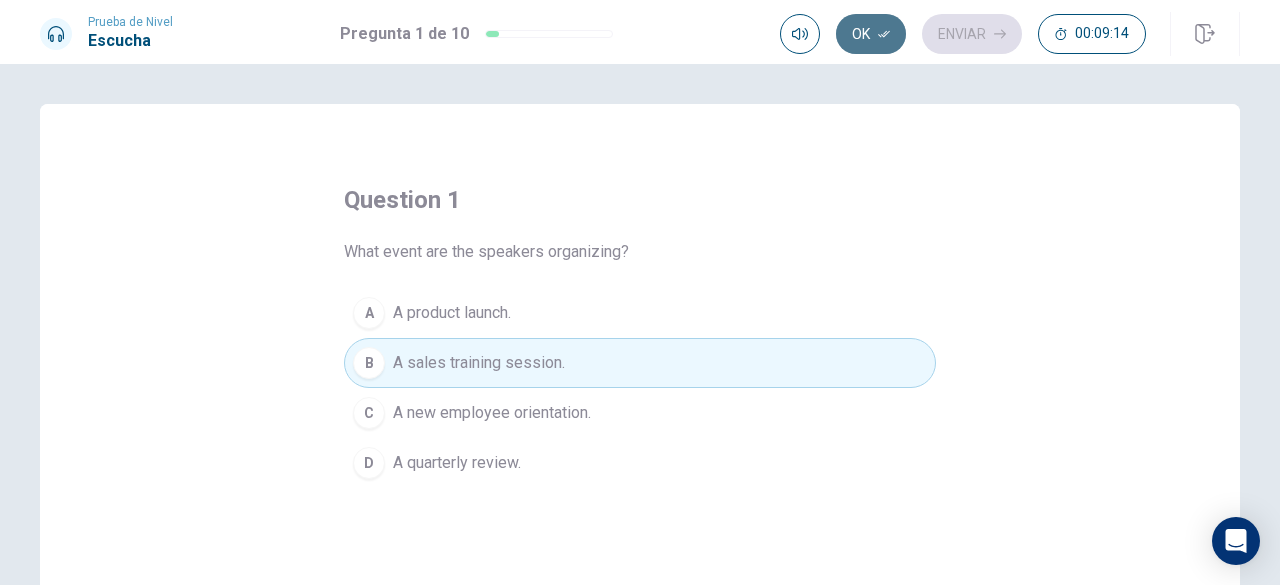 click on "Ok" at bounding box center (871, 34) 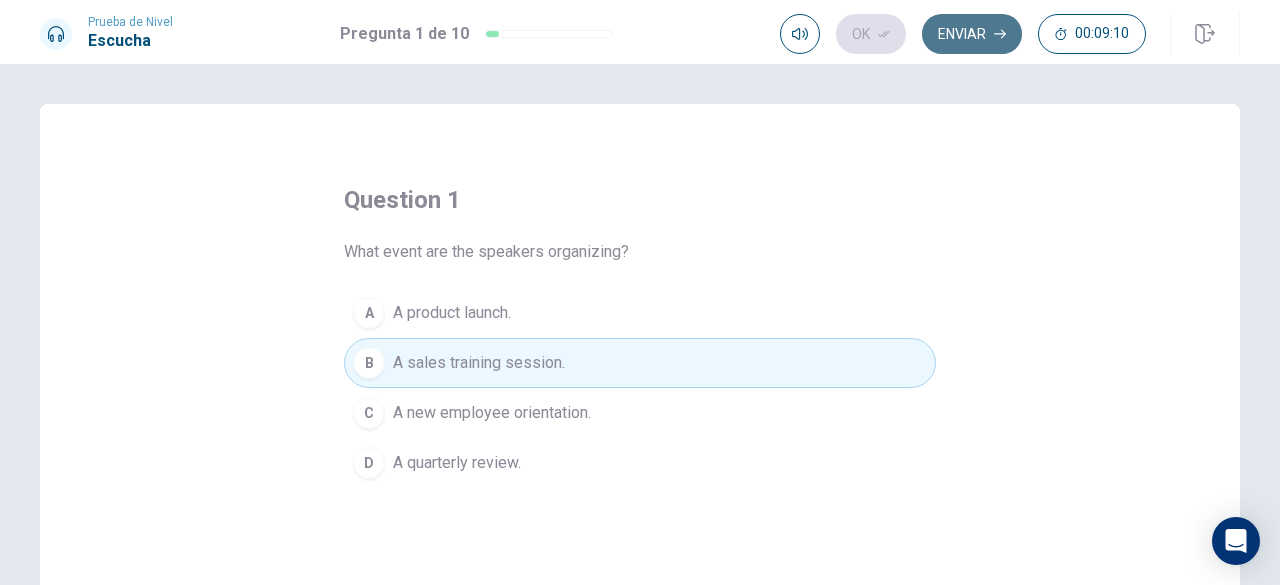 click on "Enviar" at bounding box center [972, 34] 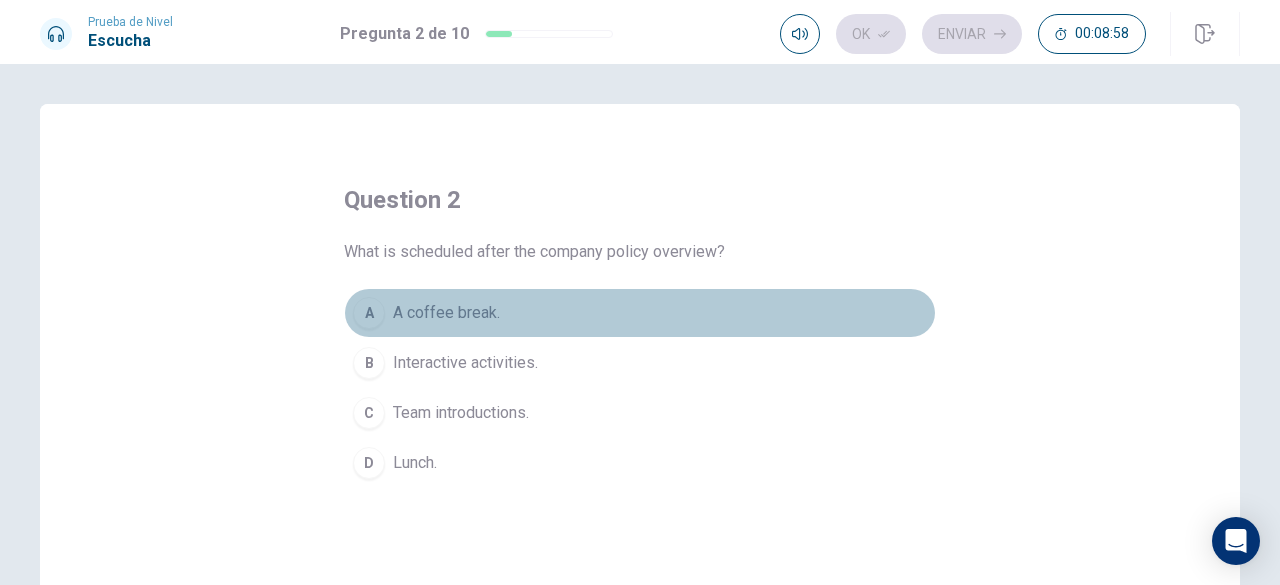 click on "A" at bounding box center (369, 313) 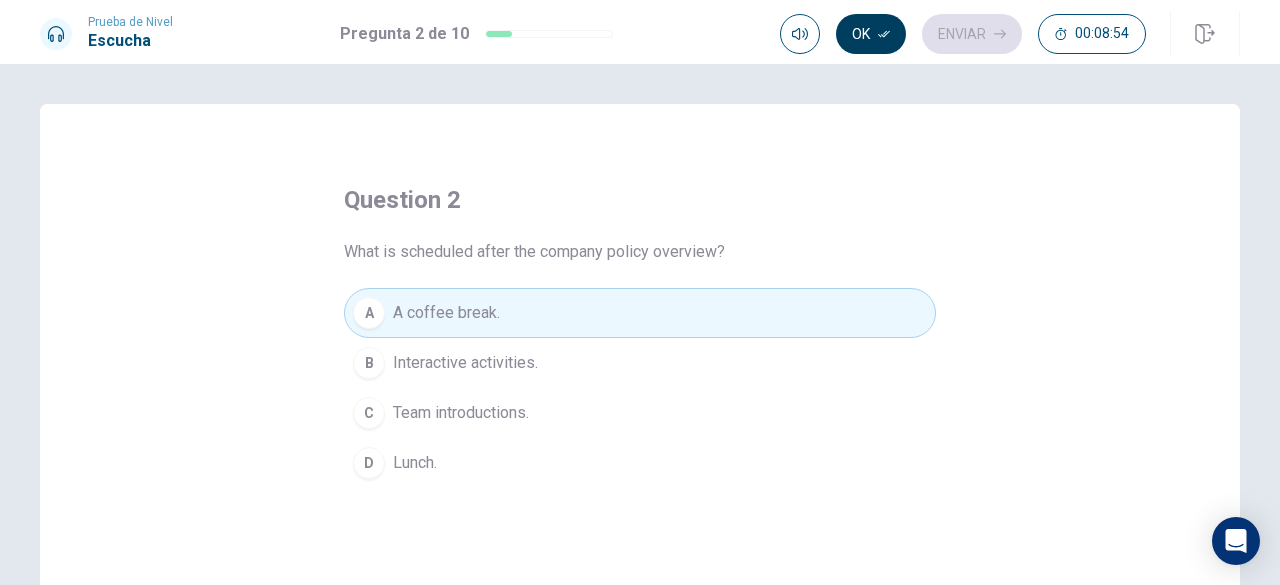 click on "Ok" at bounding box center (871, 34) 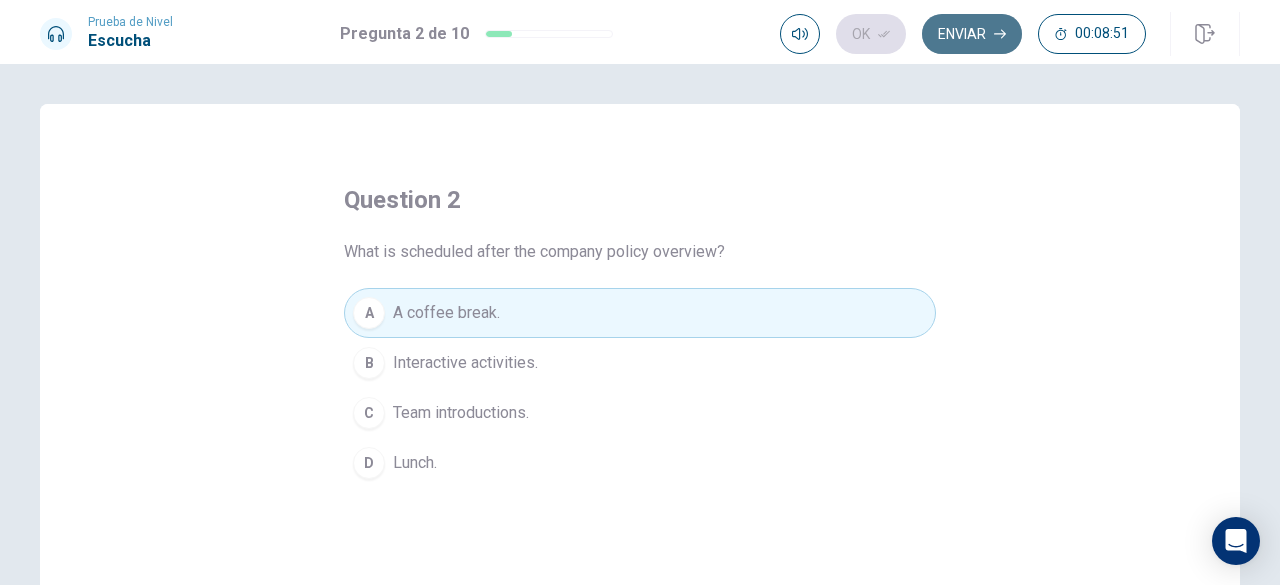 click on "Enviar" at bounding box center [972, 34] 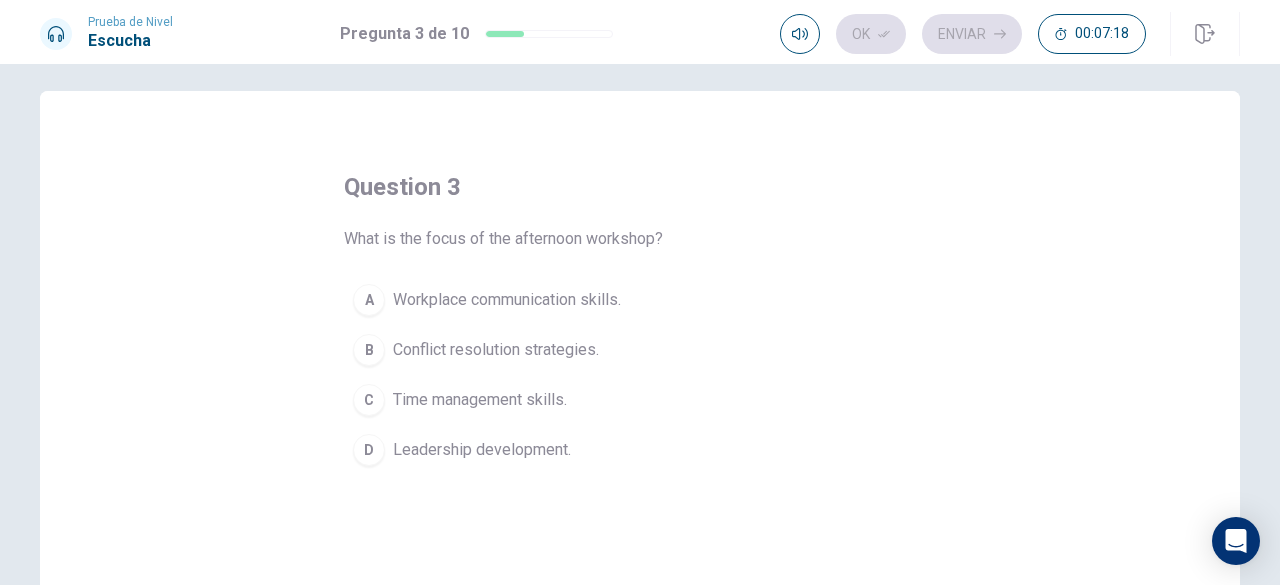 scroll, scrollTop: 12, scrollLeft: 0, axis: vertical 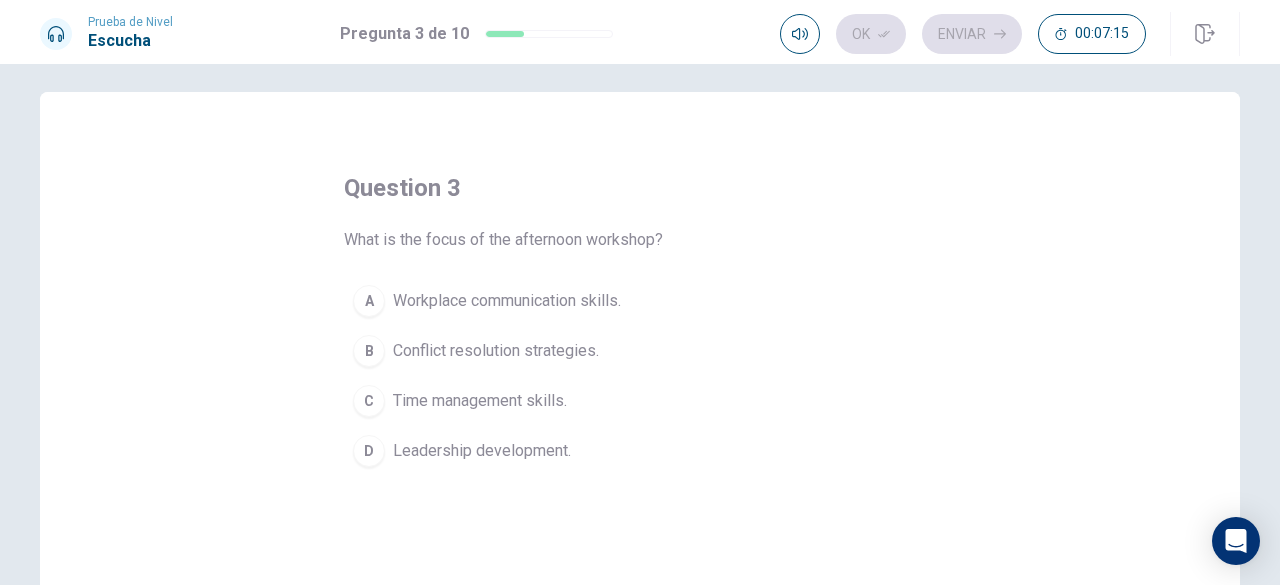 click on "A" at bounding box center (369, 301) 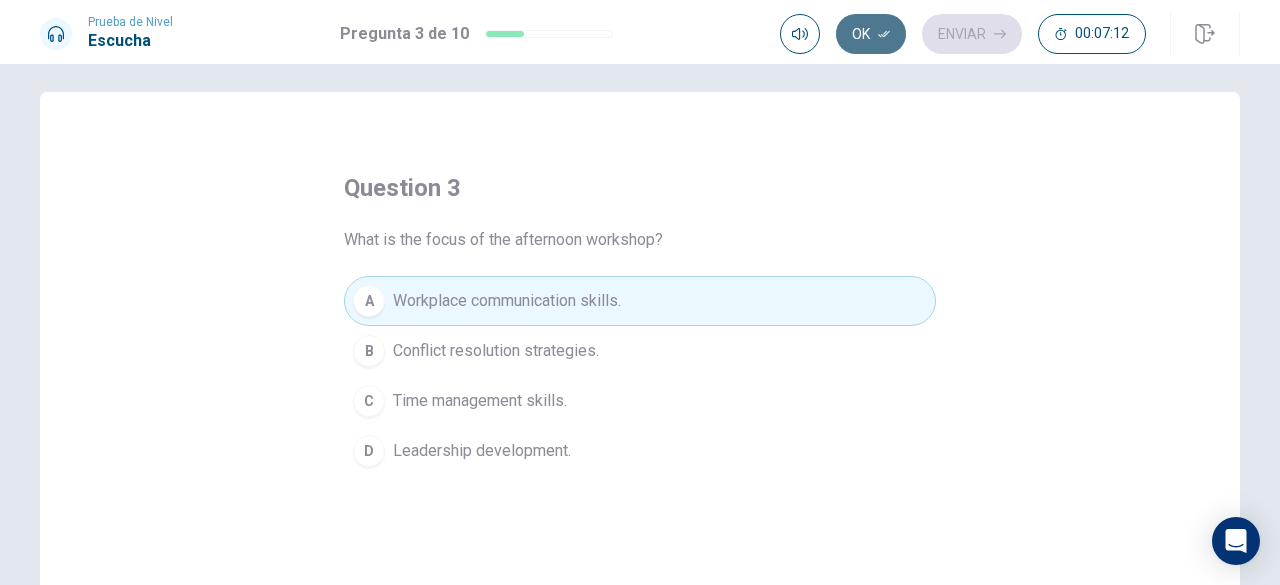 click on "Ok" at bounding box center (871, 34) 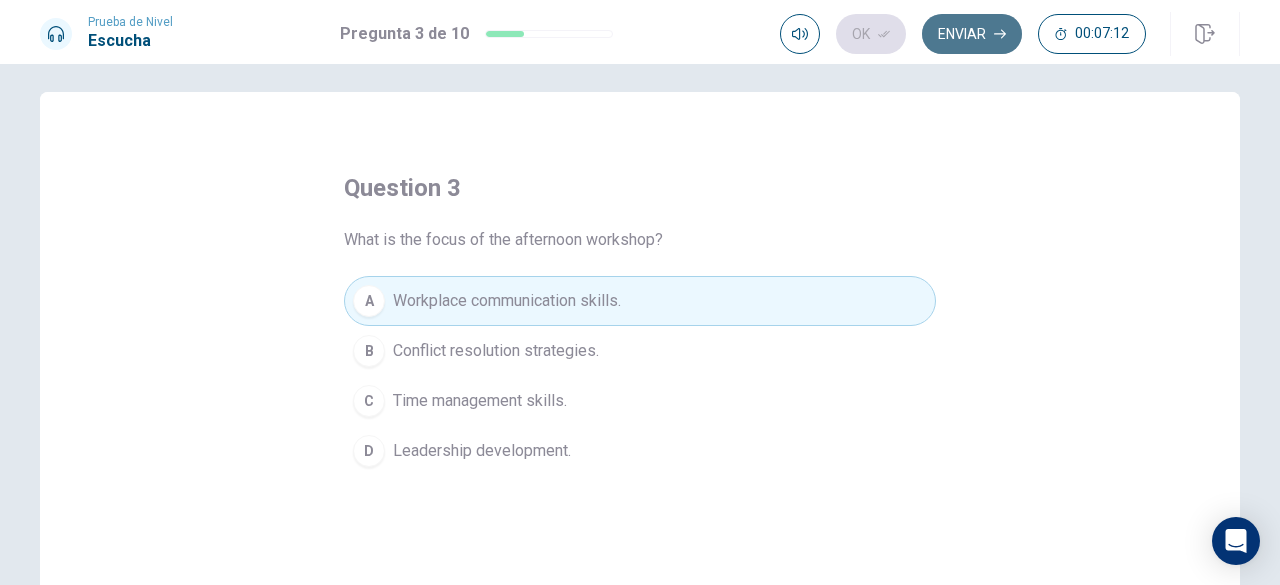 click on "Enviar" at bounding box center [972, 34] 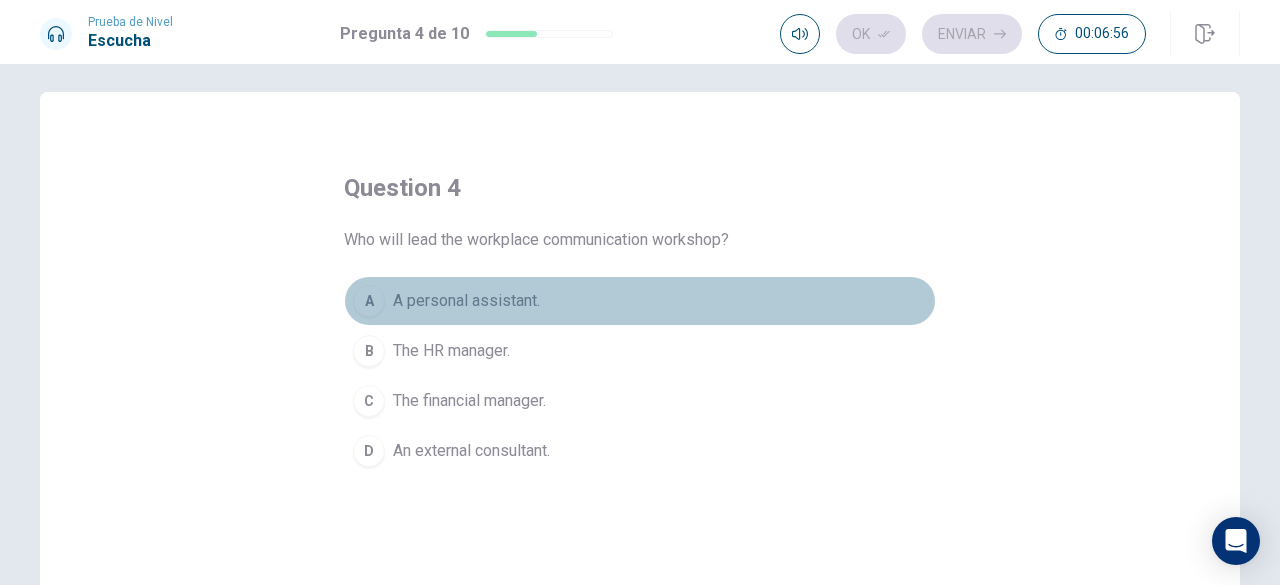 click on "A" at bounding box center [369, 301] 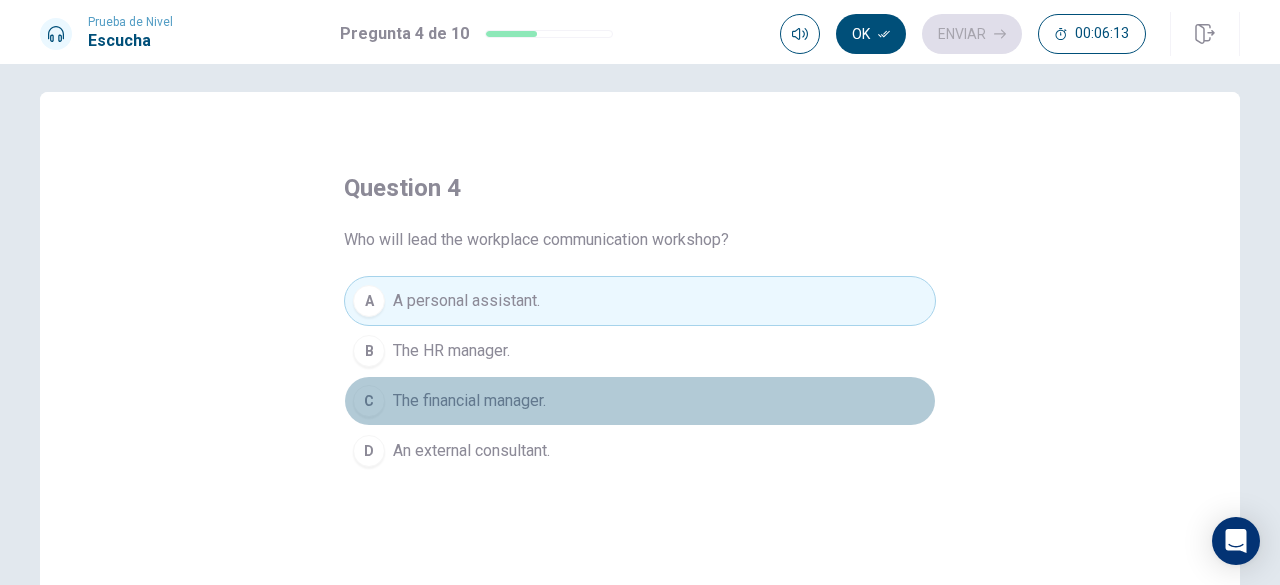 click on "C" at bounding box center (369, 401) 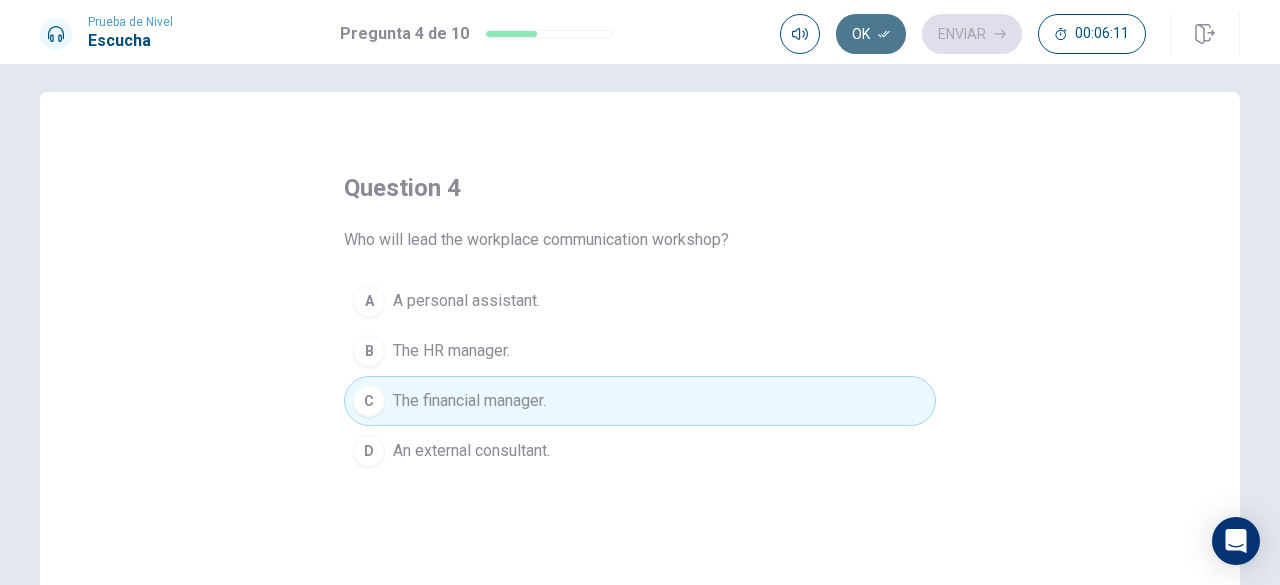 click on "Ok" at bounding box center [871, 34] 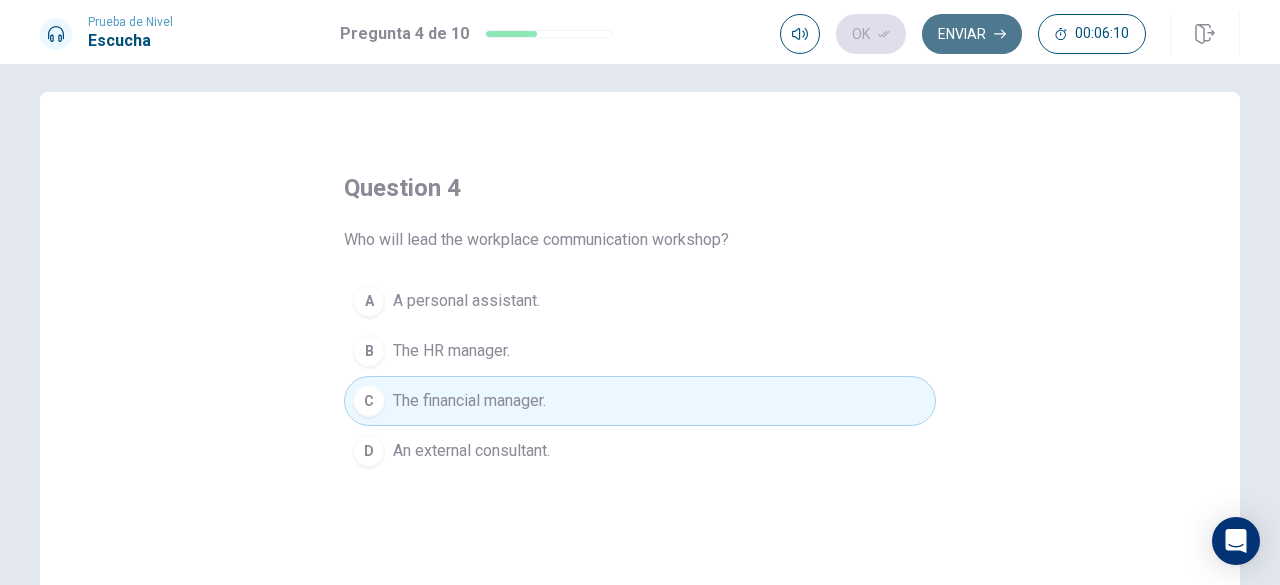 click on "Enviar" at bounding box center [972, 34] 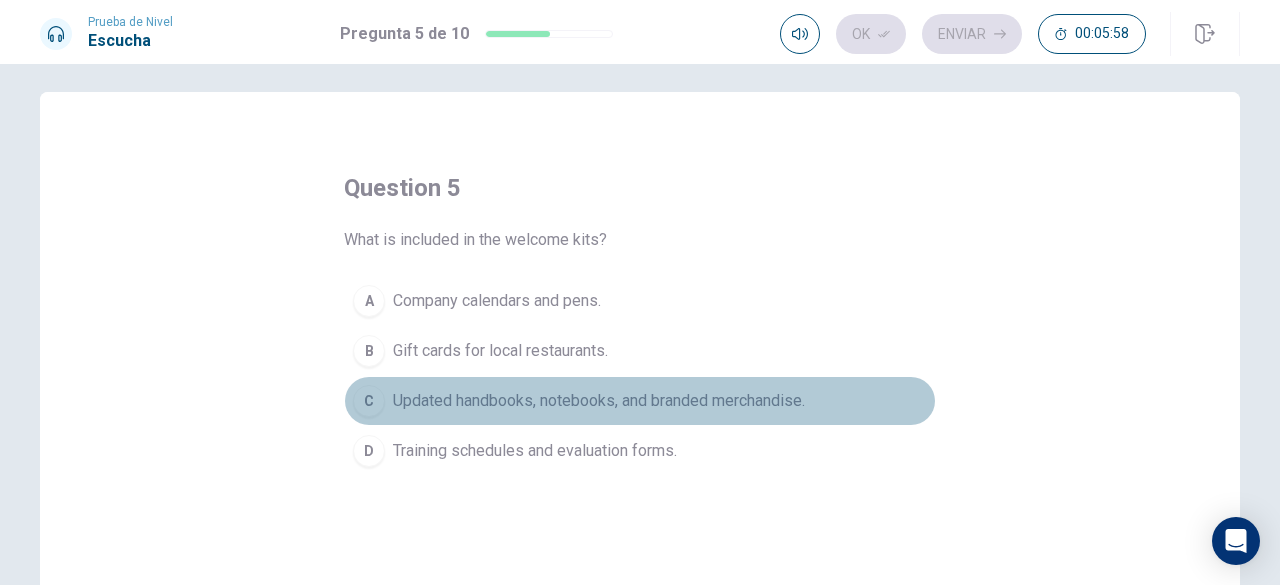 click on "C" at bounding box center (369, 401) 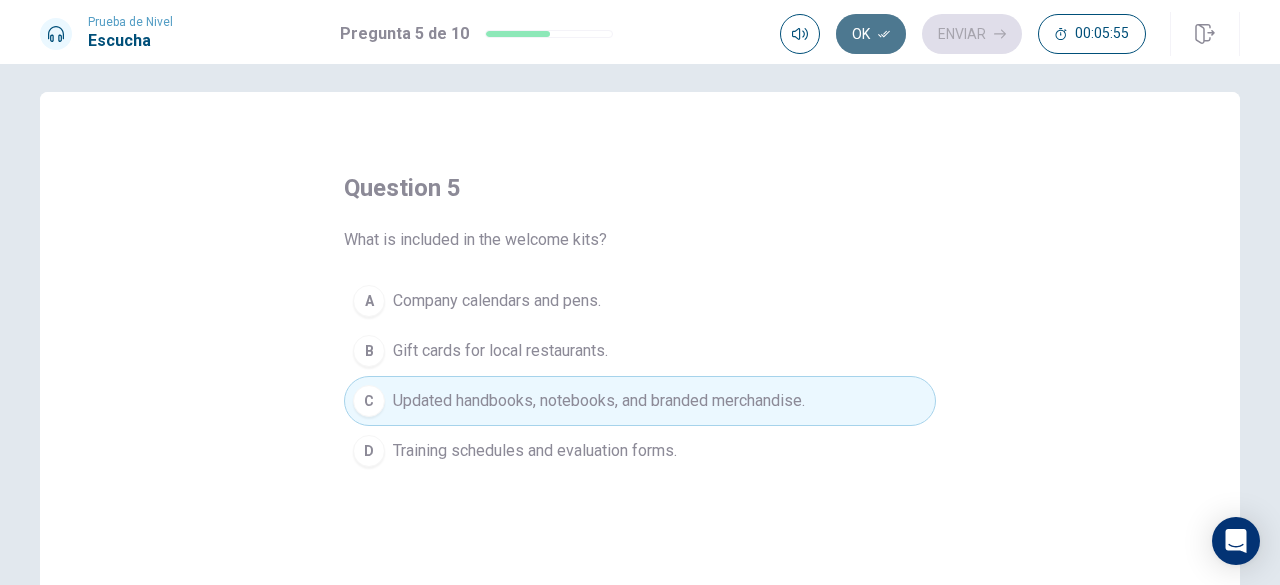 click on "Ok" at bounding box center [871, 34] 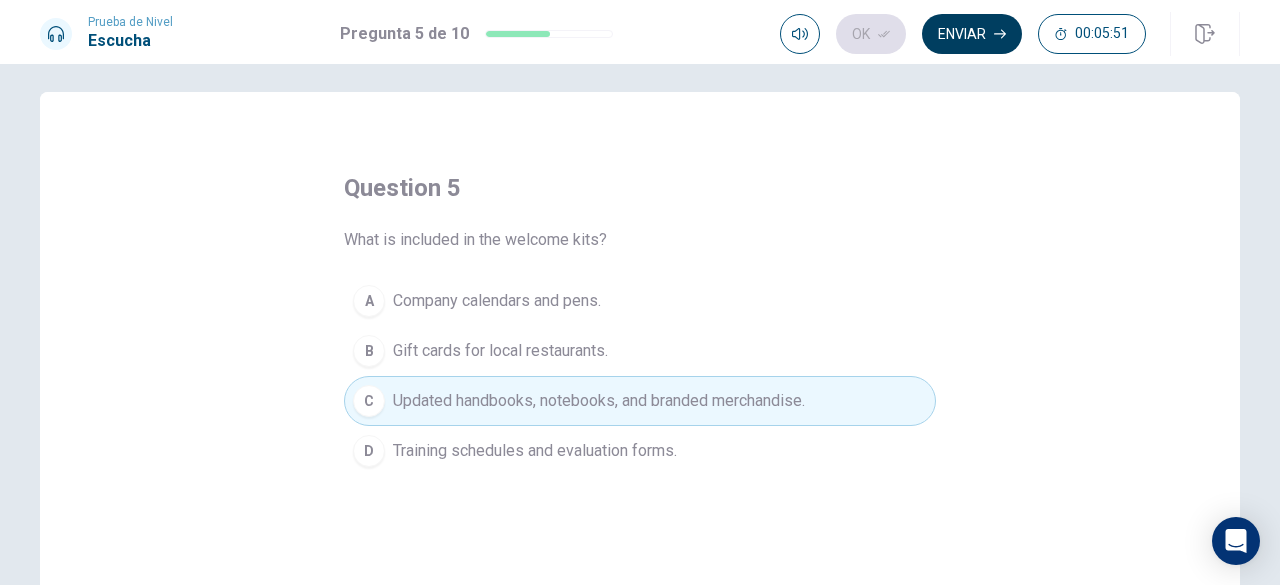 click on "Enviar" at bounding box center (972, 34) 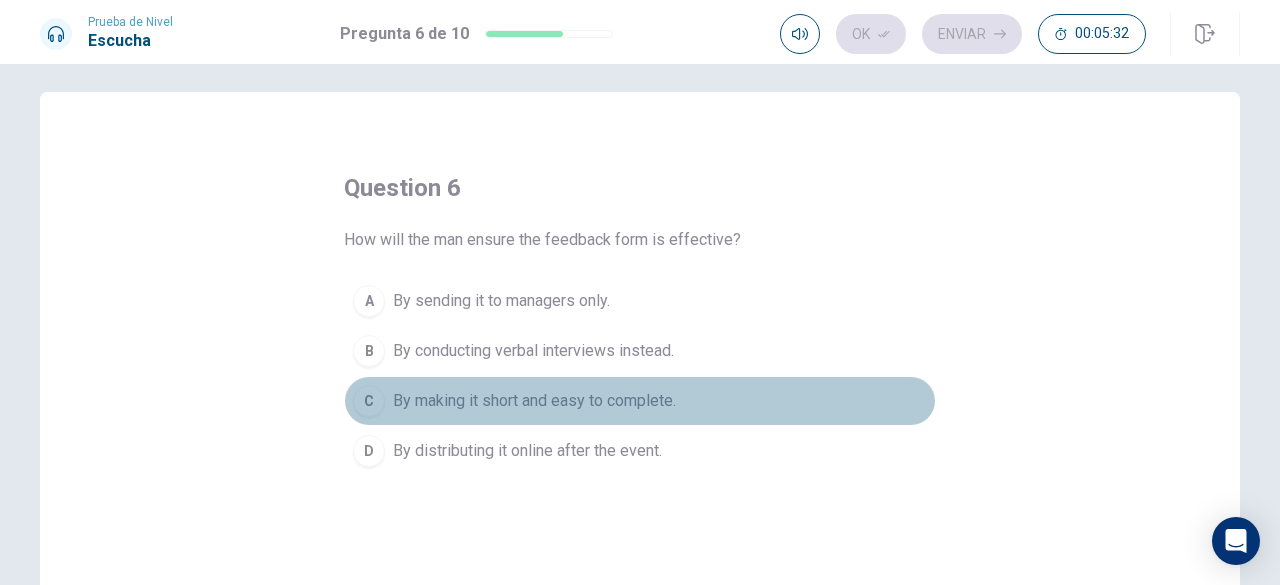 click on "C" at bounding box center (369, 401) 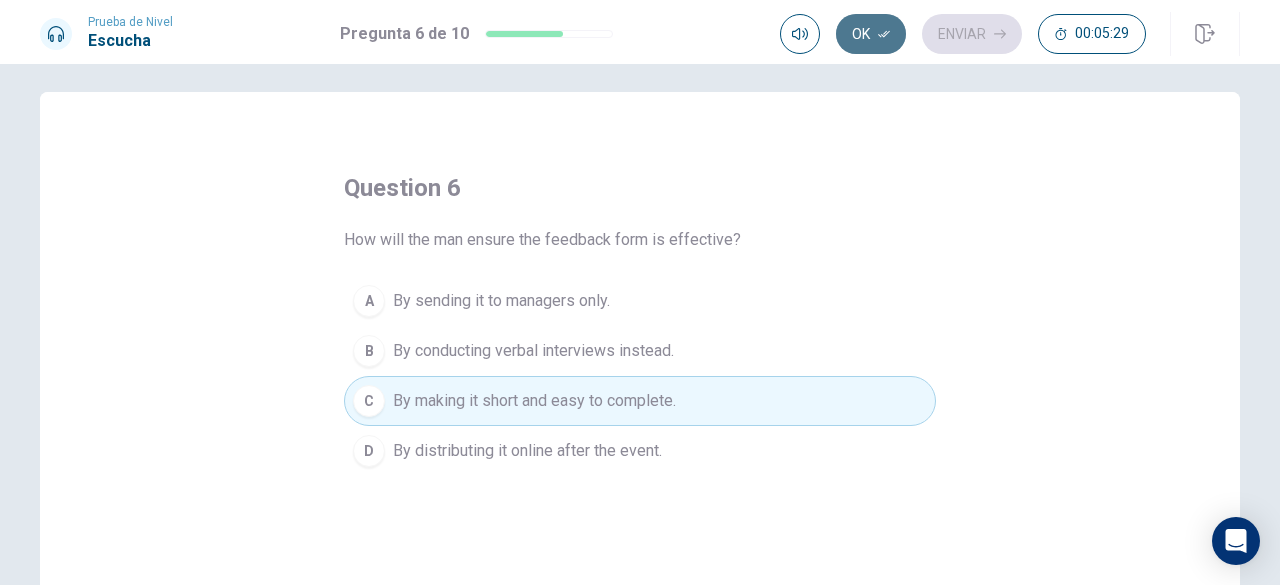click 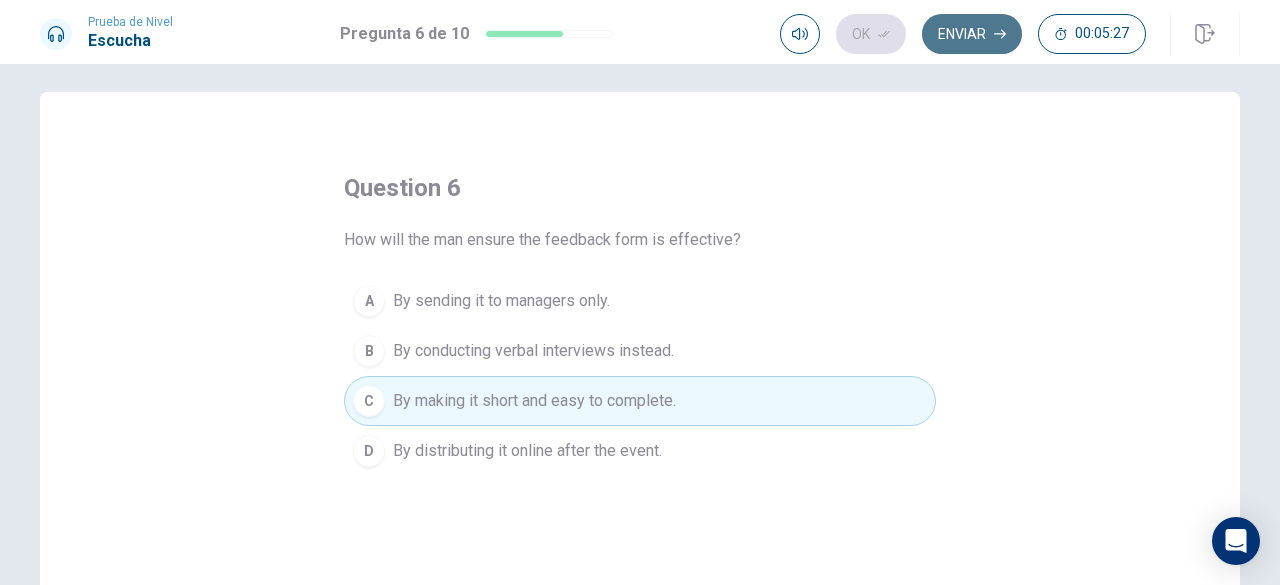 click on "Enviar" at bounding box center (972, 34) 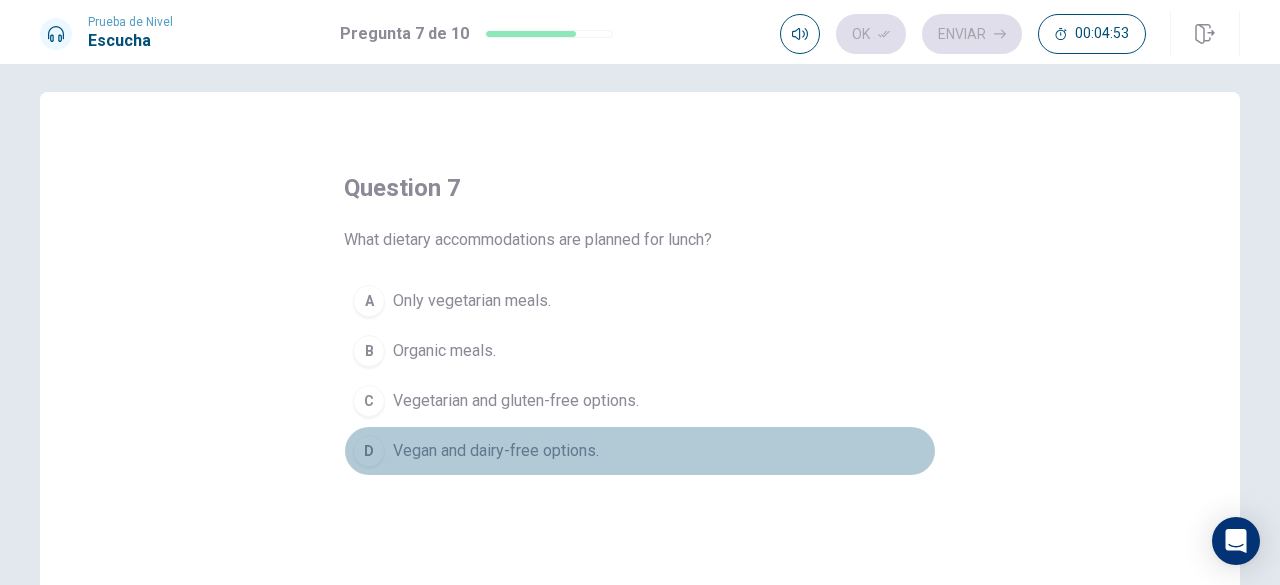 click on "D" at bounding box center [369, 451] 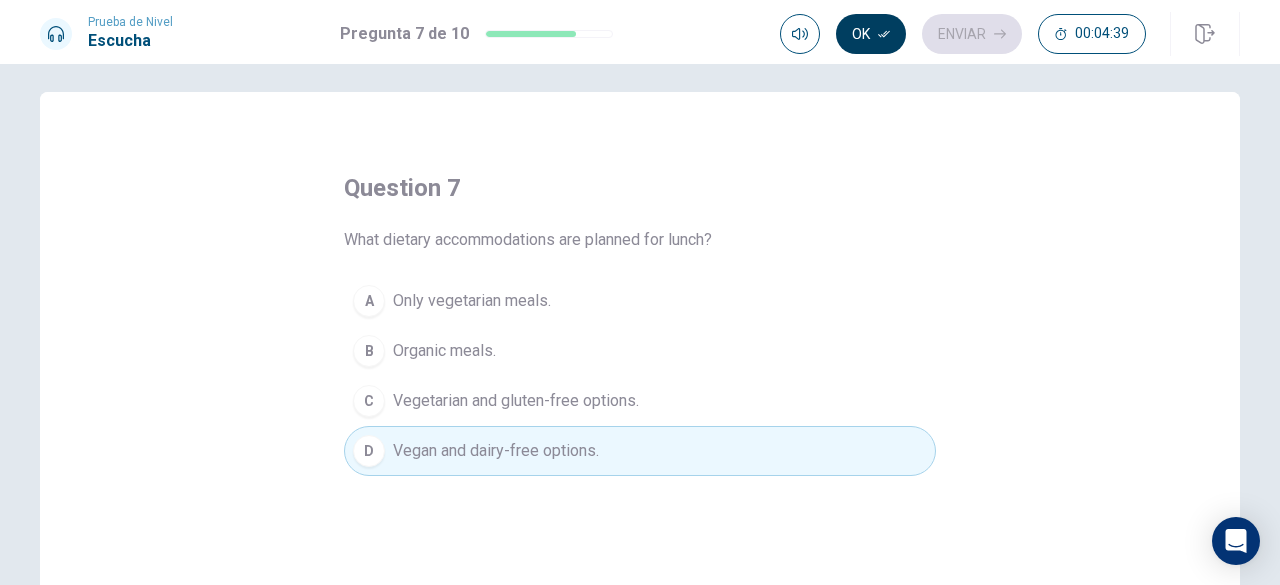 click on "Ok" at bounding box center (871, 34) 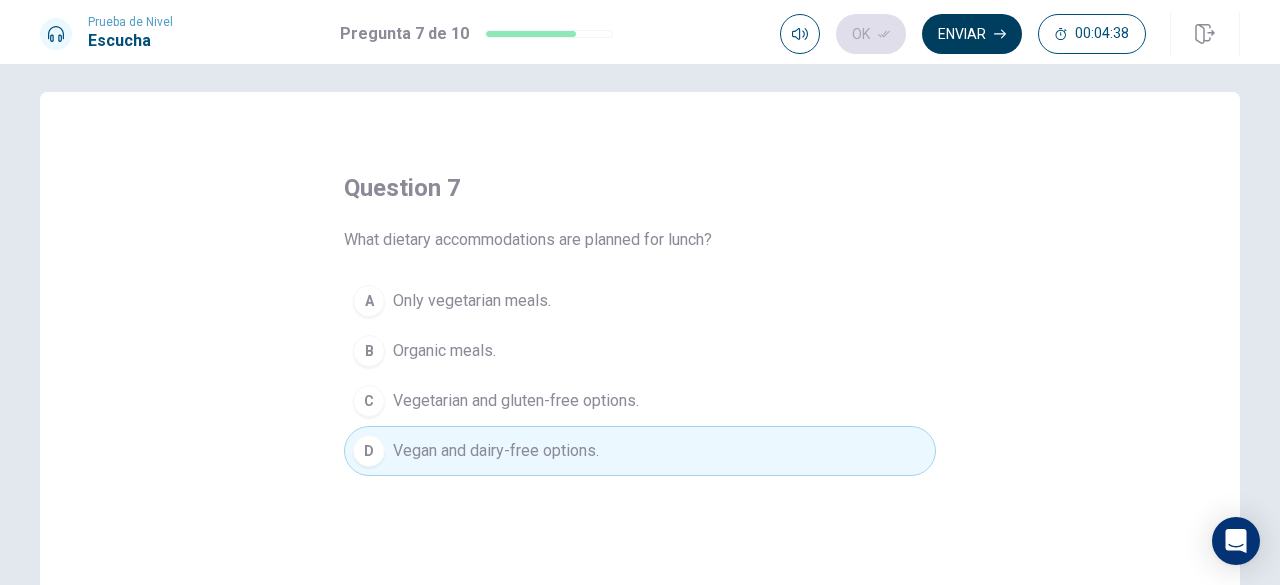 click on "Enviar" at bounding box center (972, 34) 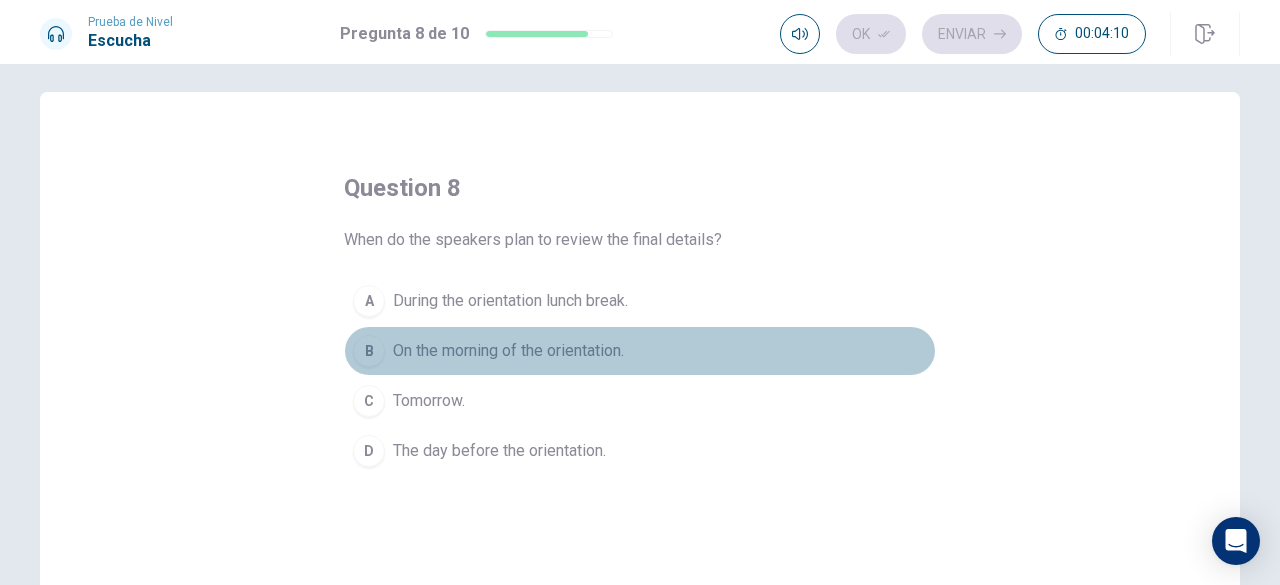 click on "B" at bounding box center [369, 351] 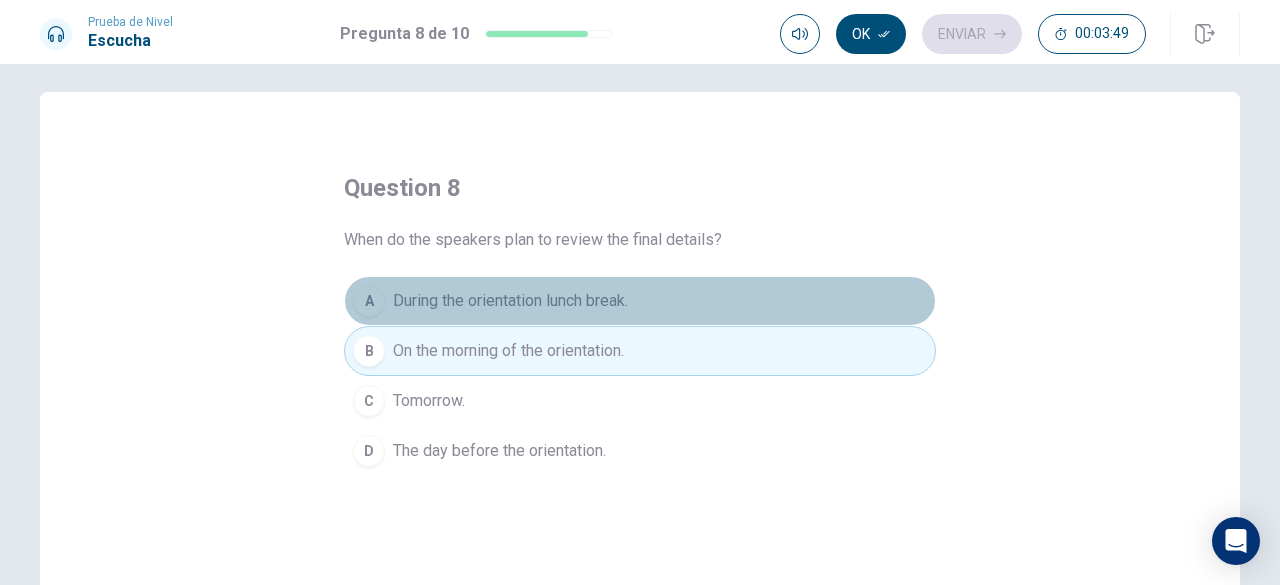 click on "A" at bounding box center (369, 301) 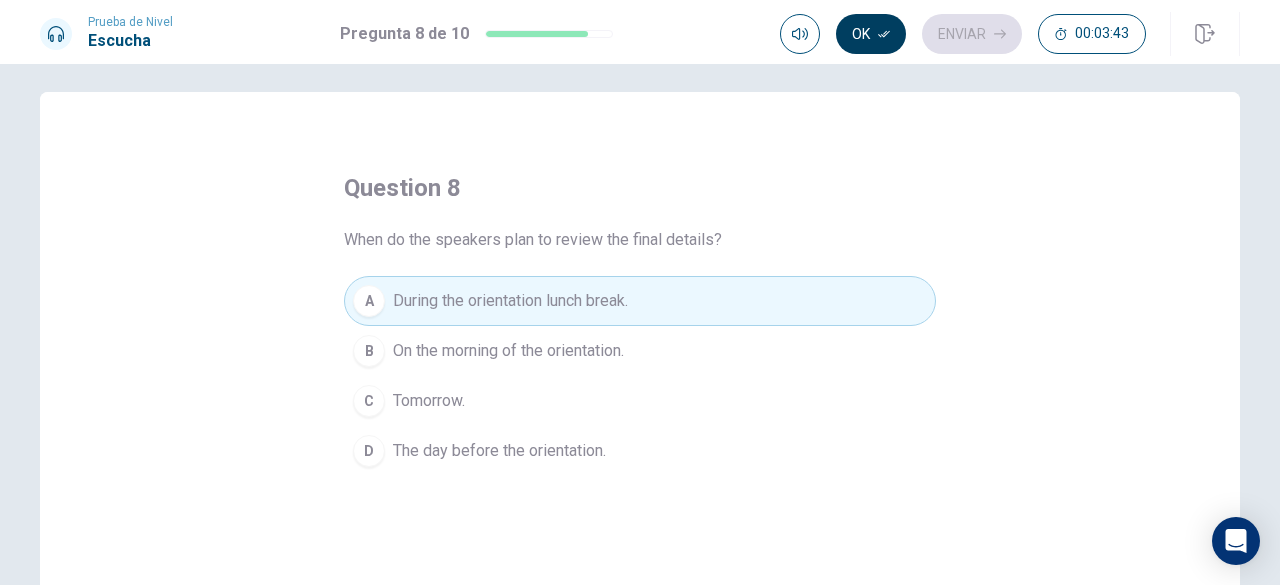 click on "Ok" at bounding box center [871, 34] 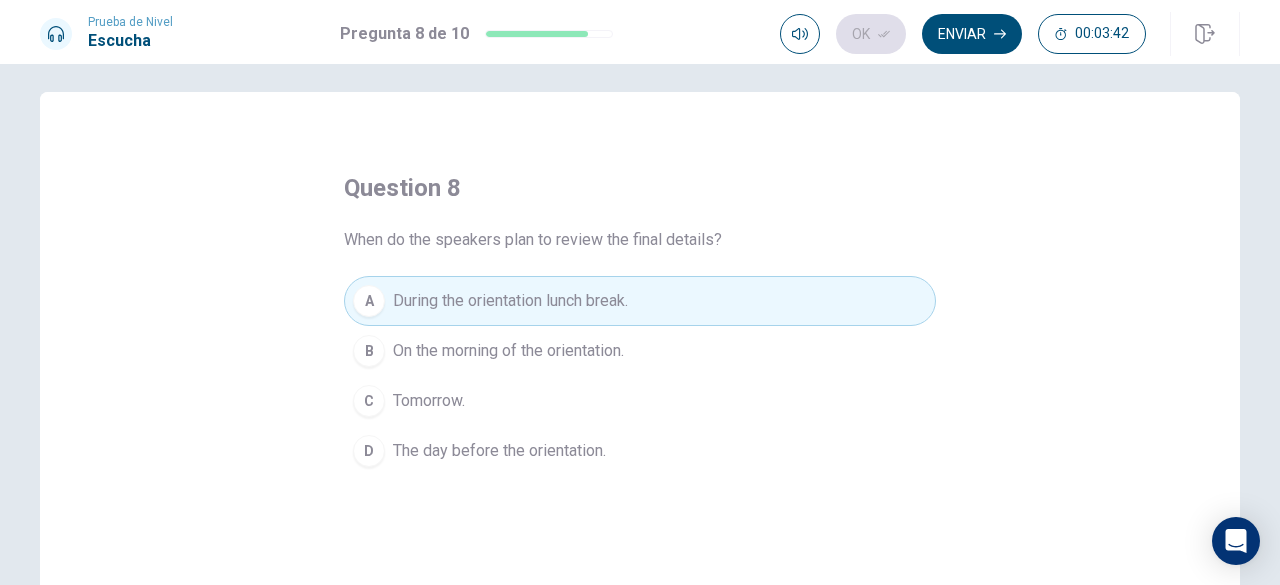 click on "Ok Enviar 00:03:42" at bounding box center [963, 34] 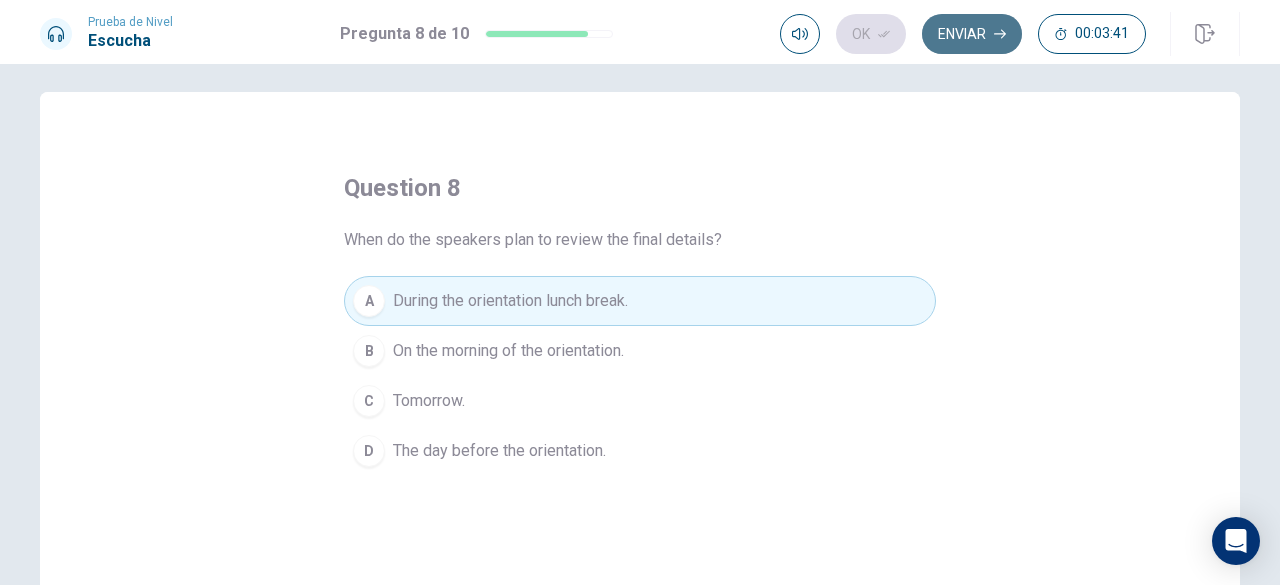 click on "Enviar" at bounding box center [972, 34] 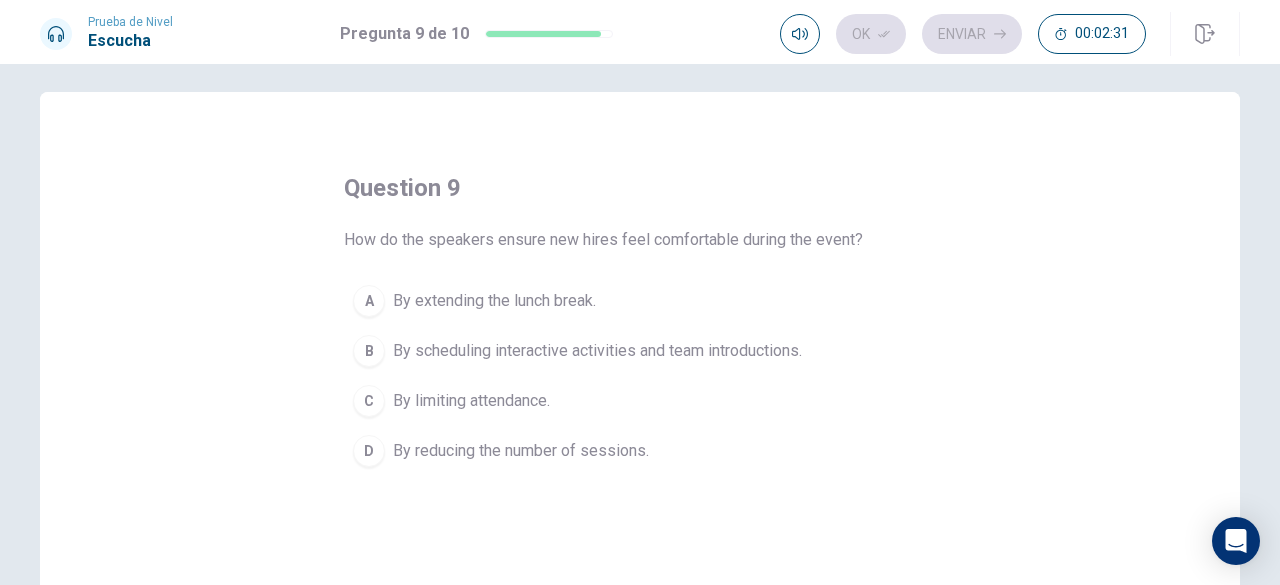 click on "B" at bounding box center [369, 351] 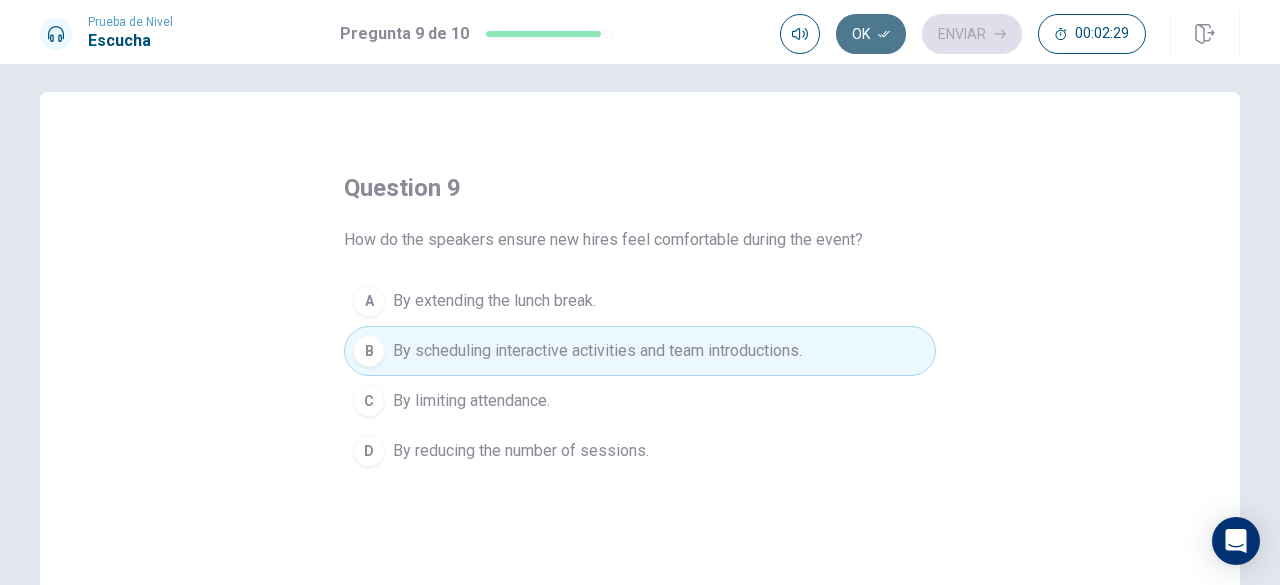 click on "Ok" at bounding box center [871, 34] 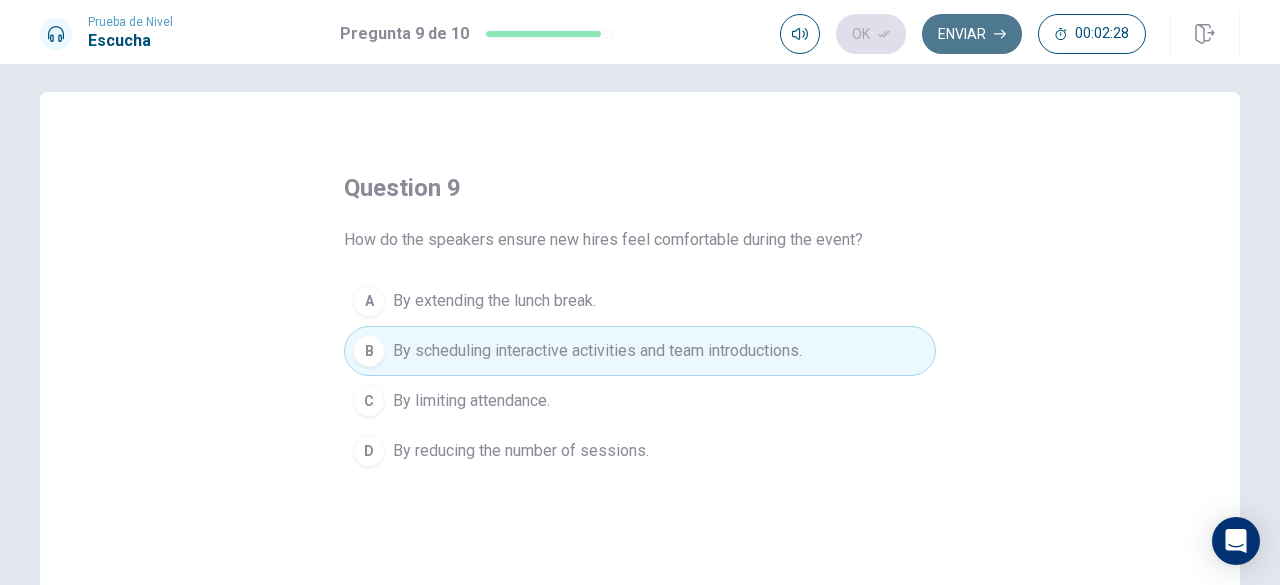 click on "Enviar" at bounding box center (972, 34) 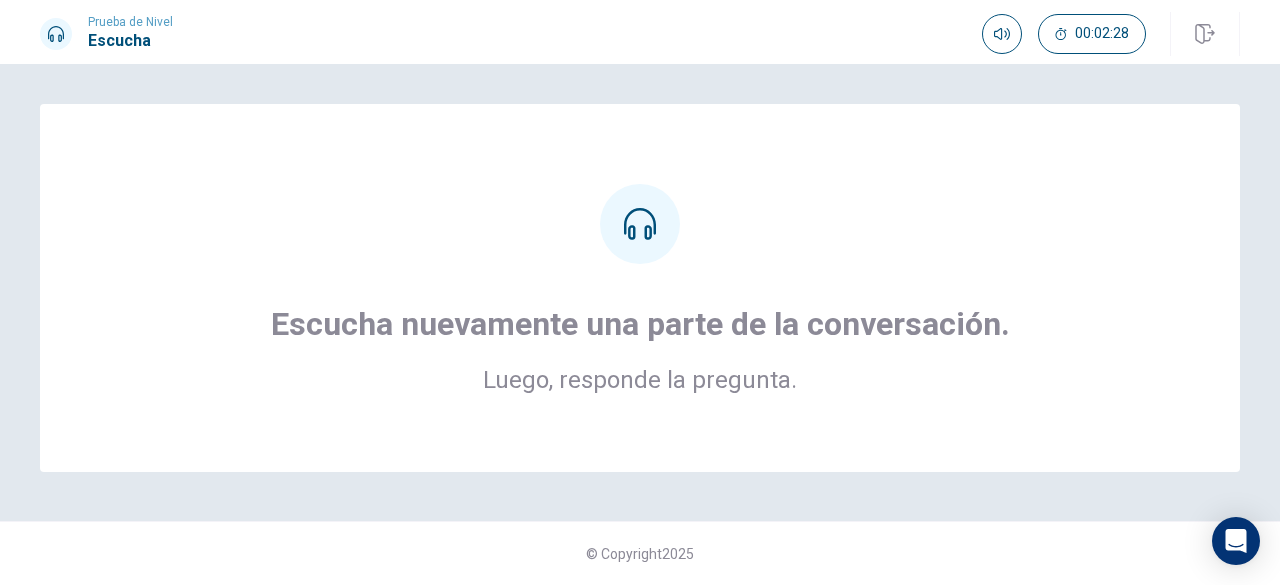 scroll, scrollTop: 0, scrollLeft: 0, axis: both 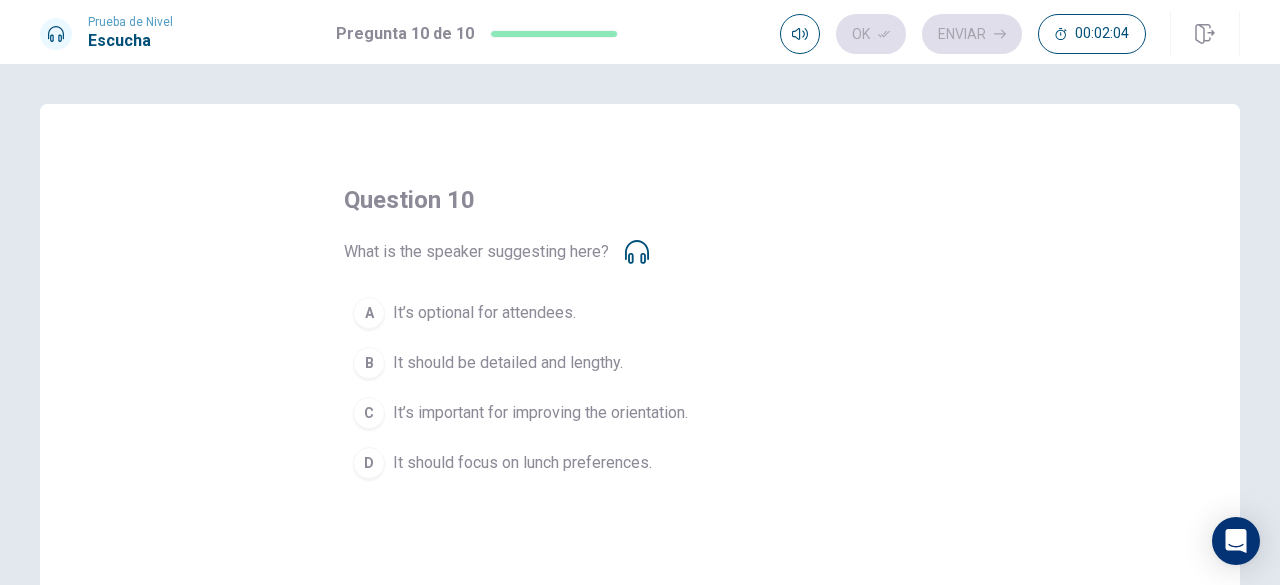click 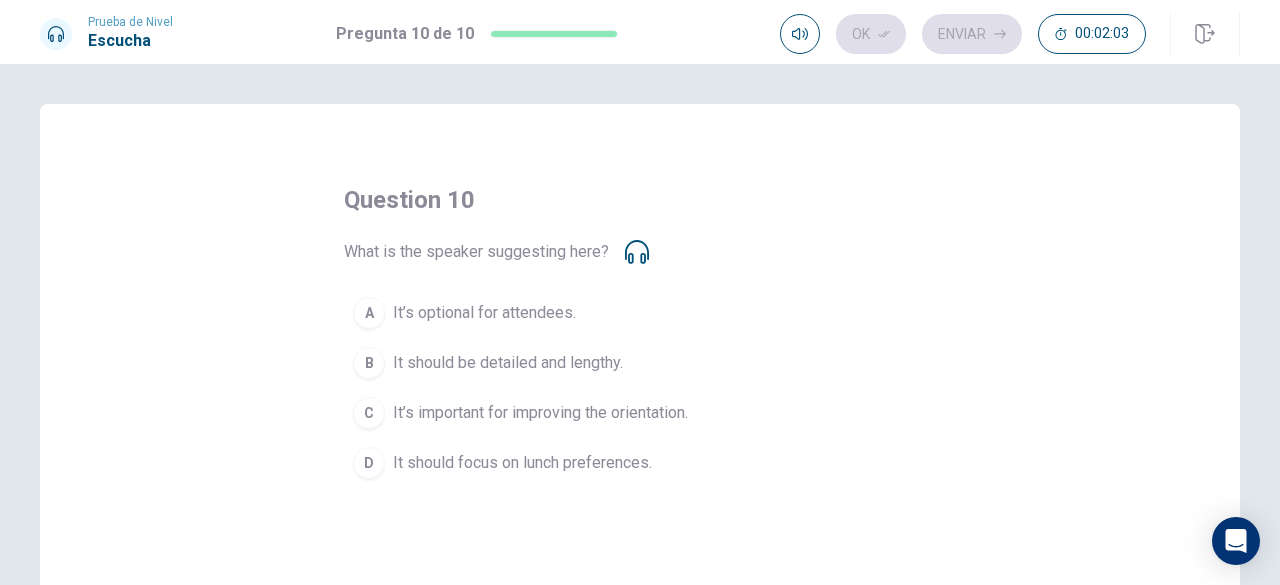click 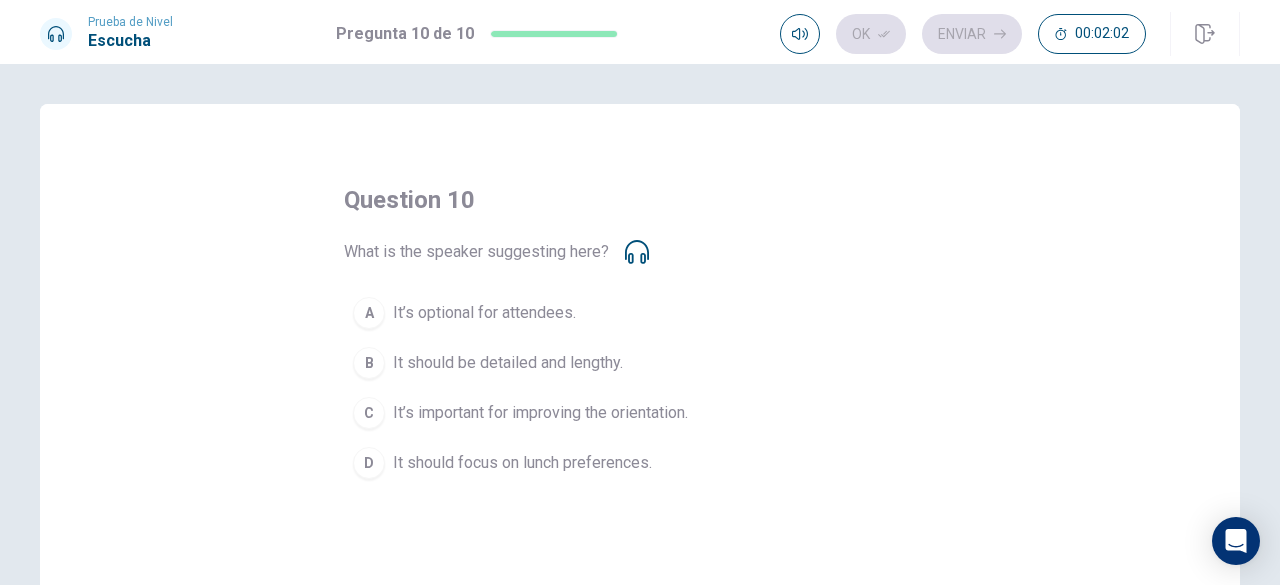 click 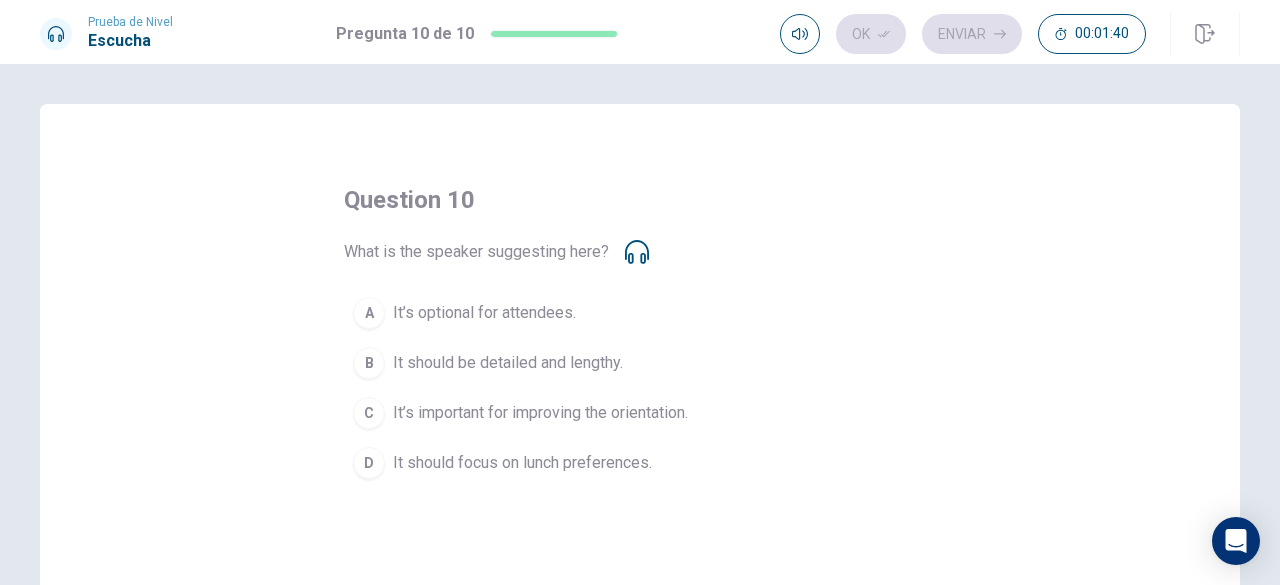 click on "Escucha" at bounding box center (130, 41) 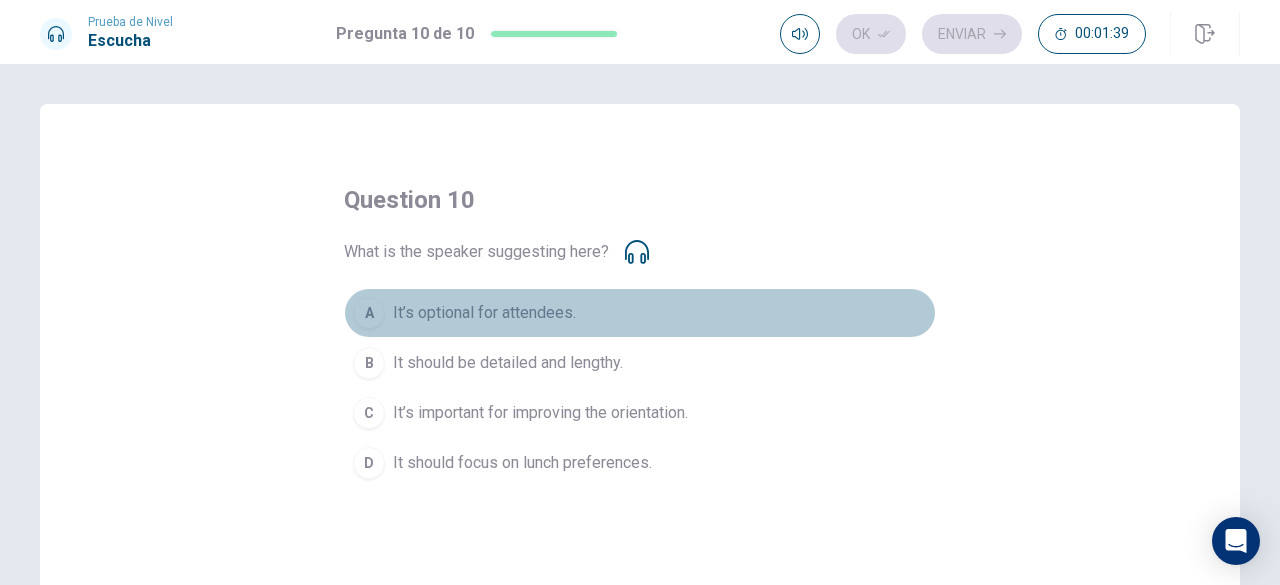 click on "A It’s optional for attendees." at bounding box center (640, 313) 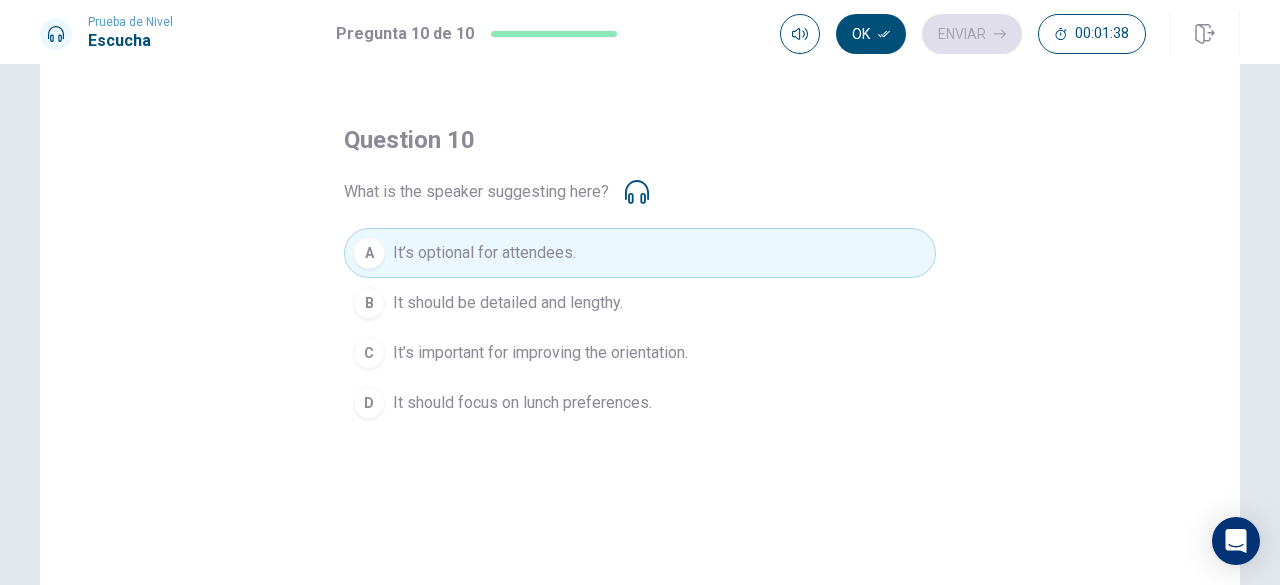 scroll, scrollTop: 62, scrollLeft: 0, axis: vertical 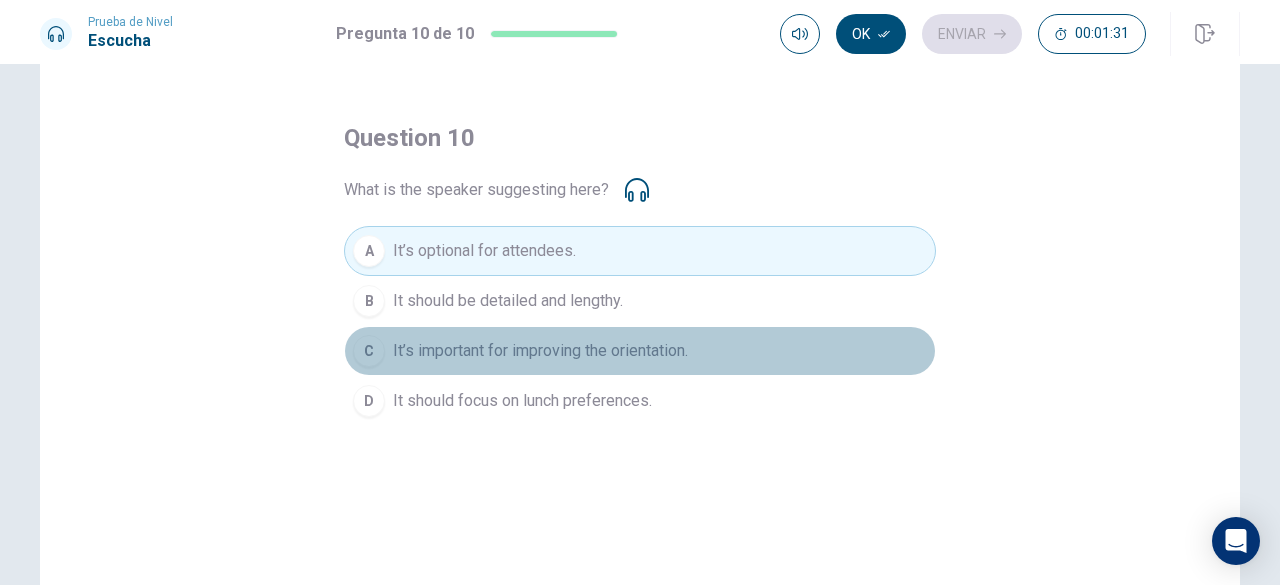 click on "C It’s important for improving the orientation." at bounding box center [640, 351] 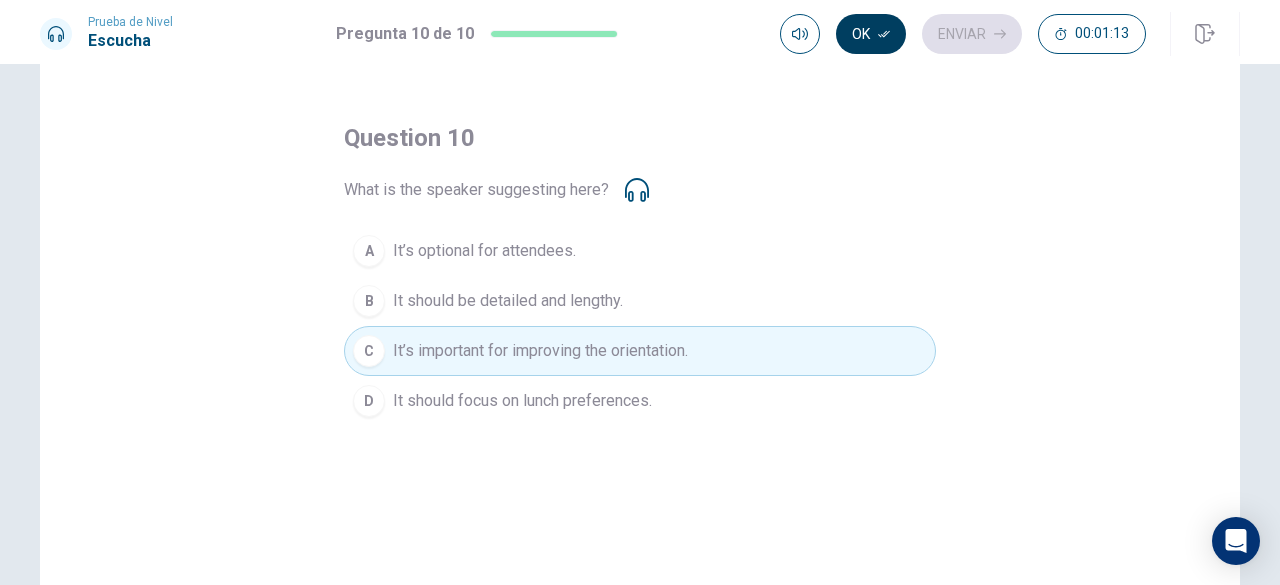 click on "Ok" at bounding box center (871, 34) 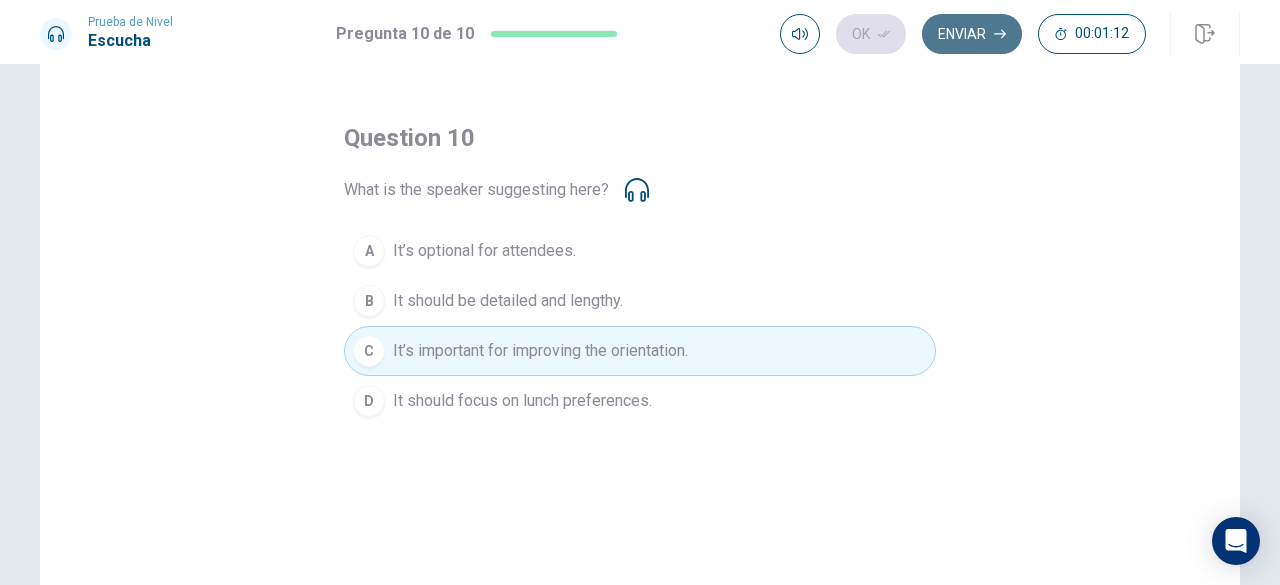 click on "Enviar" at bounding box center [972, 34] 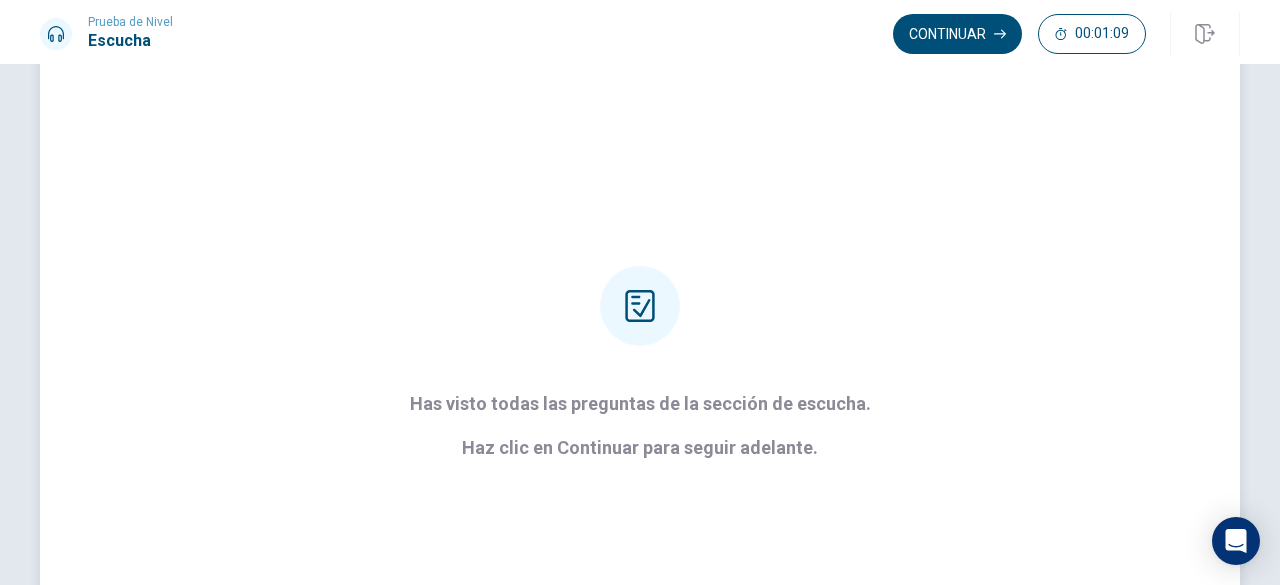 scroll, scrollTop: 262, scrollLeft: 0, axis: vertical 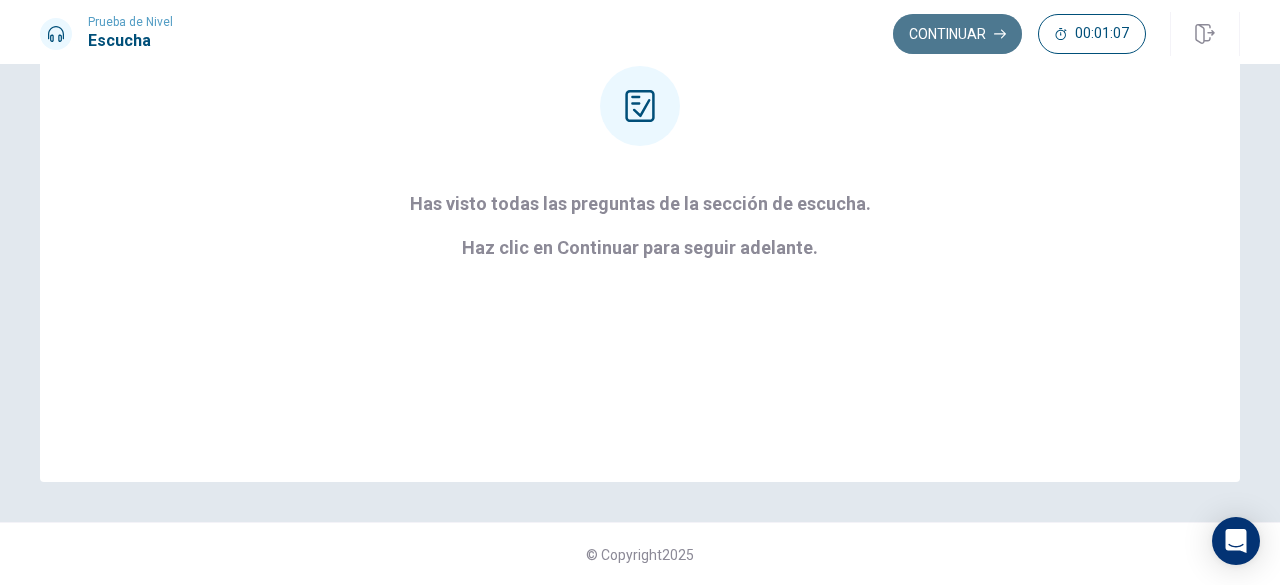 click on "Continuar" at bounding box center (957, 34) 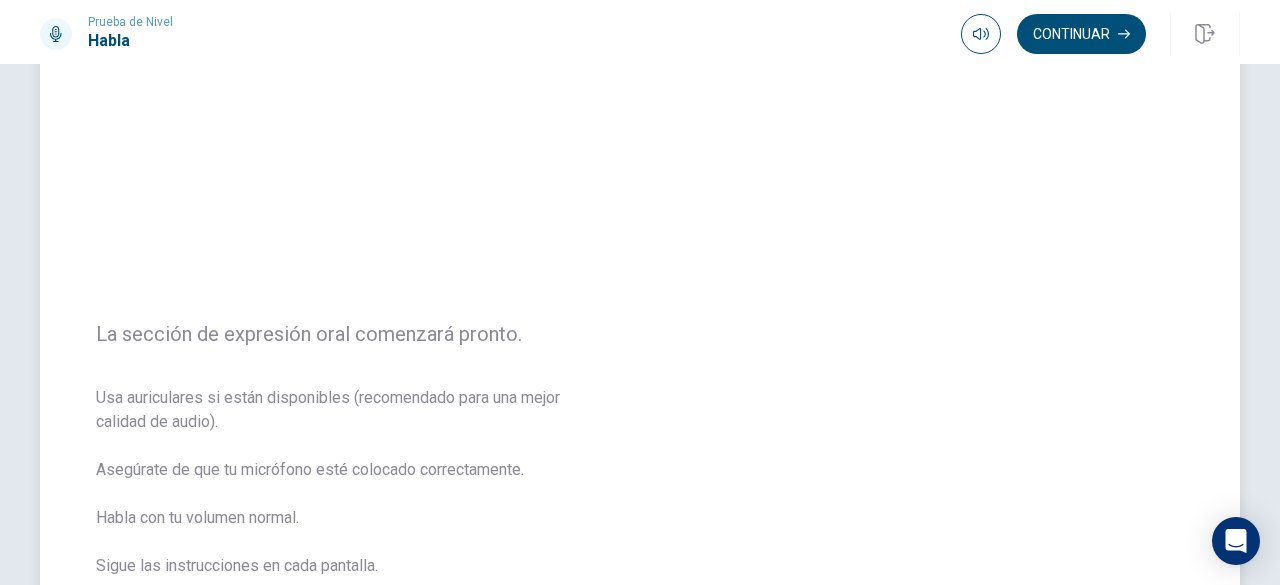 scroll, scrollTop: 0, scrollLeft: 0, axis: both 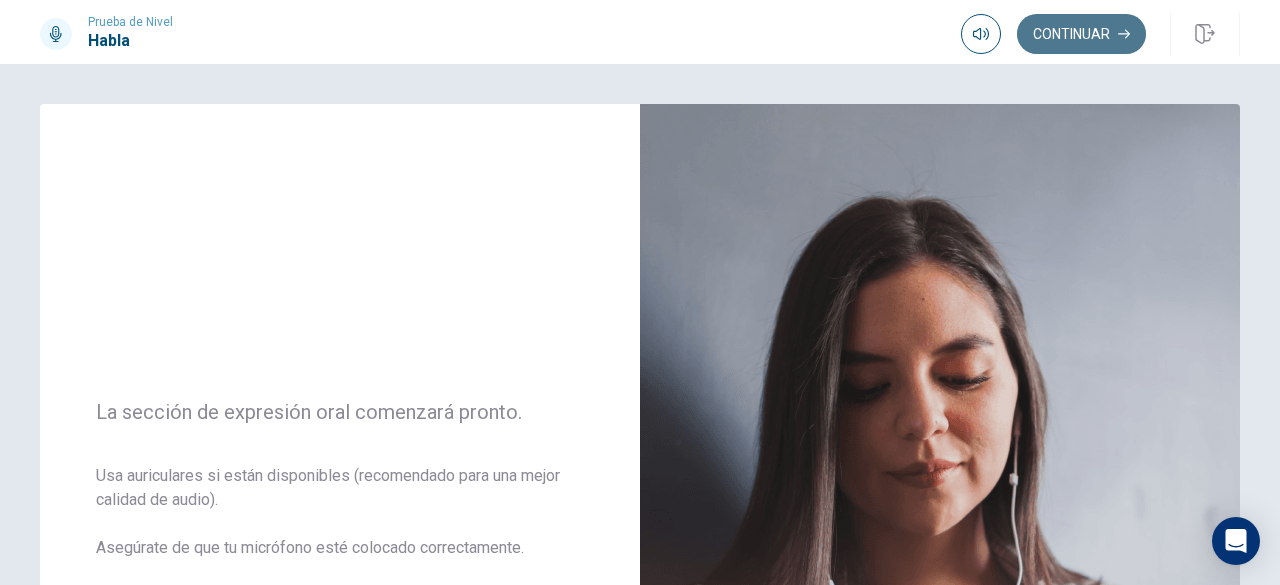 click on "Continuar" at bounding box center (1081, 34) 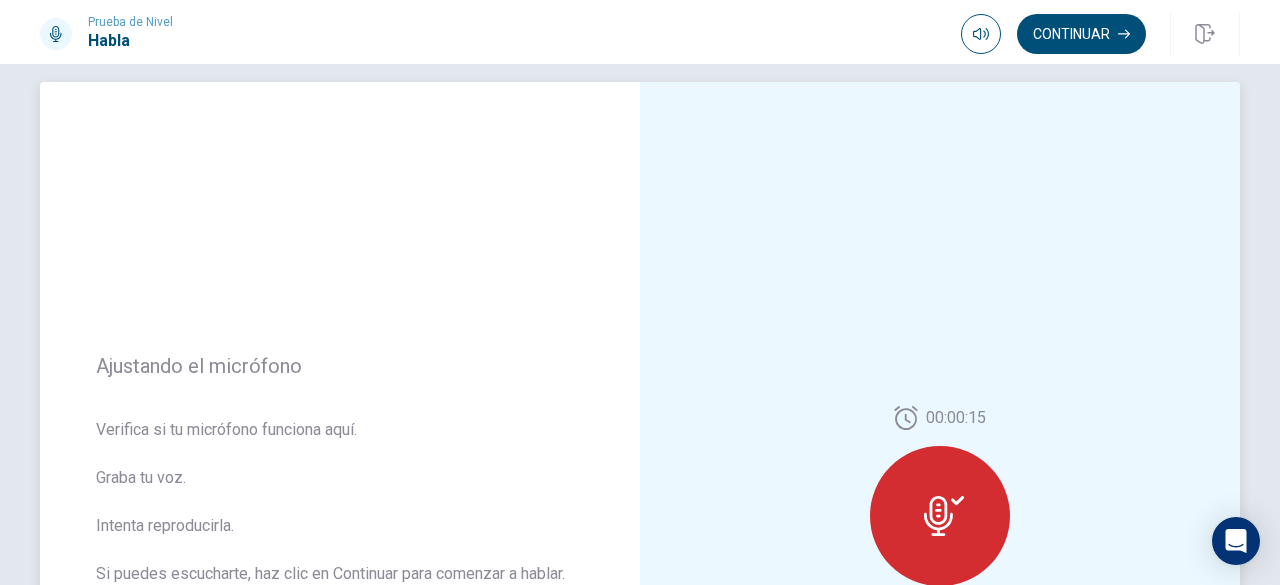 scroll, scrollTop: 278, scrollLeft: 0, axis: vertical 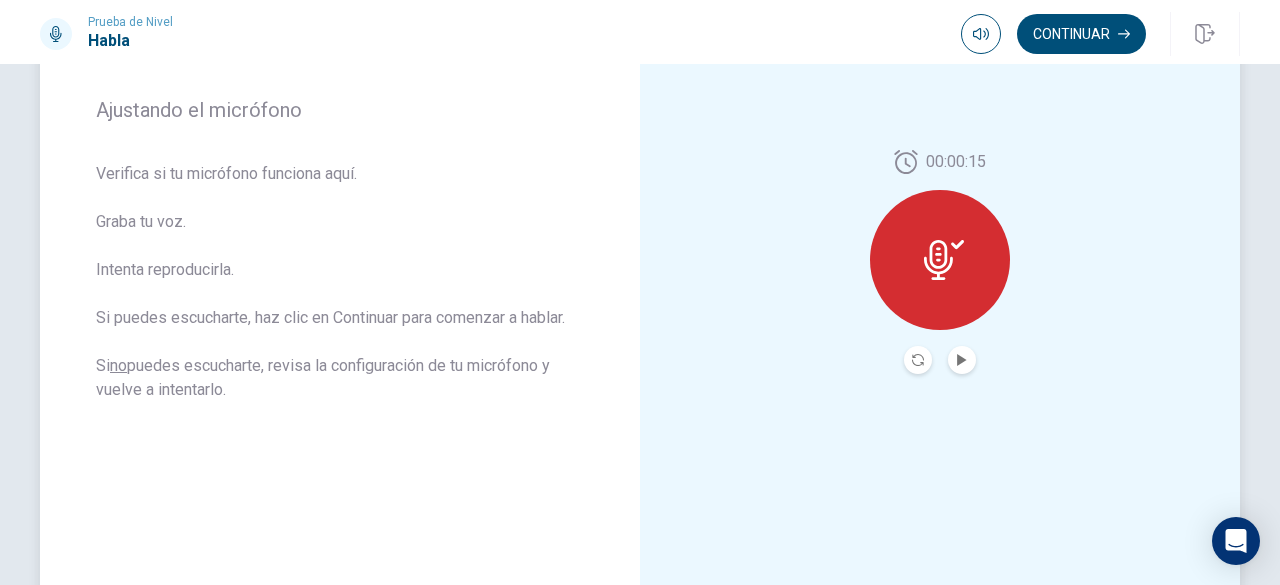 click at bounding box center [962, 360] 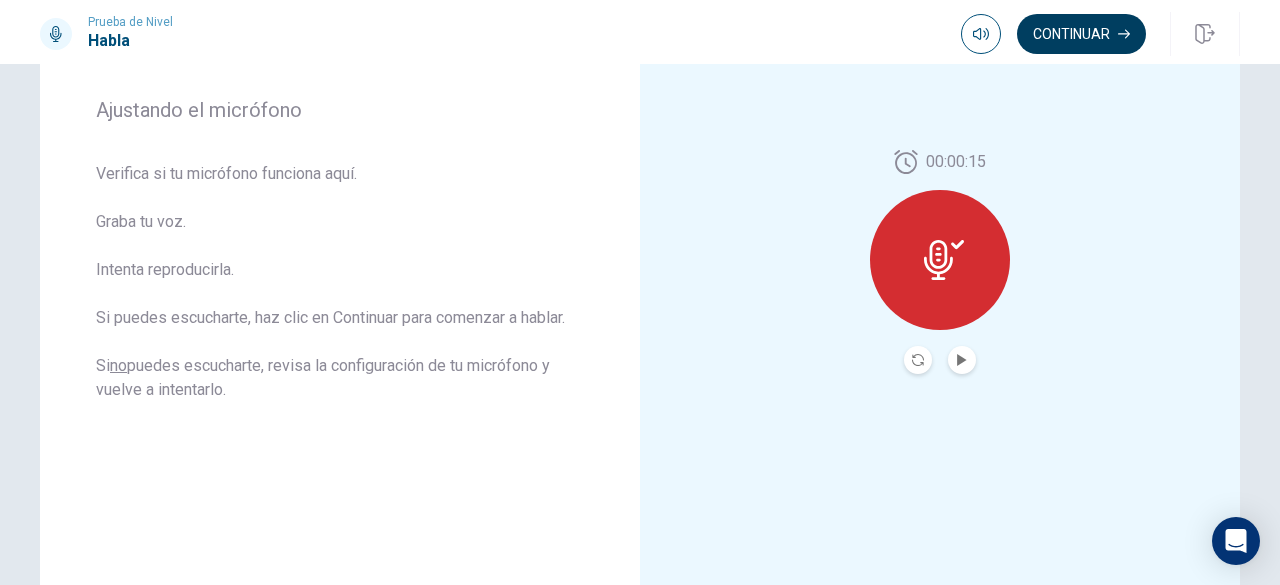 click on "Continuar" at bounding box center [1081, 34] 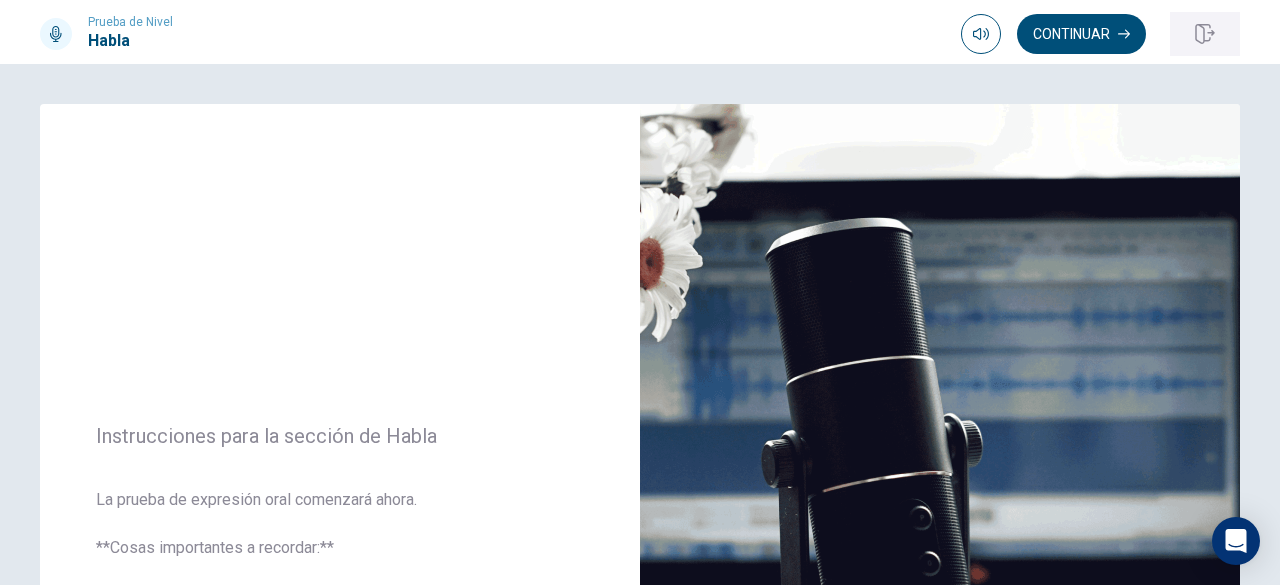 scroll, scrollTop: 1, scrollLeft: 0, axis: vertical 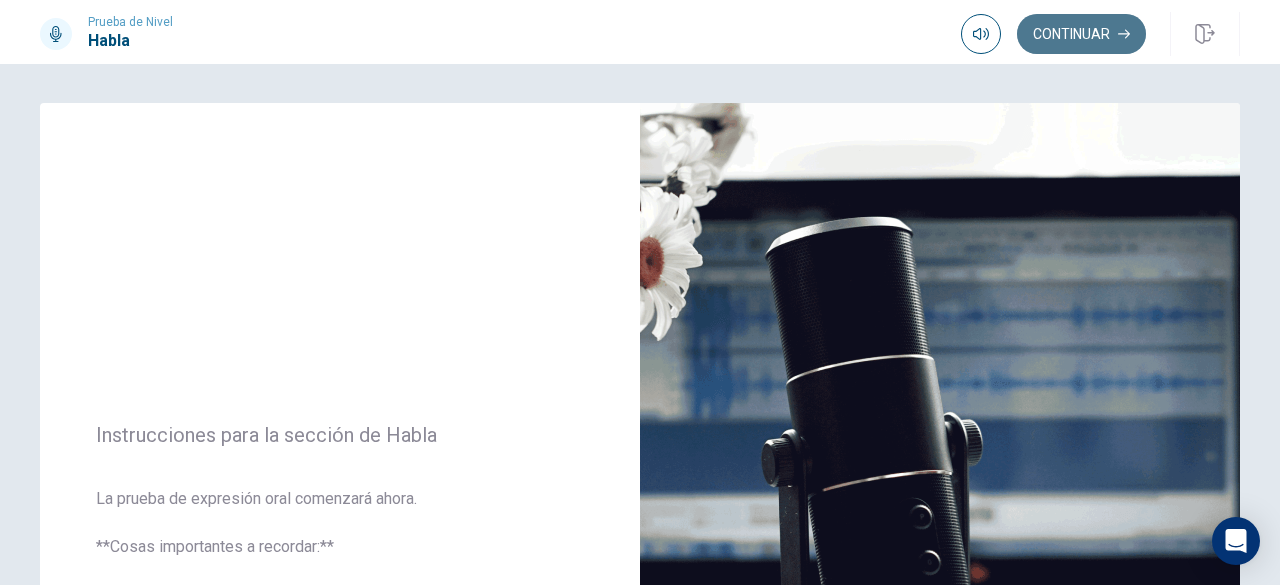 click on "Continuar" at bounding box center [1081, 34] 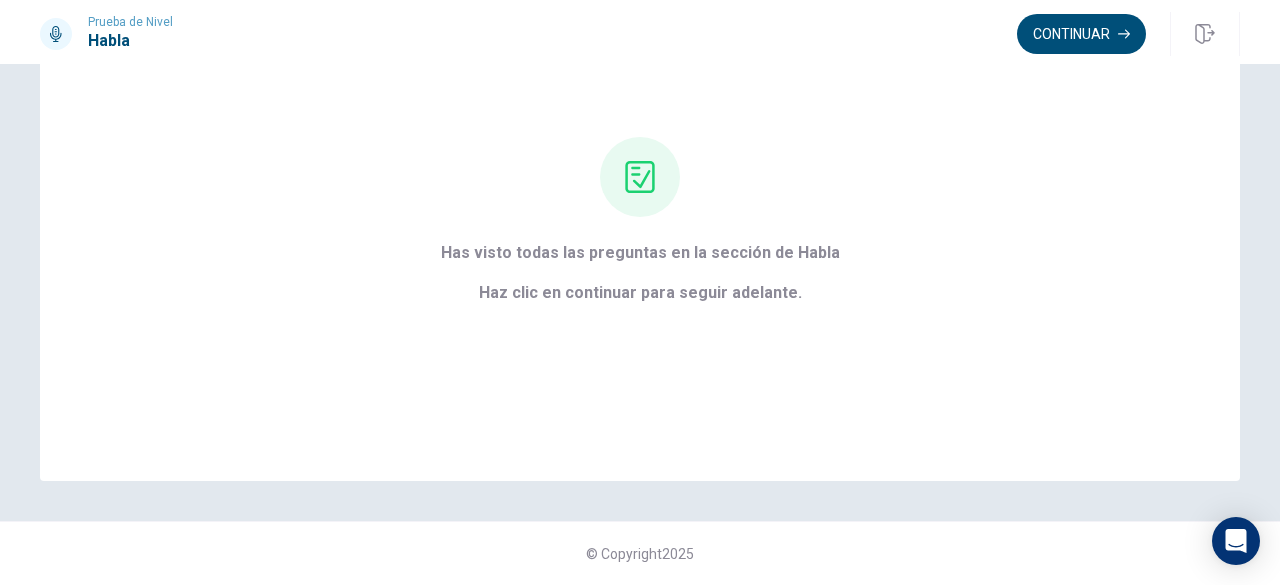 scroll, scrollTop: 142, scrollLeft: 0, axis: vertical 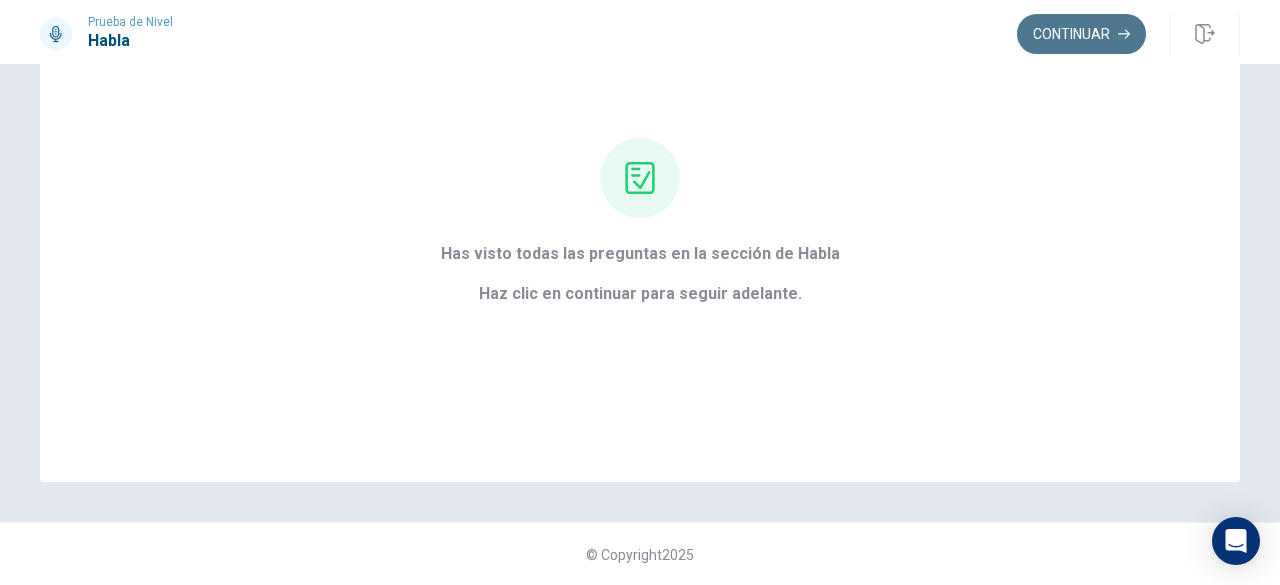 click on "Continuar" at bounding box center (1081, 34) 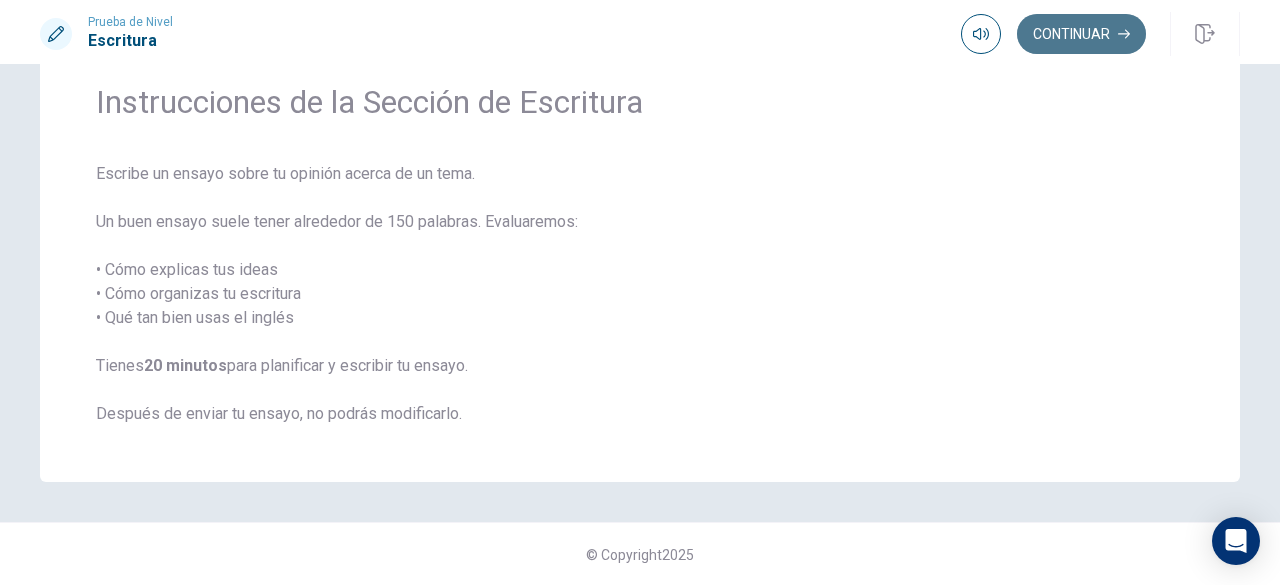 click on "Continuar" at bounding box center [1081, 34] 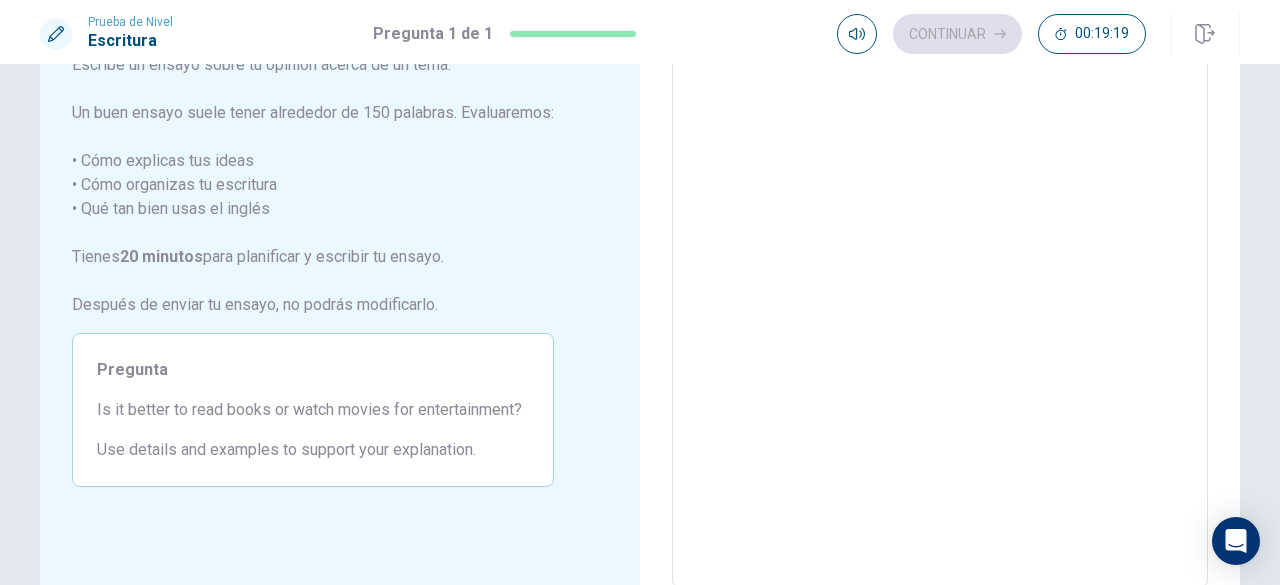 scroll, scrollTop: 0, scrollLeft: 0, axis: both 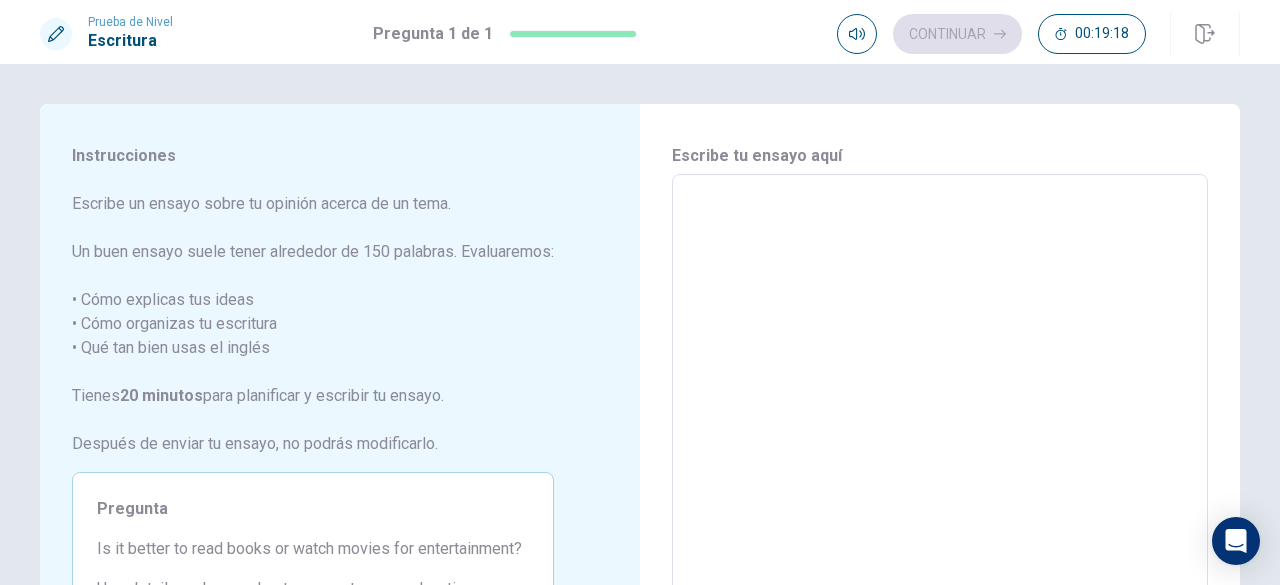 click on "x ​" at bounding box center (940, 450) 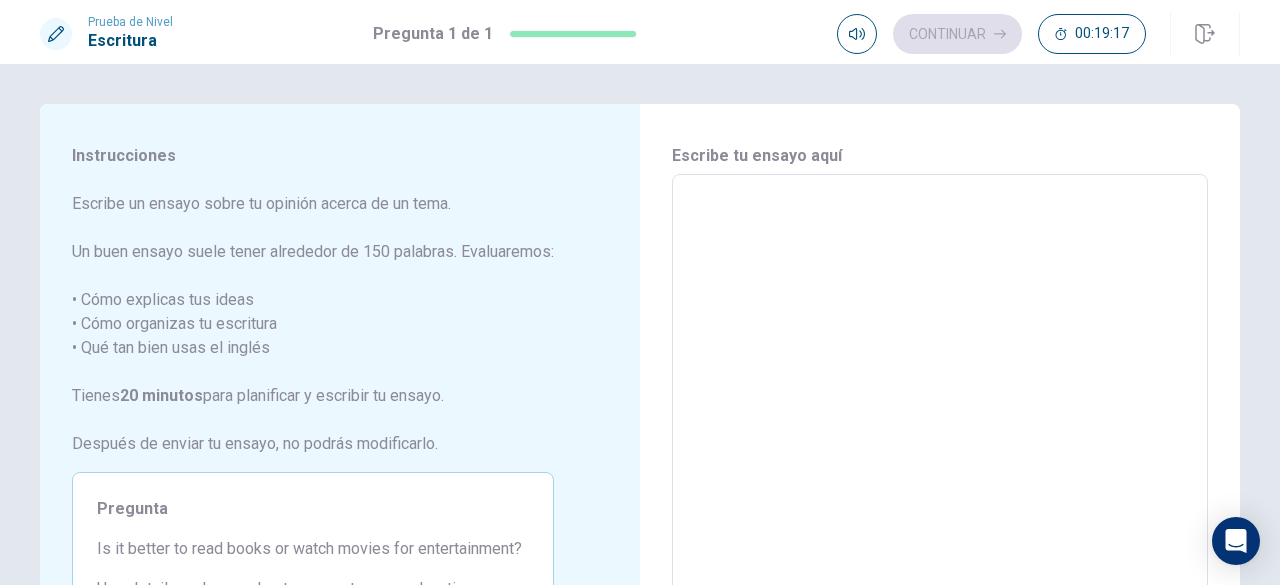 type on "I" 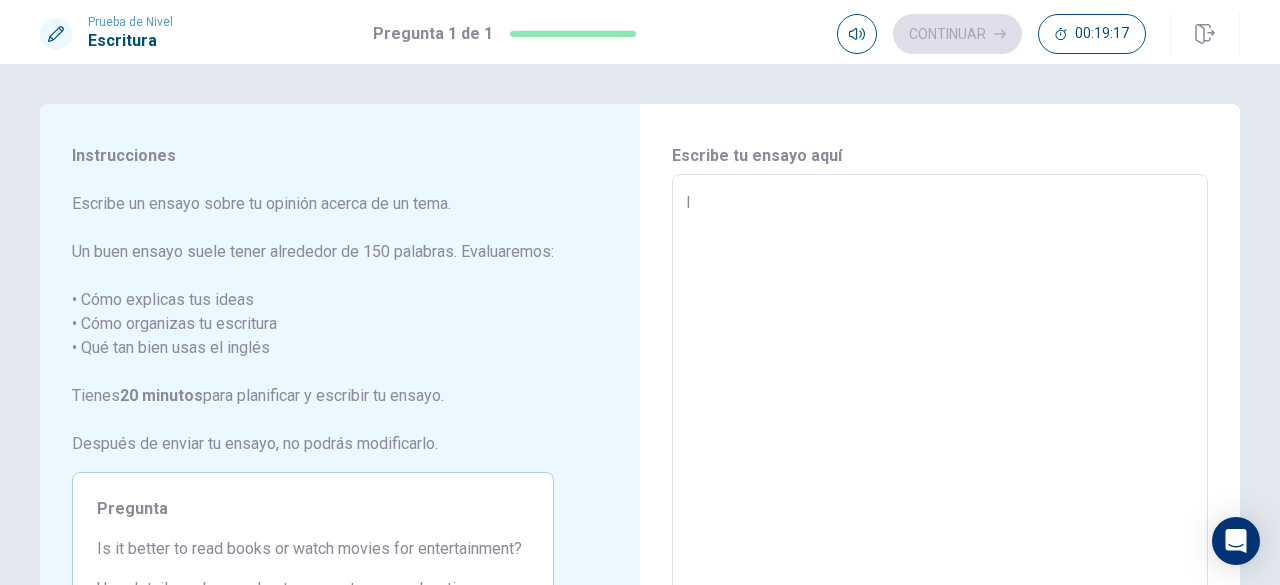 type on "x" 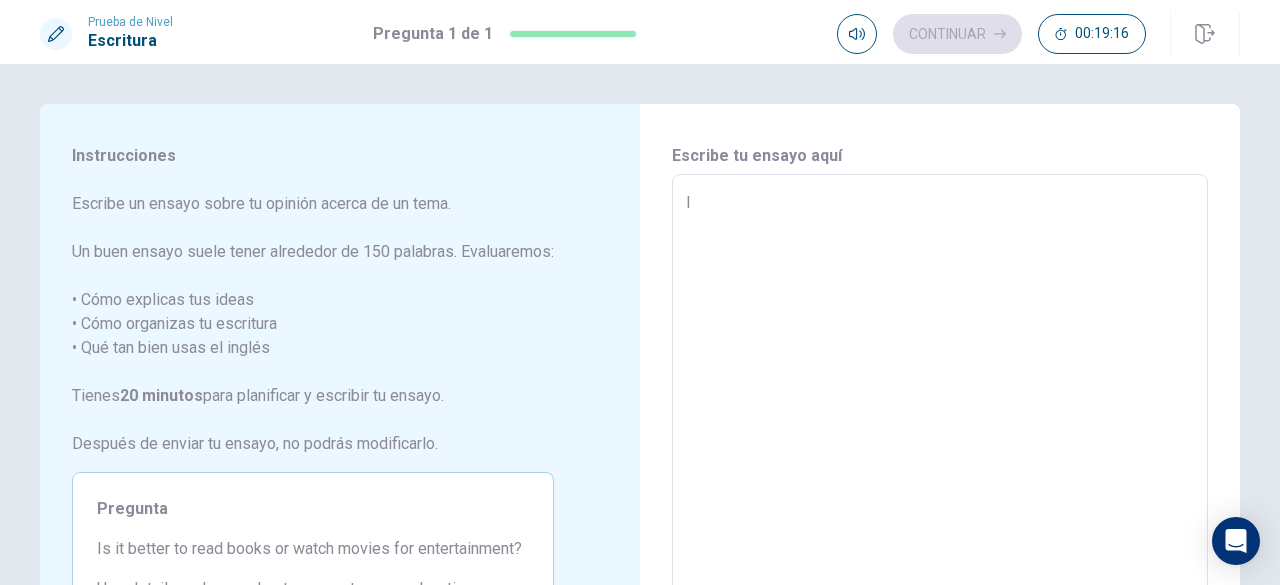 type on "x" 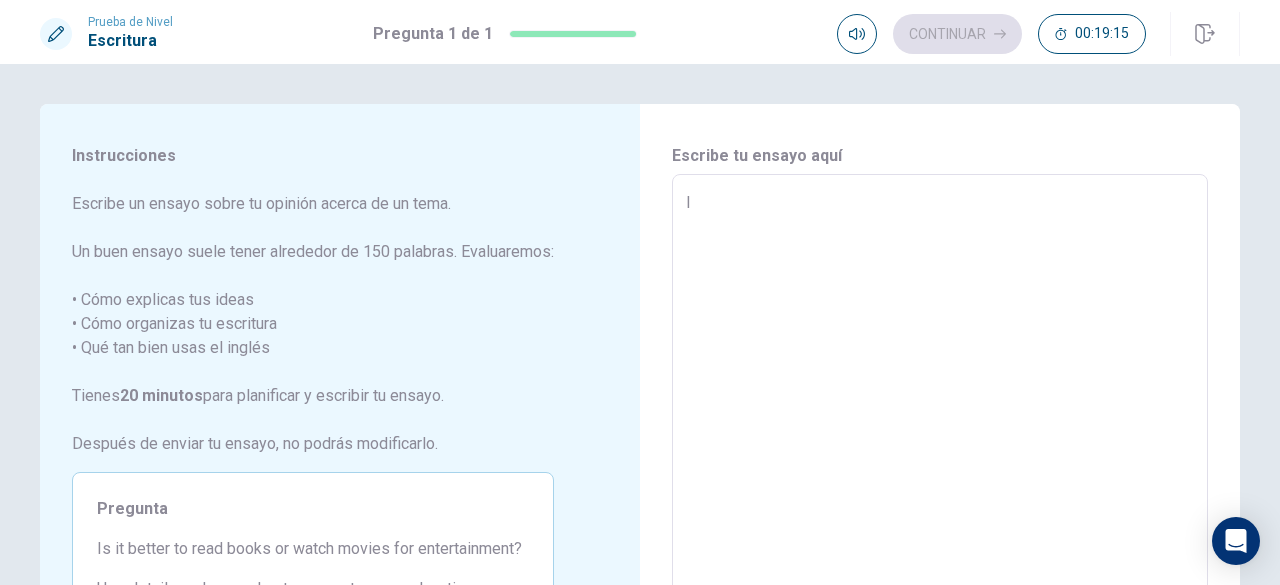type on "I t" 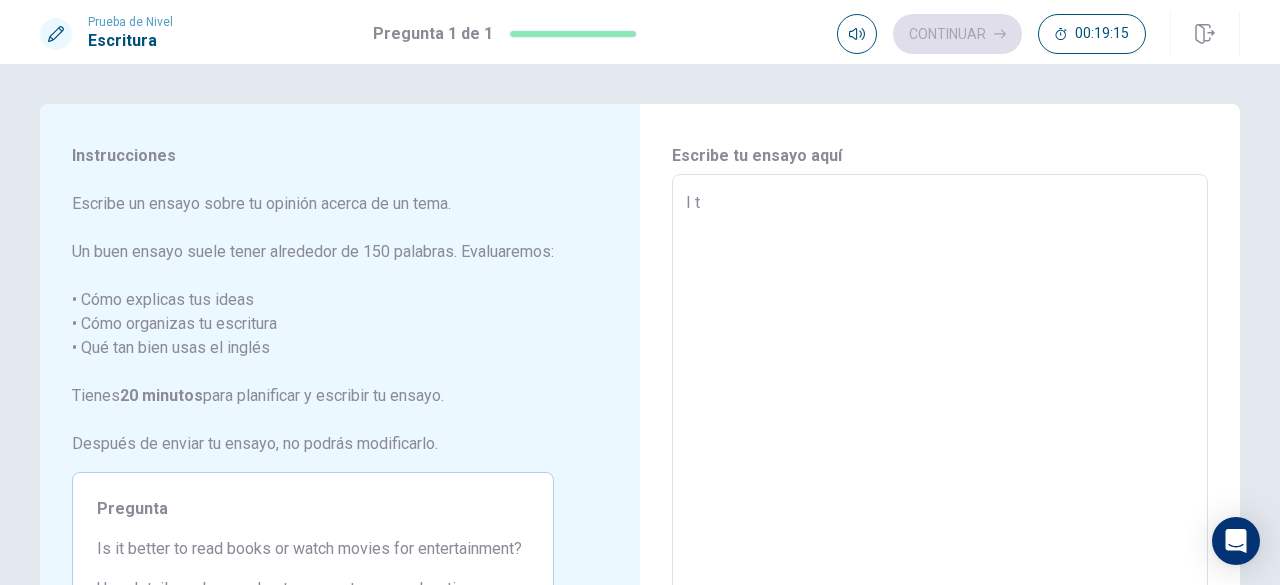 type on "x" 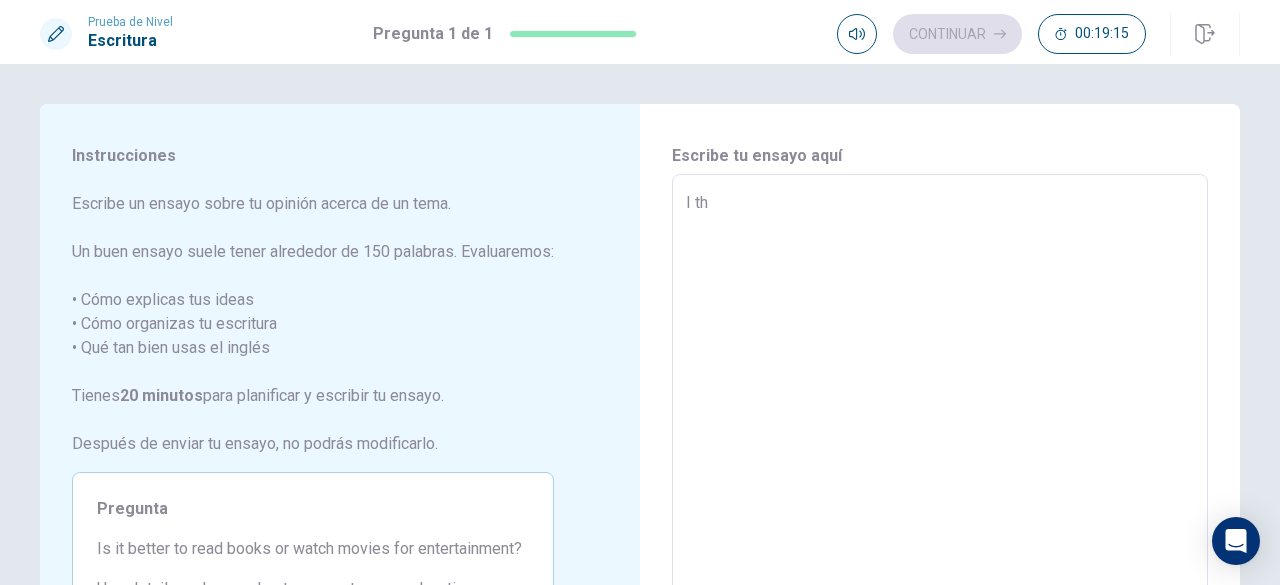 type on "x" 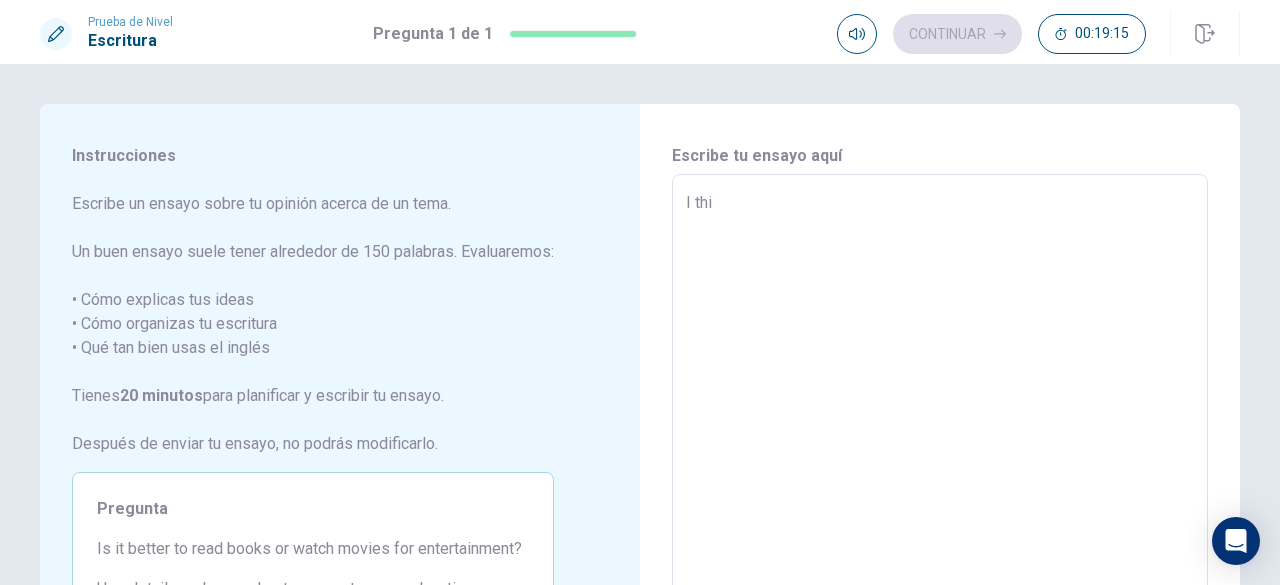 type on "x" 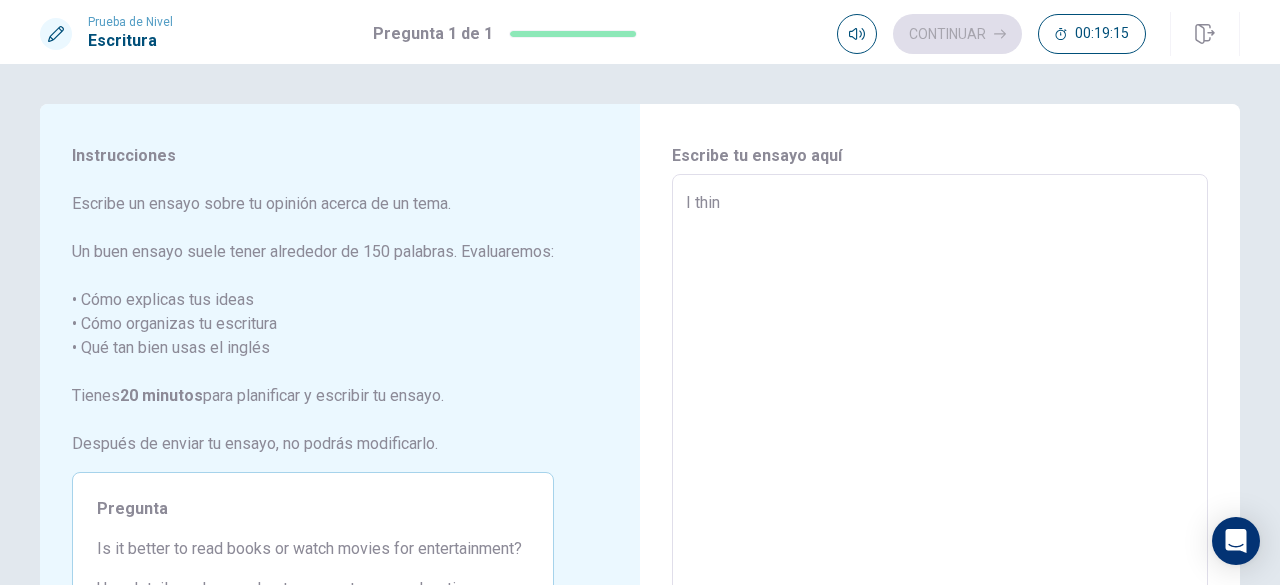 type on "x" 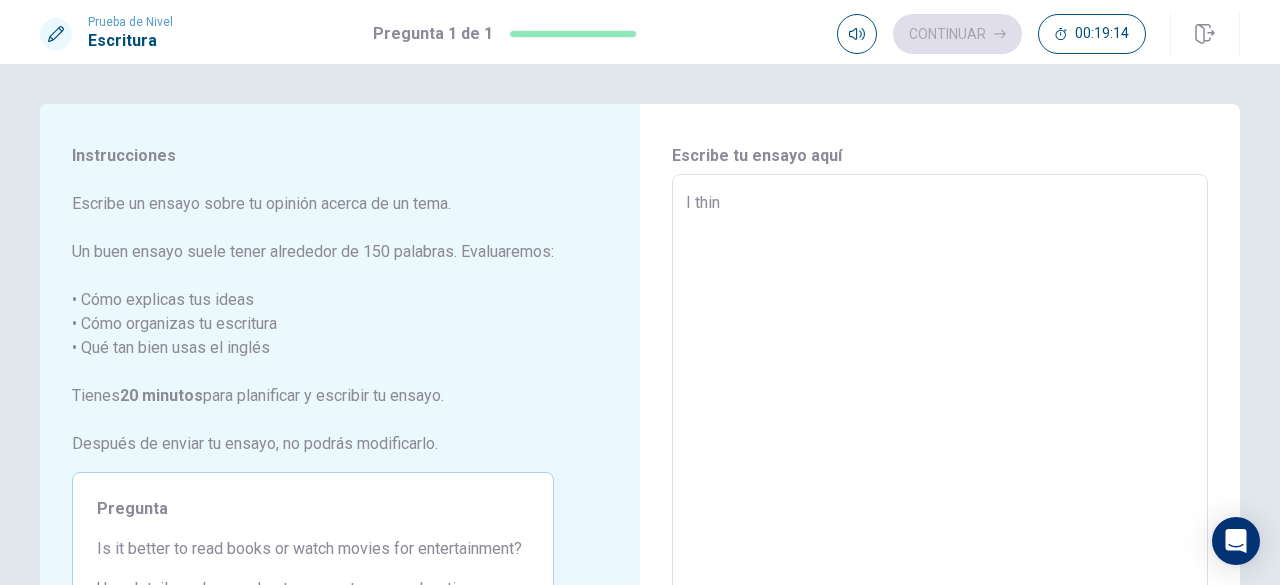 type on "I thing" 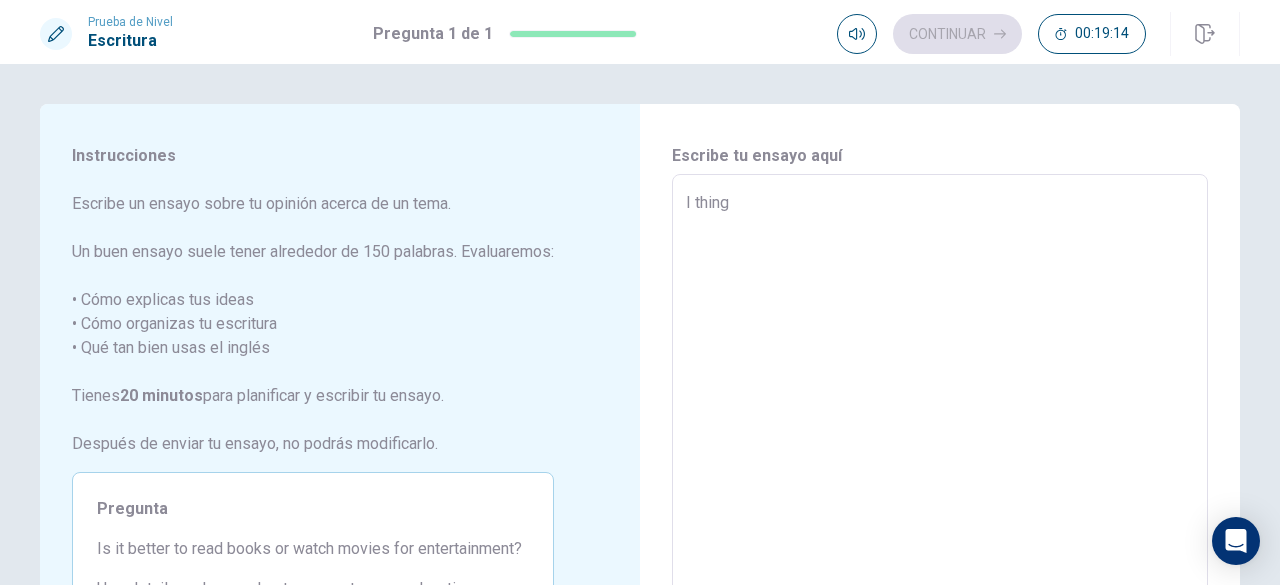 type on "x" 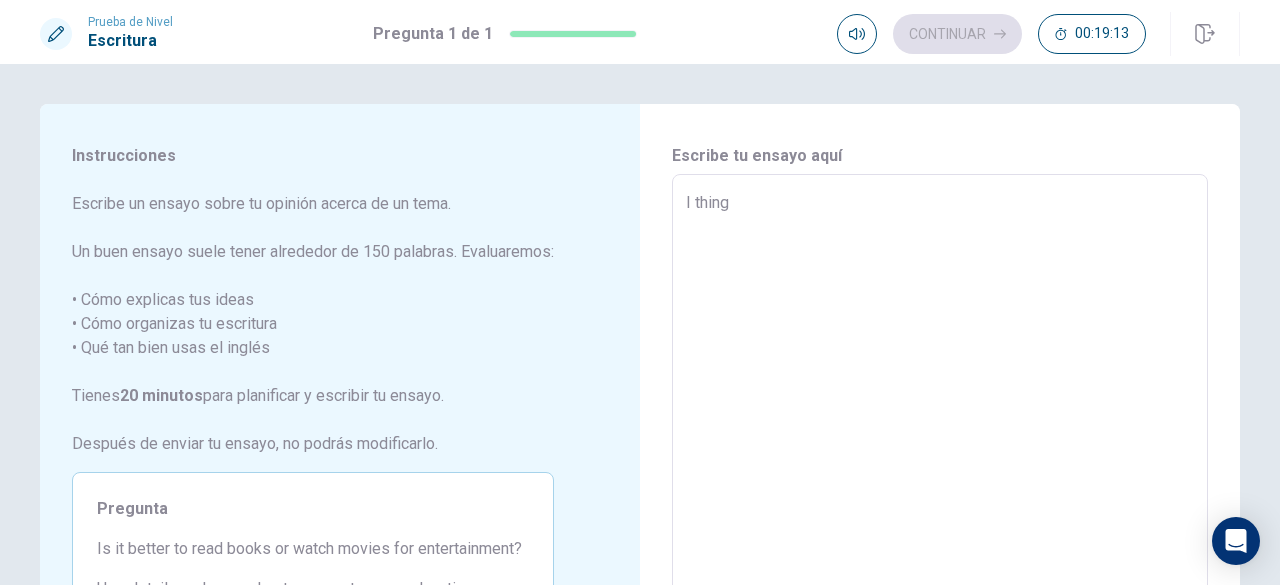 type on "I thing" 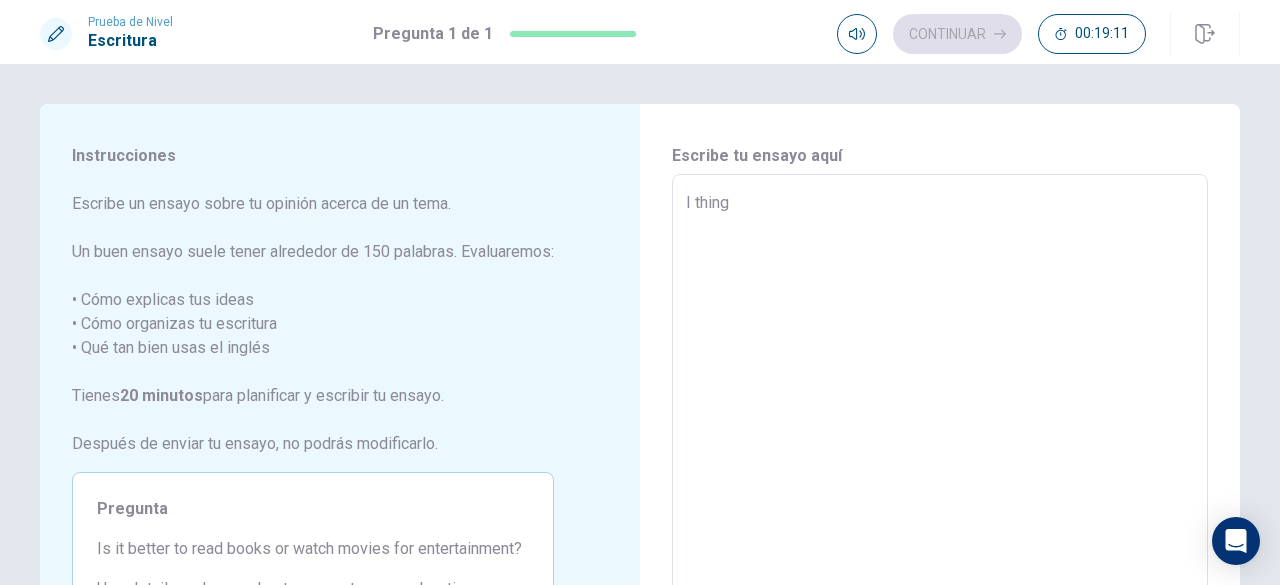 type on "x" 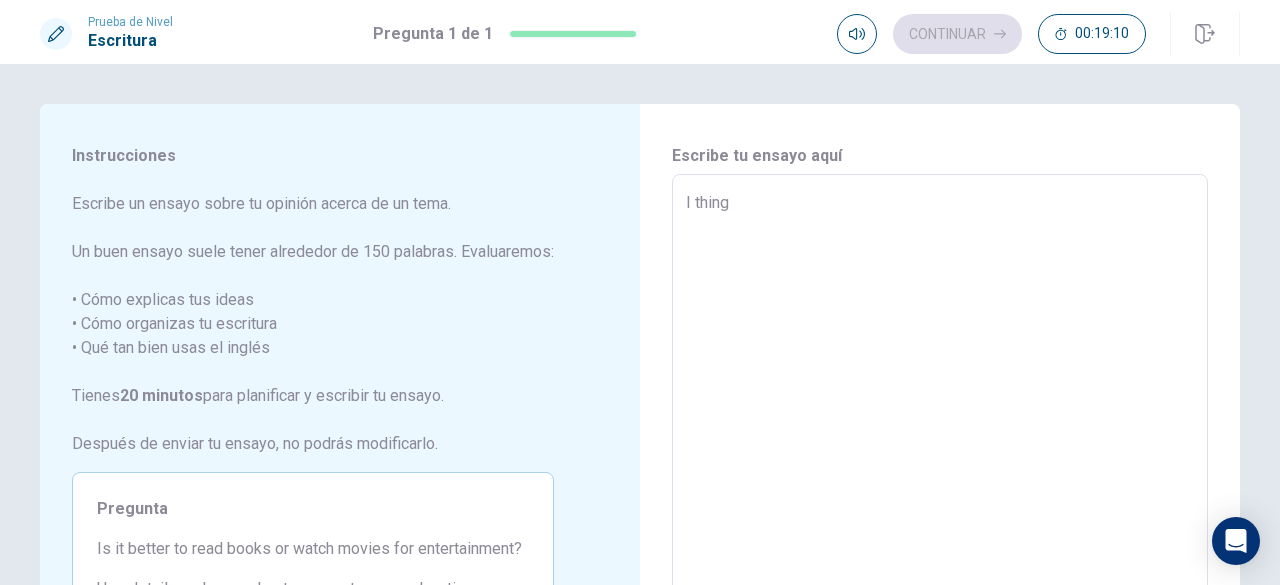 type on "I thing q" 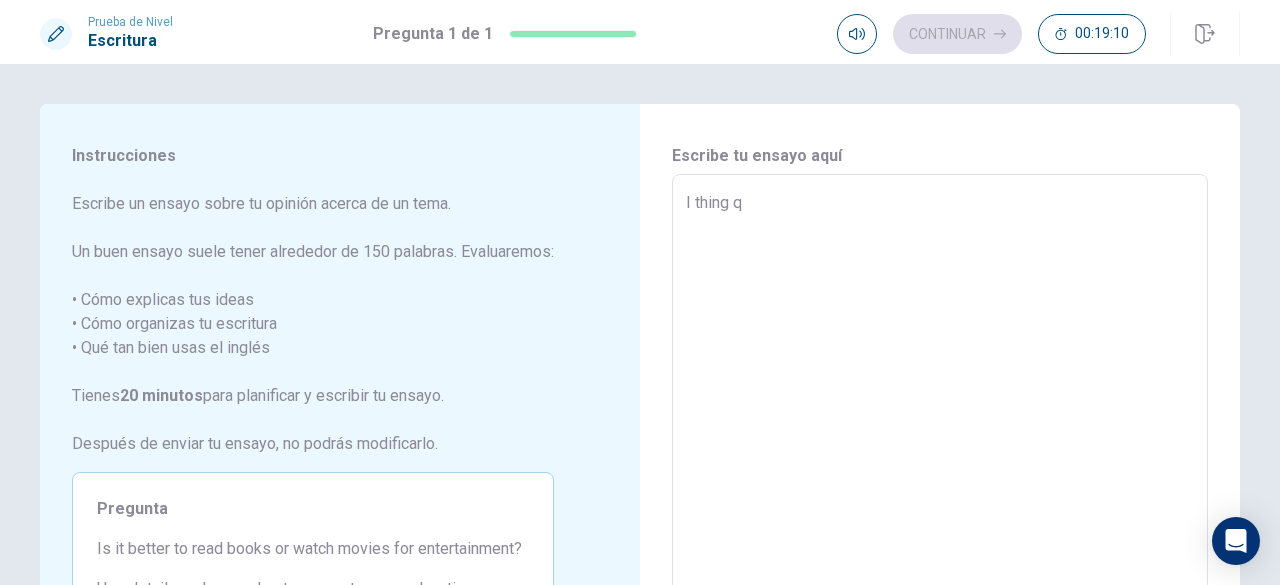 type on "x" 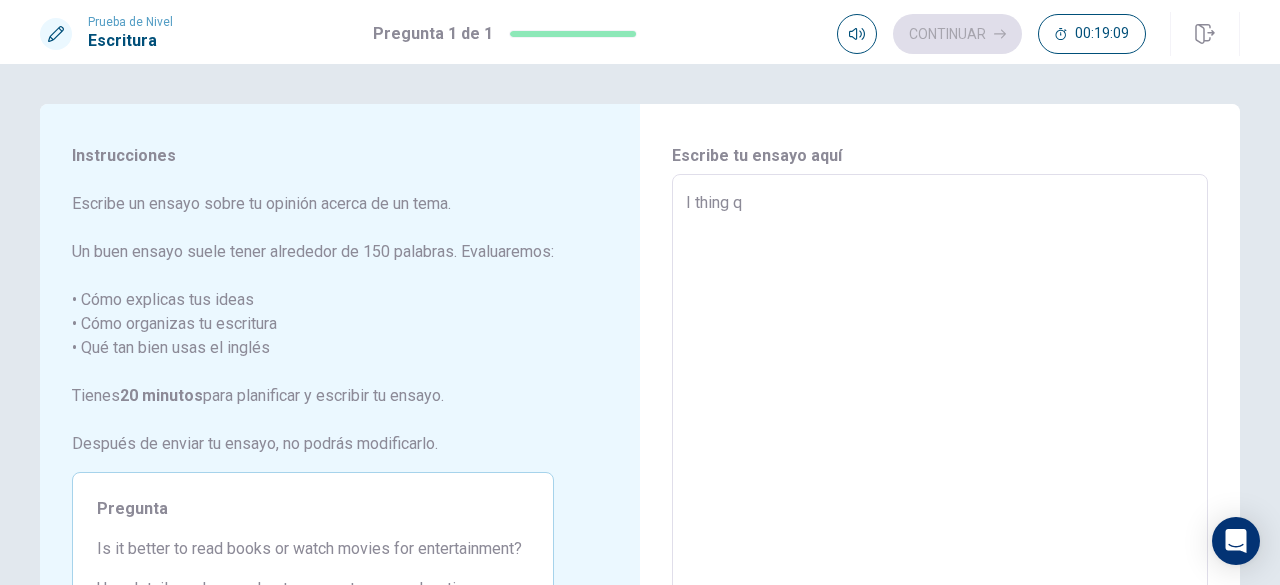 type on "I thing" 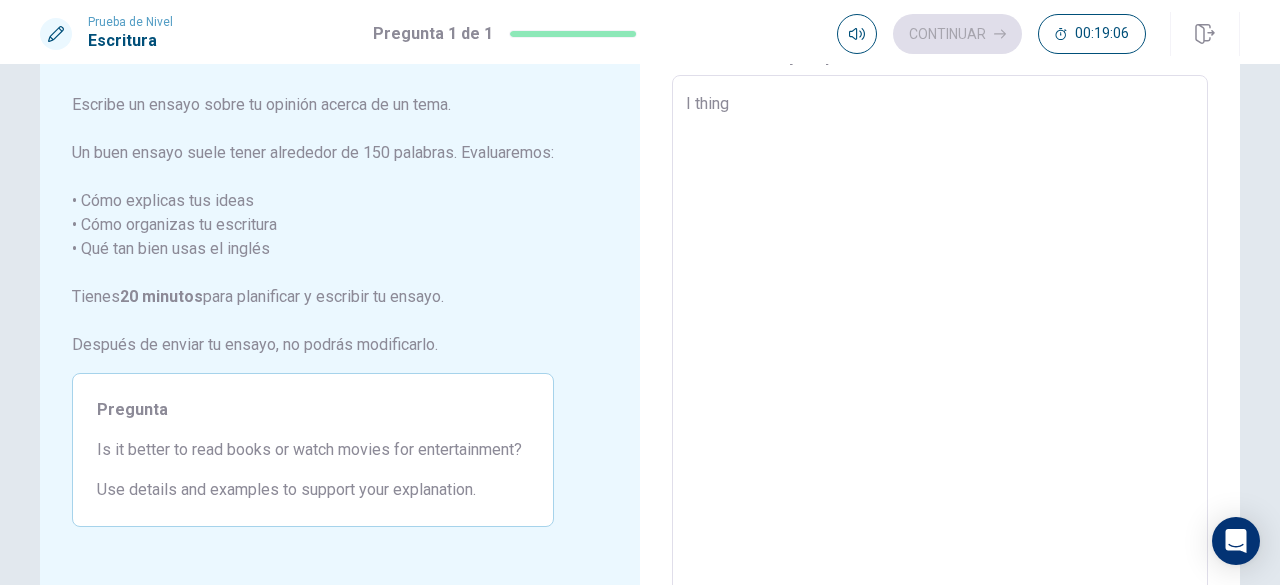 scroll, scrollTop: 98, scrollLeft: 0, axis: vertical 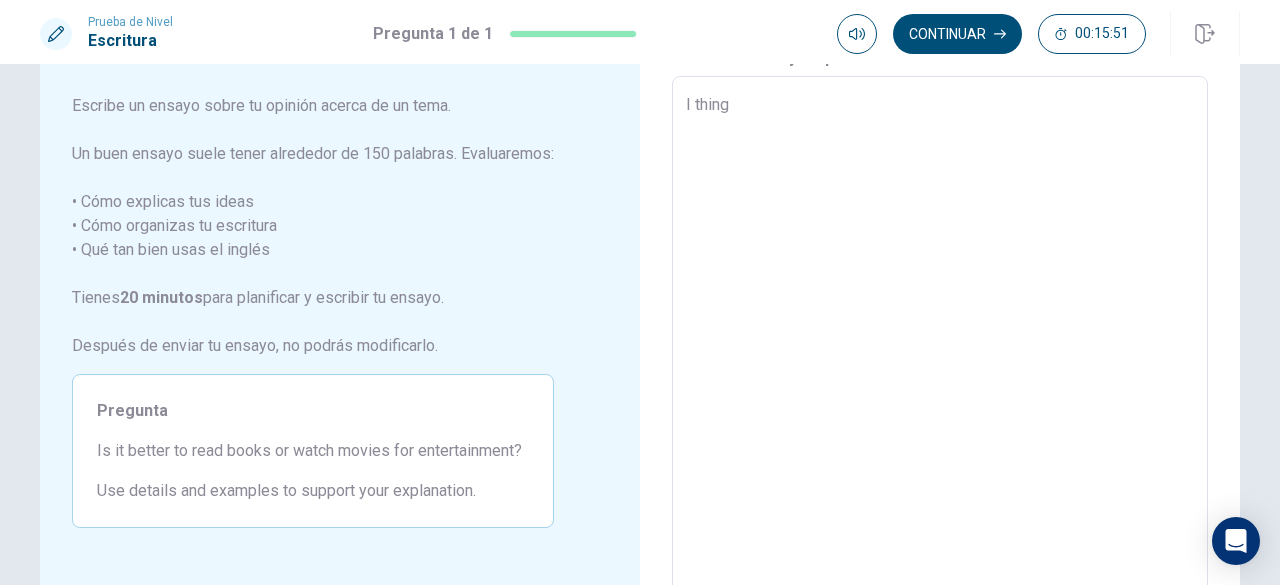 type on "x" 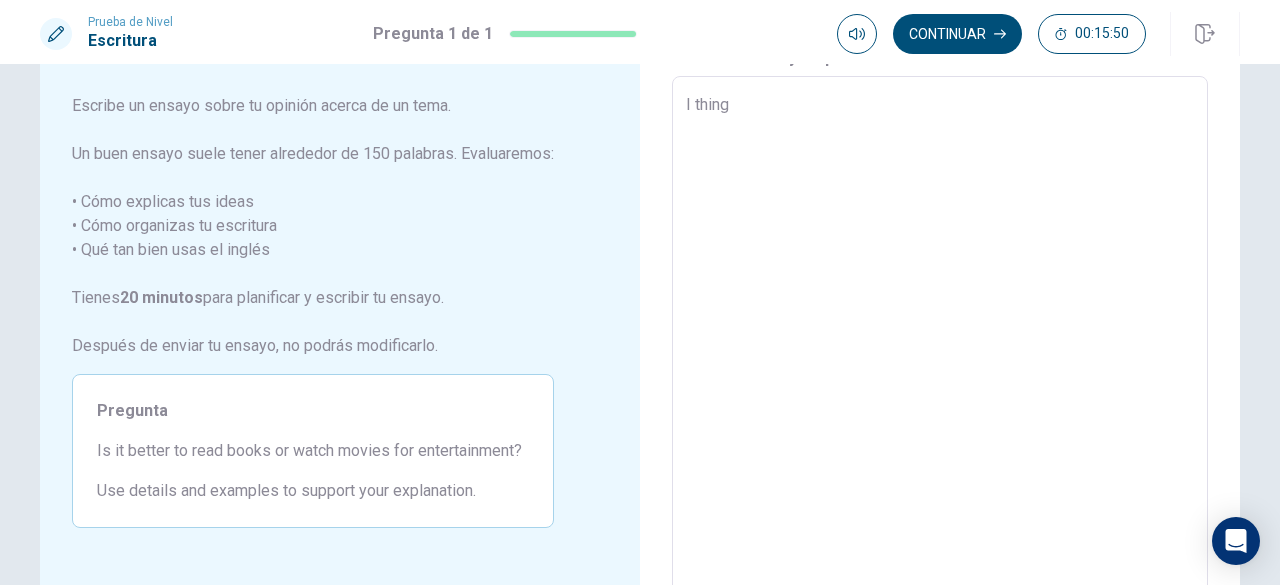 type on "I thing i" 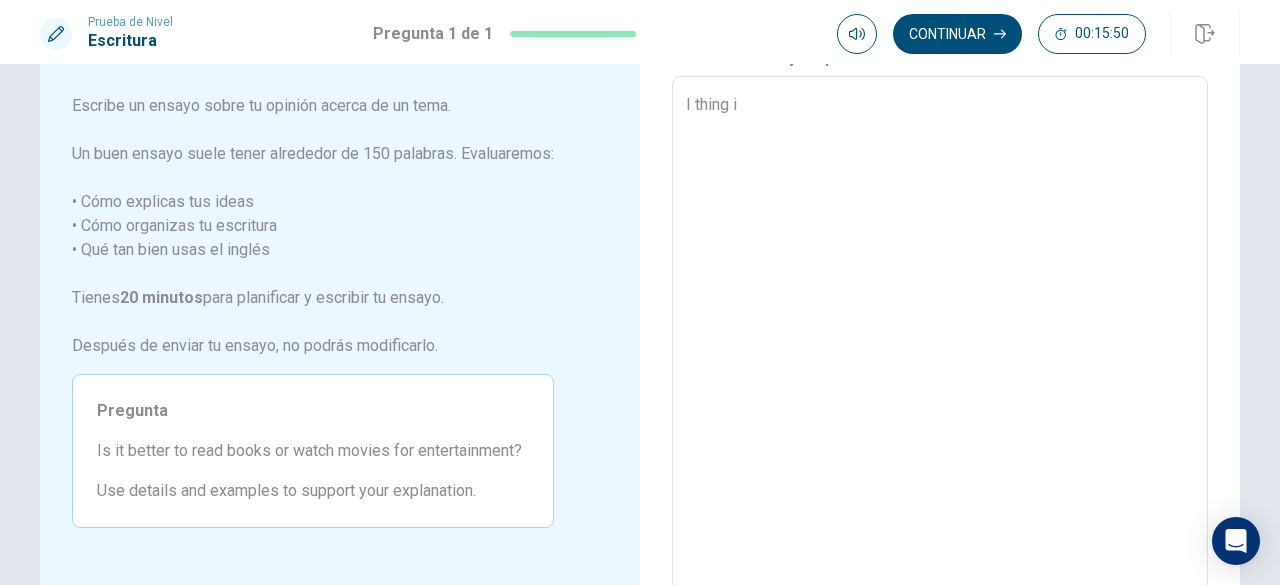 type on "x" 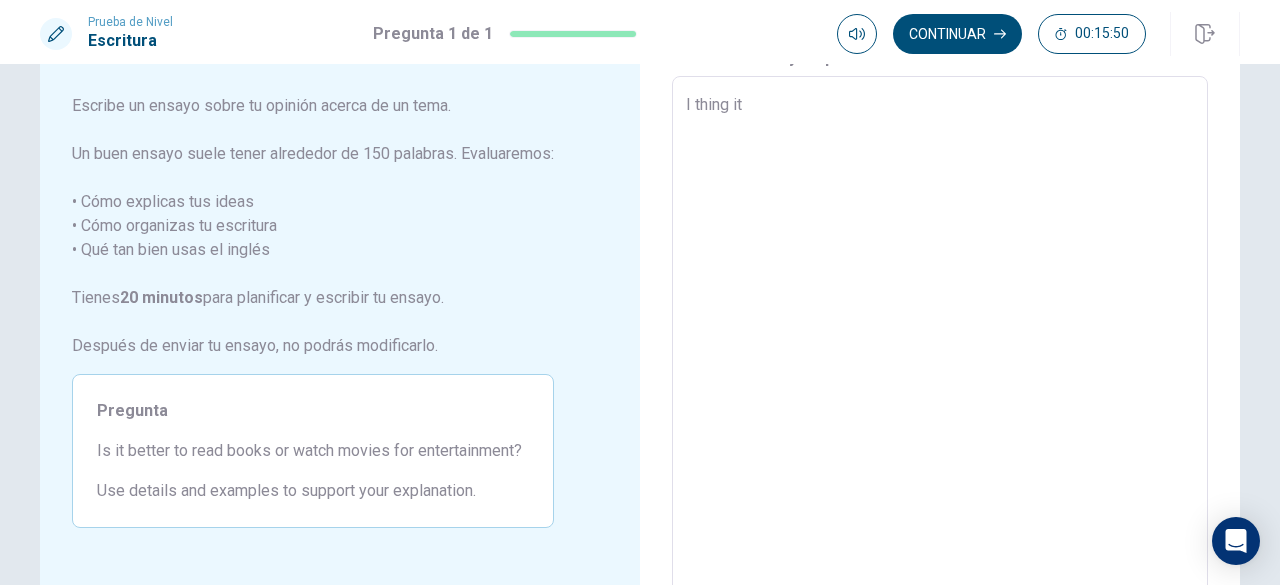 type on "x" 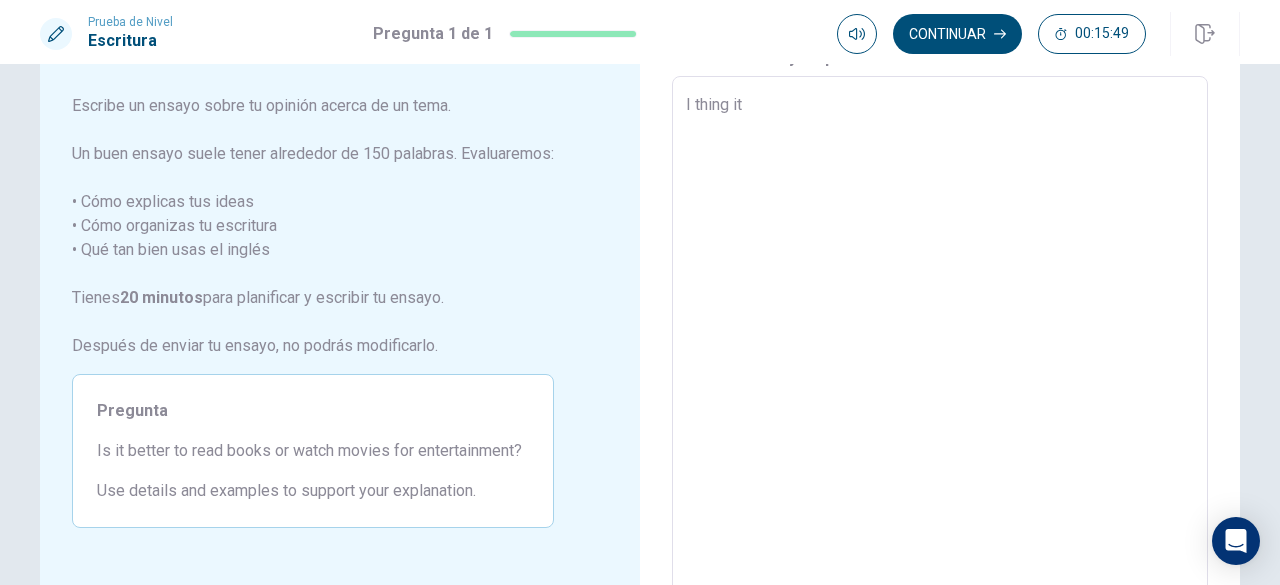type on "I thing it" 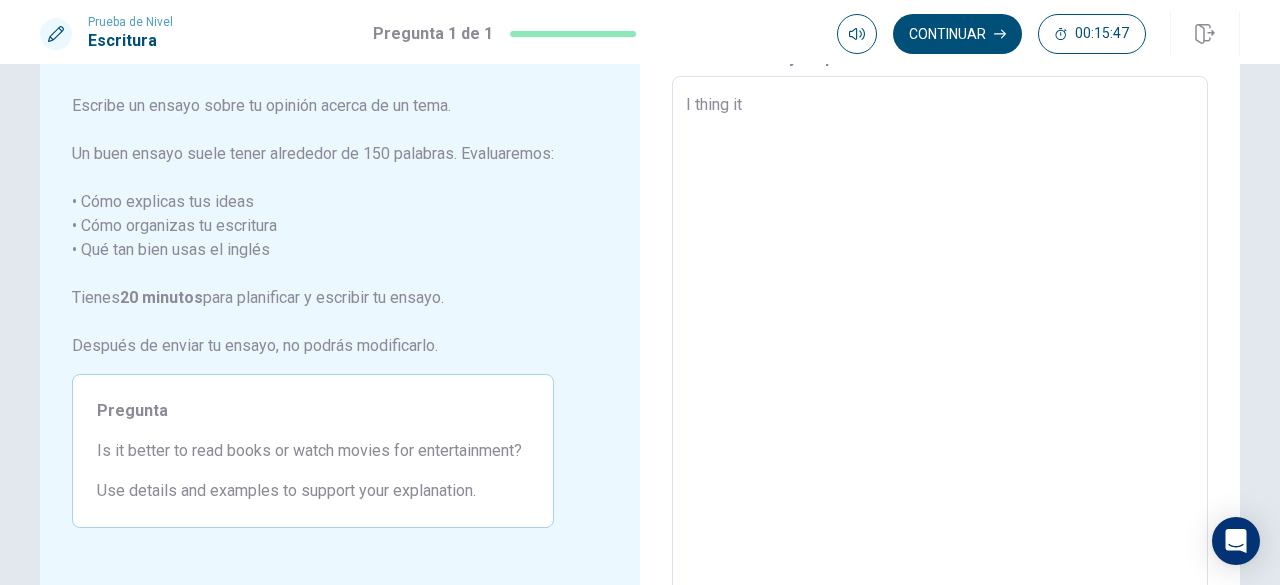 type on "x" 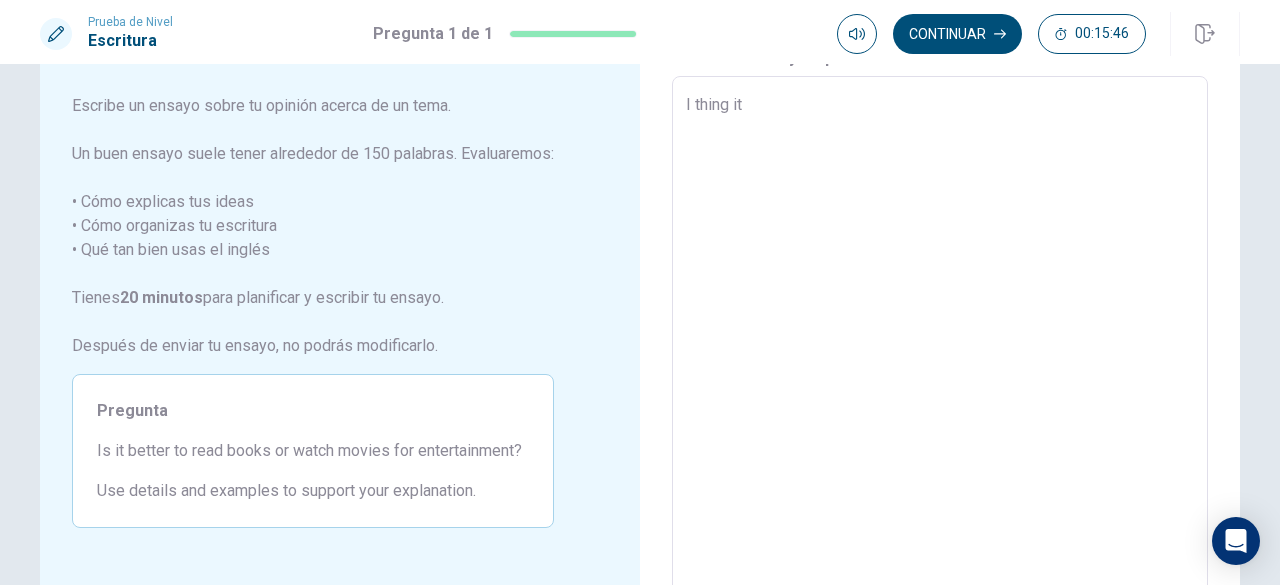 type on "I thing it d" 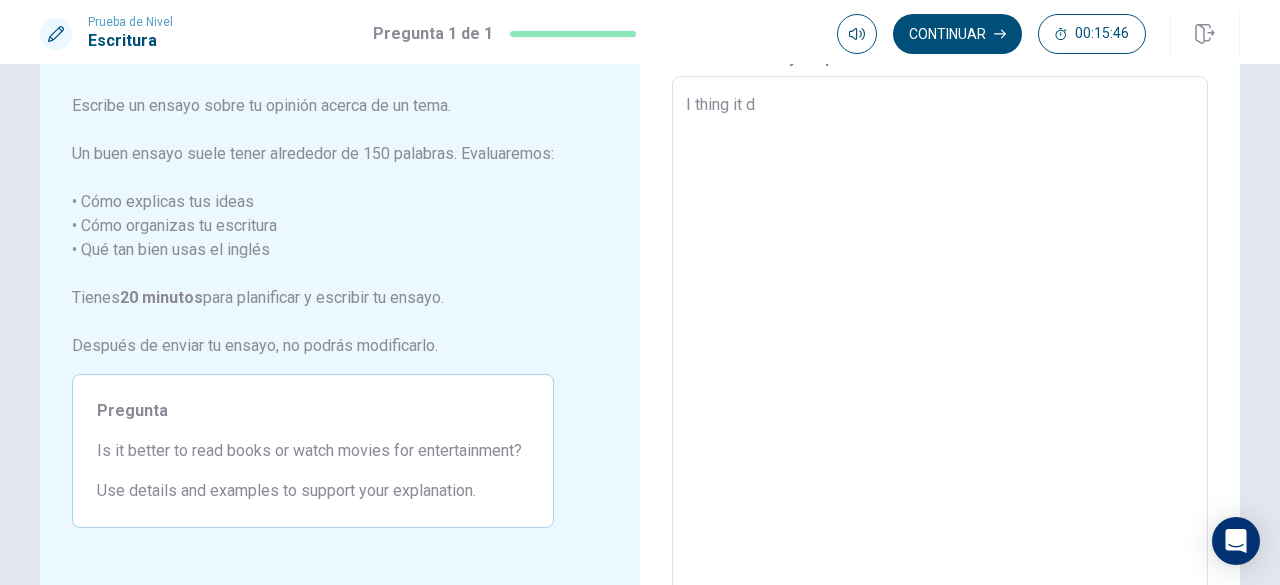 type on "x" 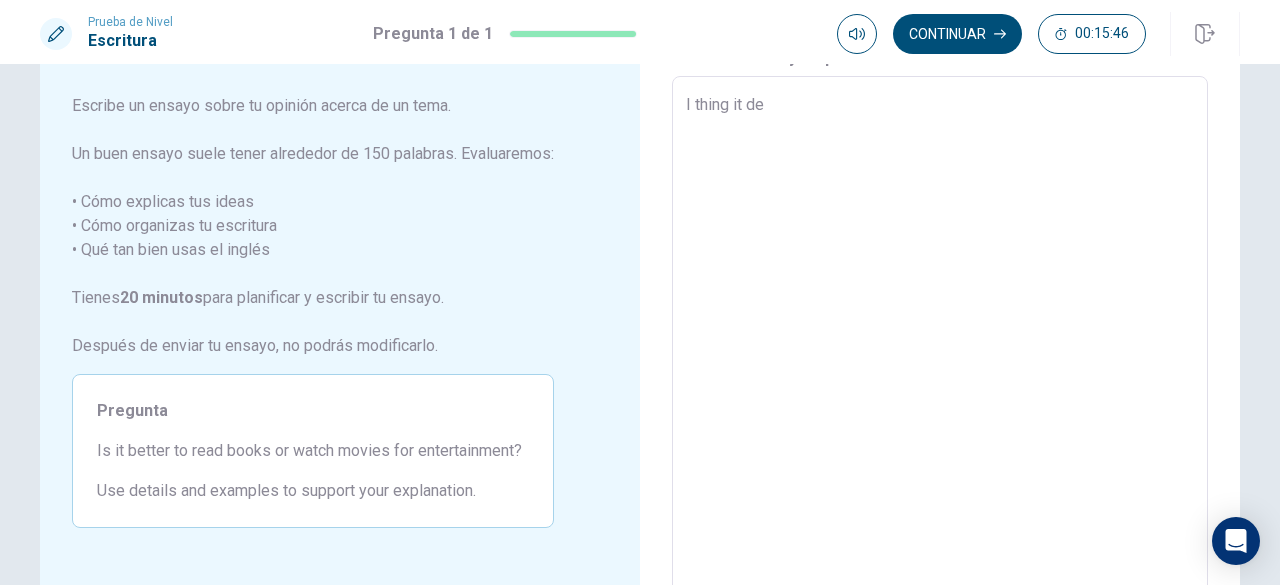 type on "x" 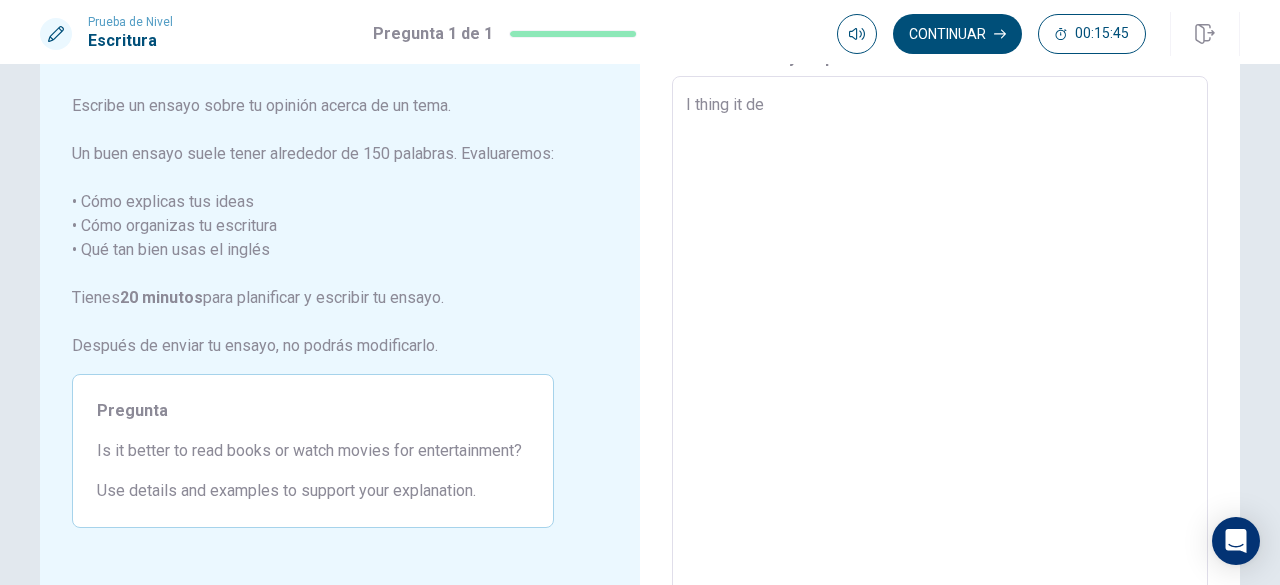 type on "I thing it dep" 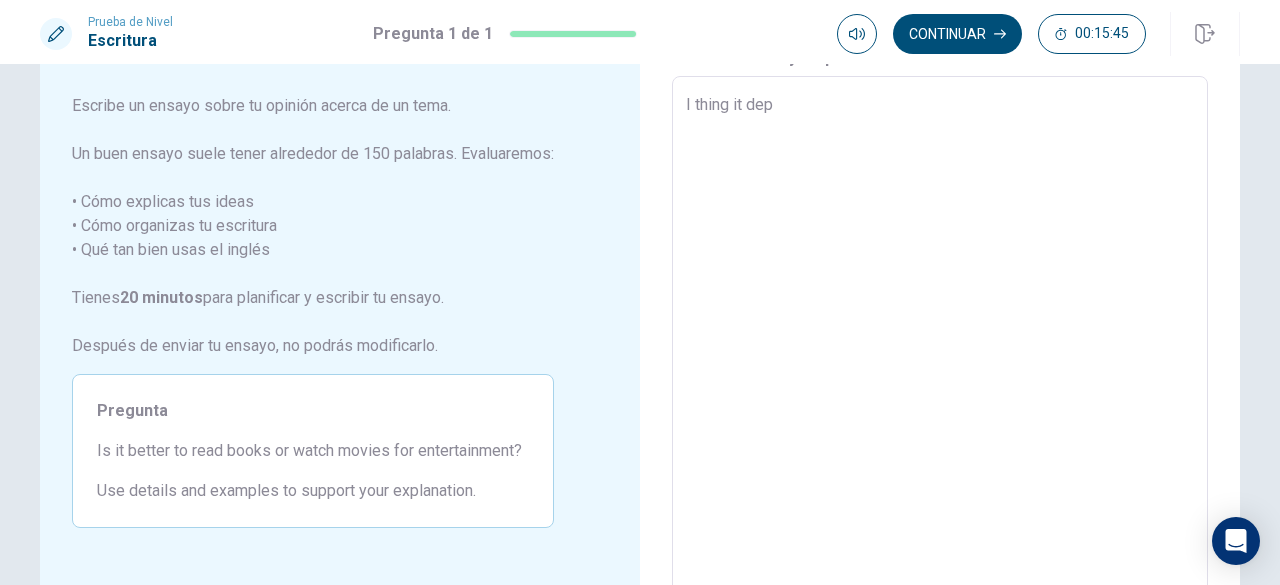type on "x" 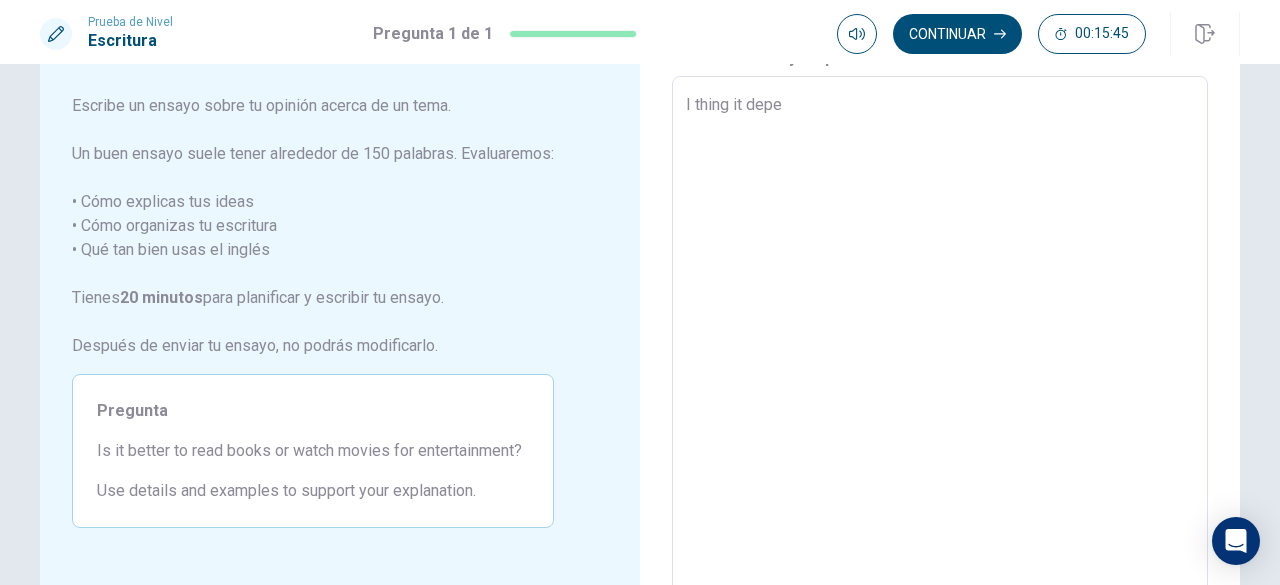 type on "x" 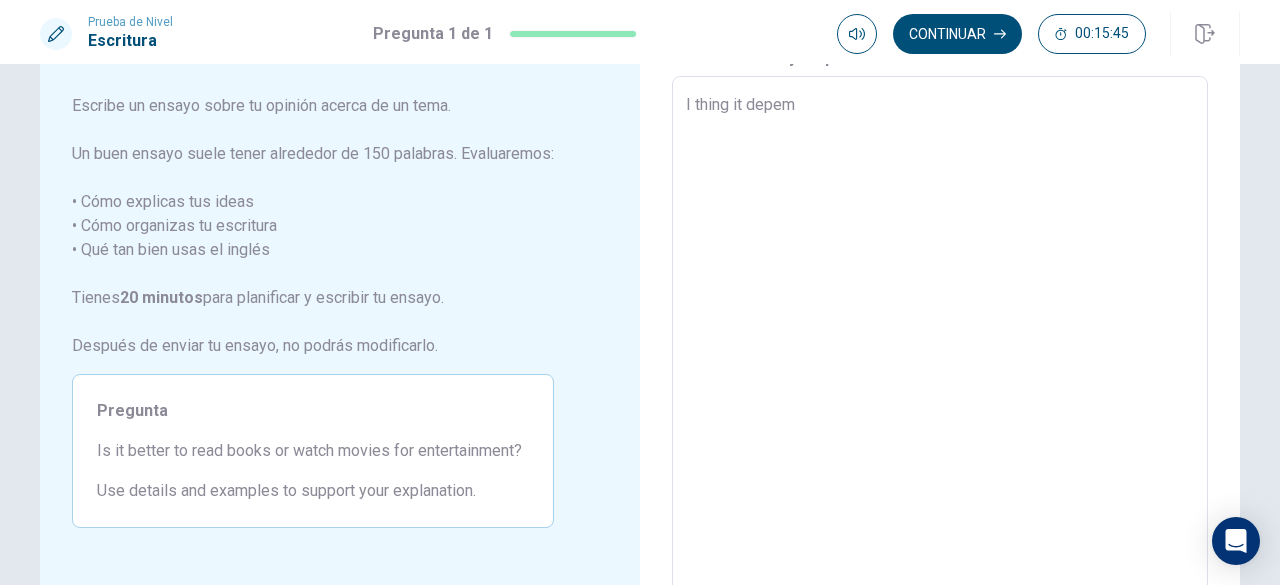 type on "x" 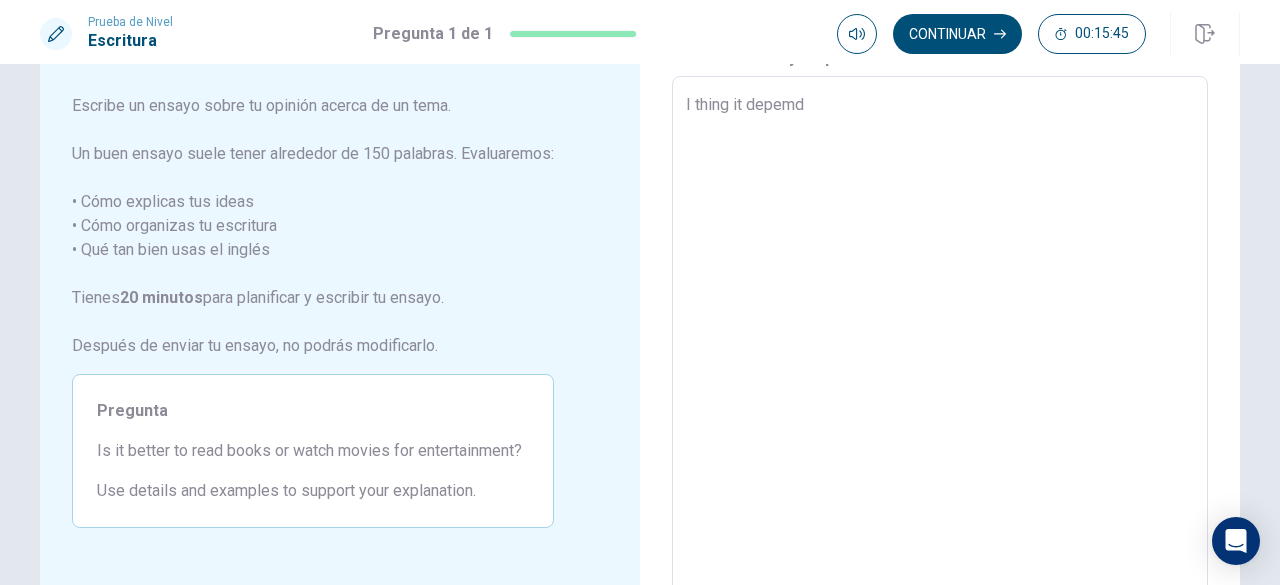 type on "x" 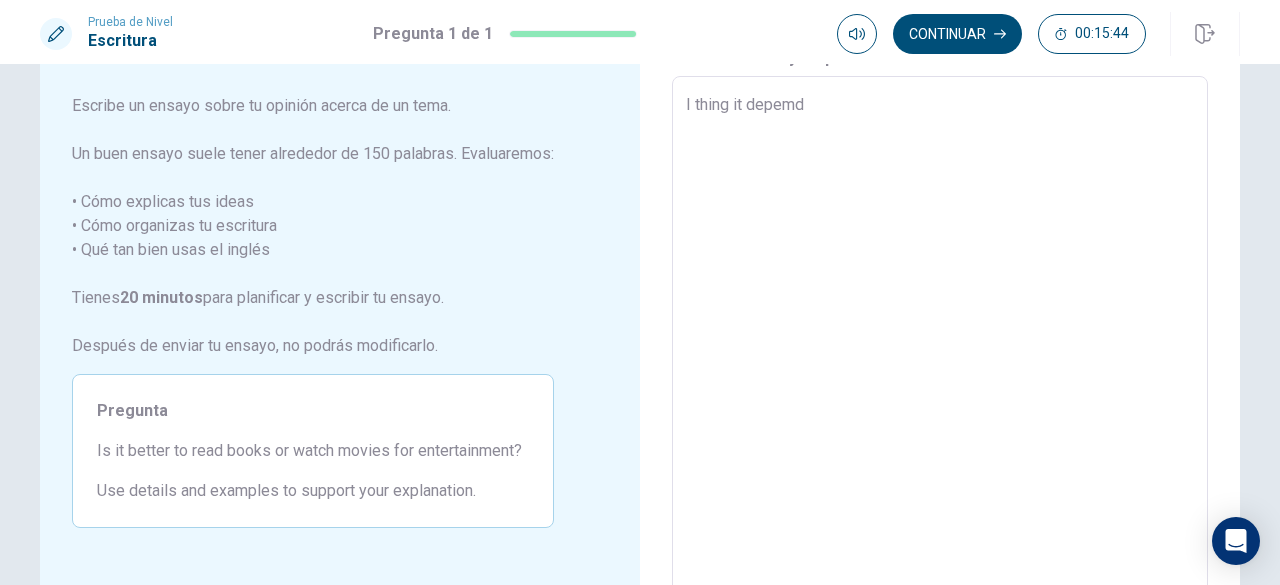 type on "I thing it depem" 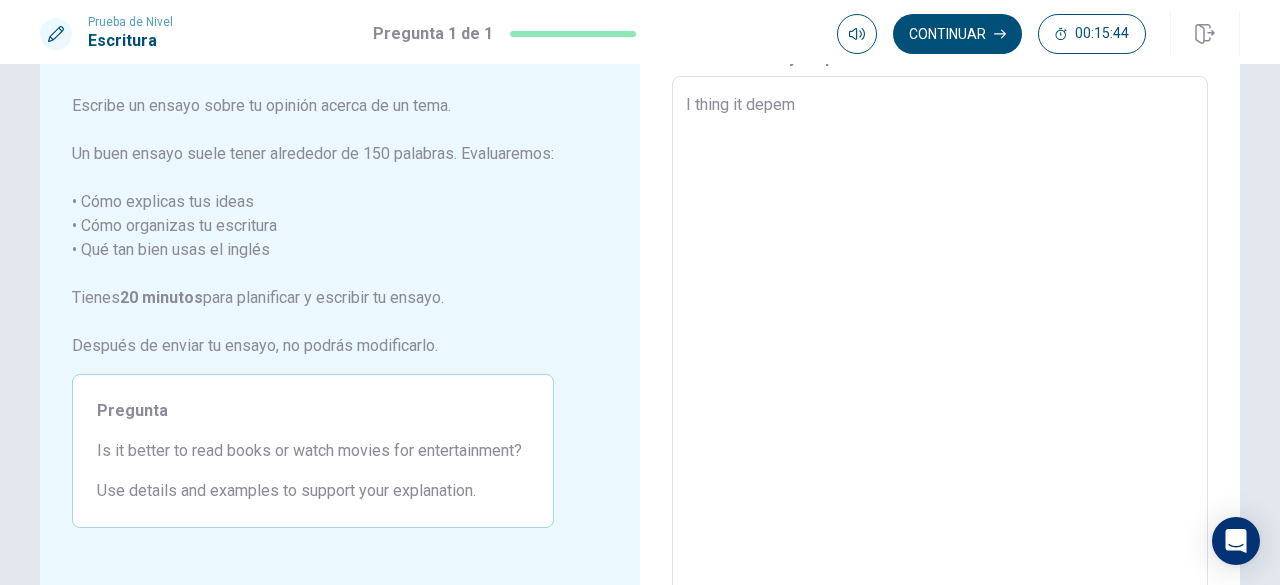 type on "x" 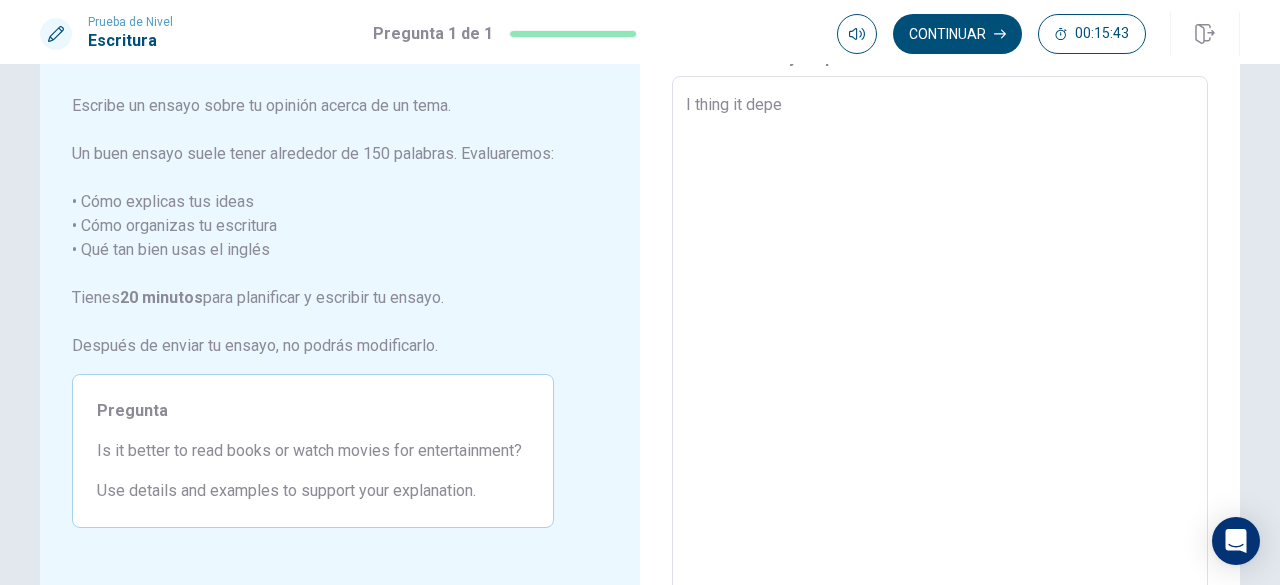 type on "x" 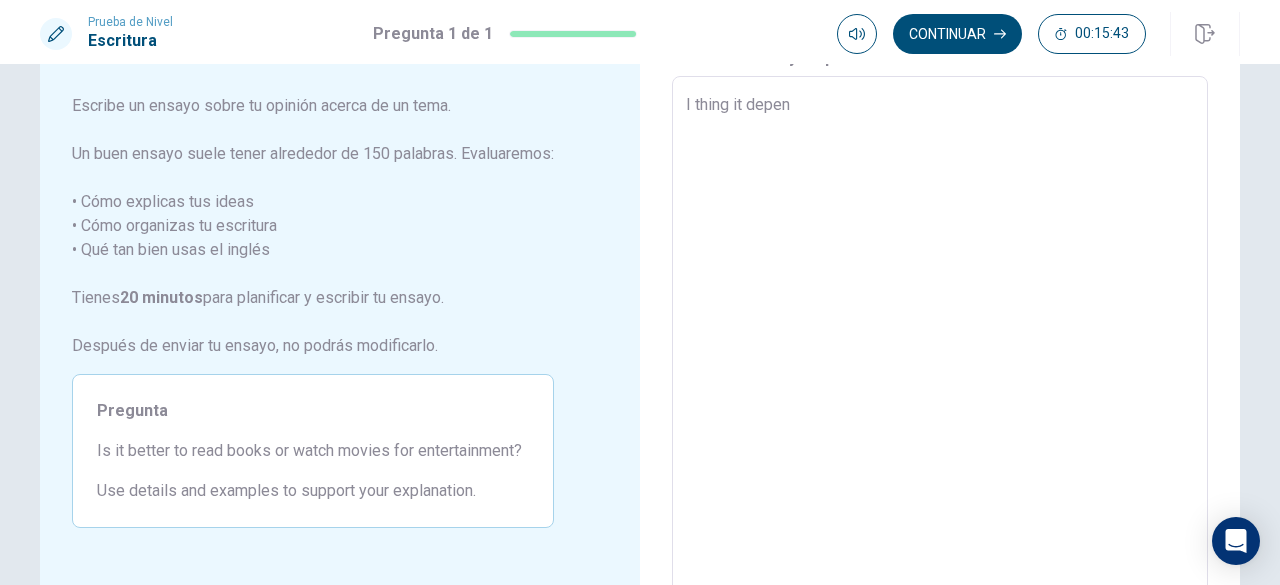 type on "x" 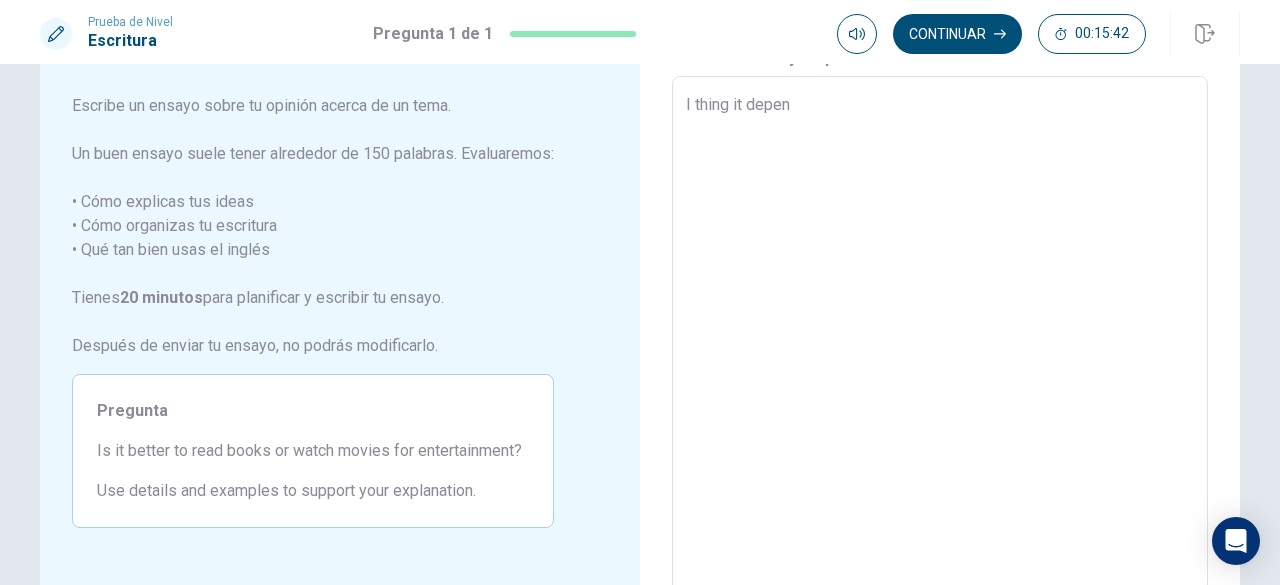 type on "I thing it depend" 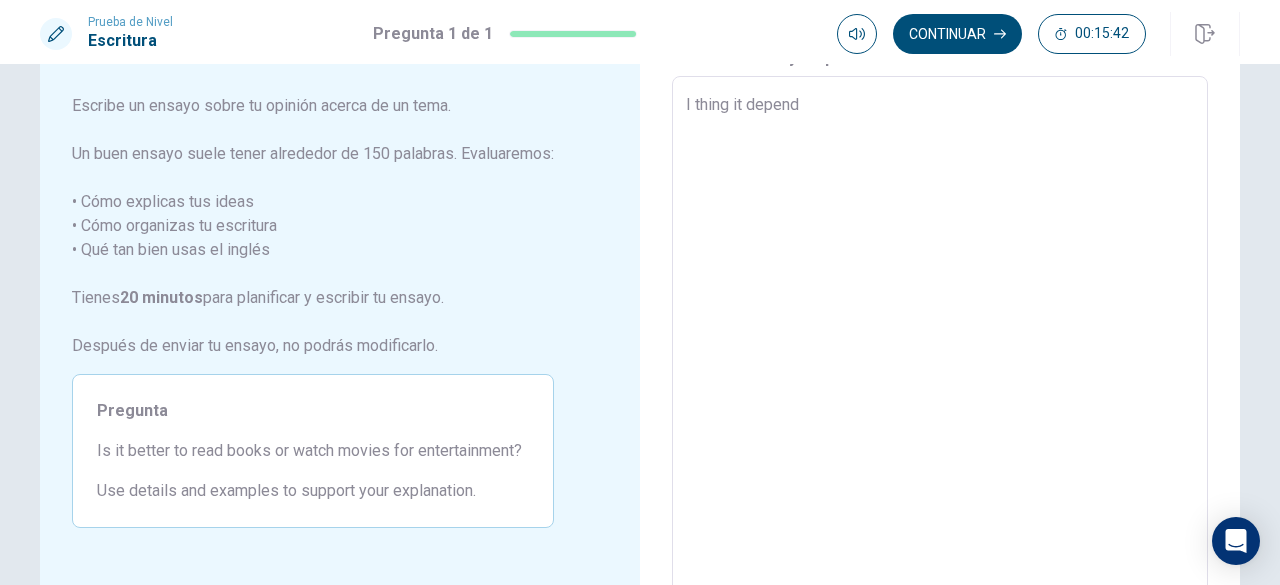 type on "x" 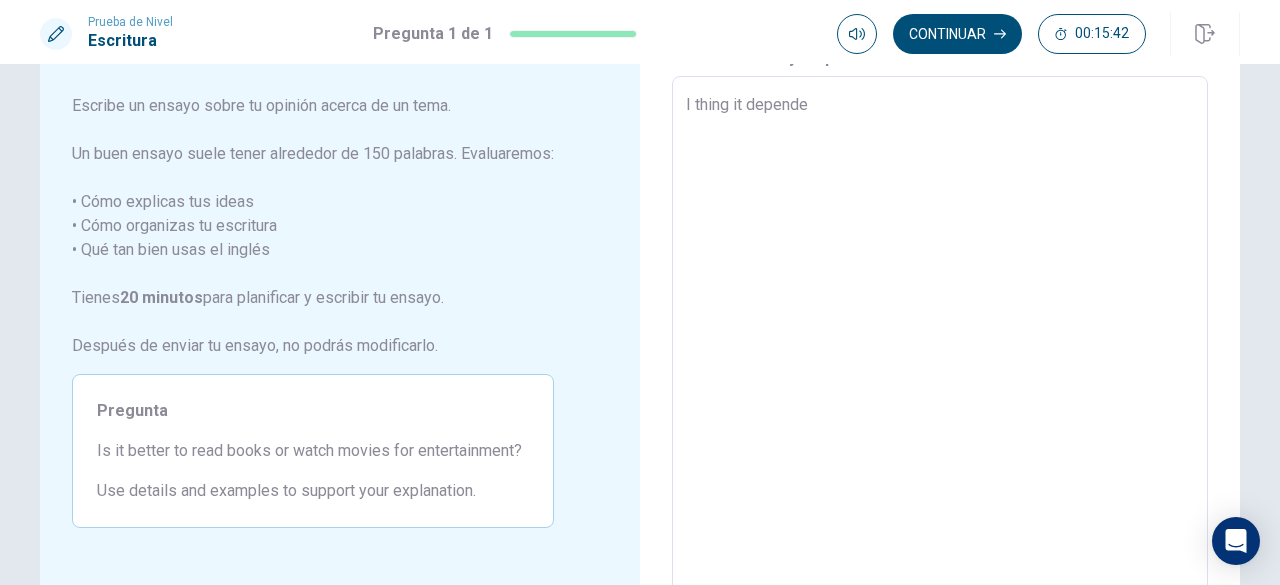 type on "x" 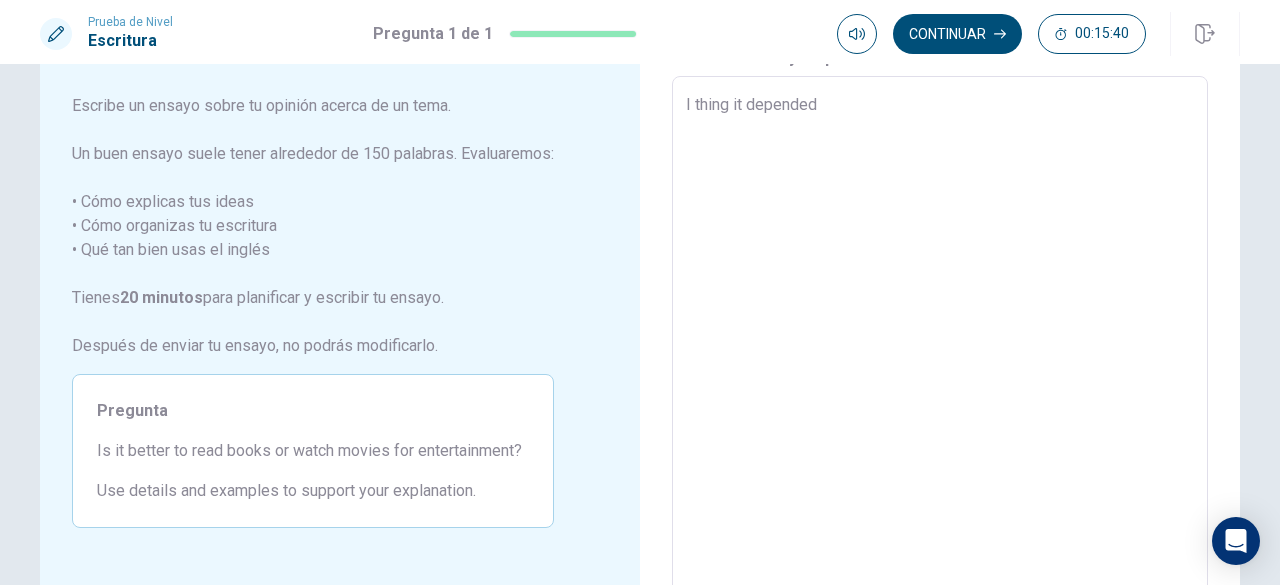 type on "x" 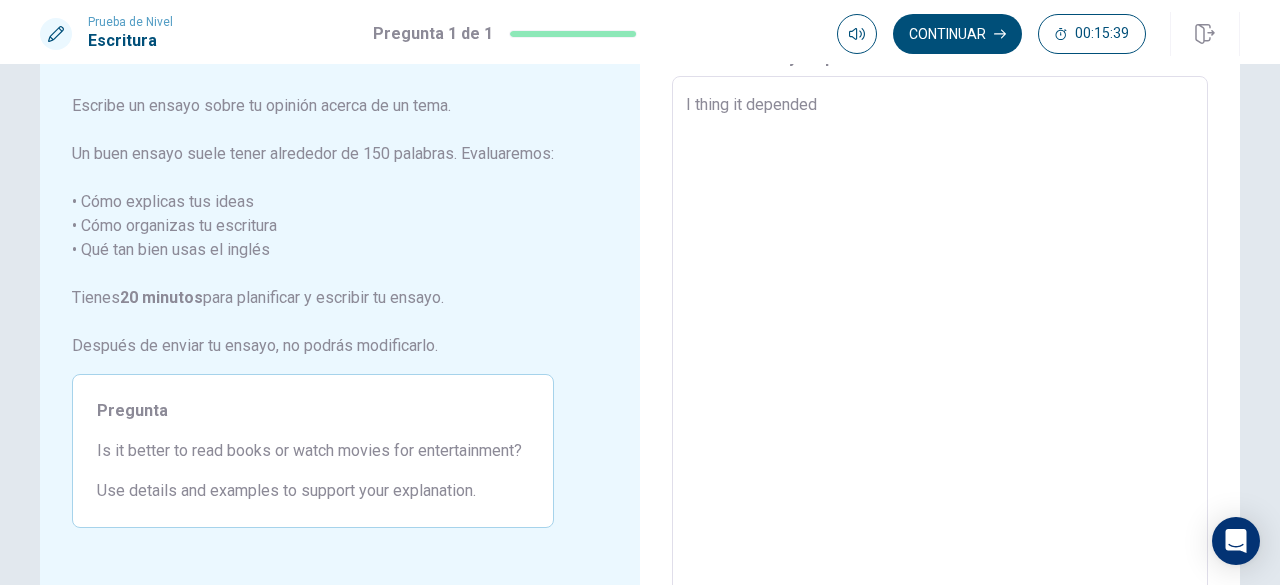 type on "I thing it depende" 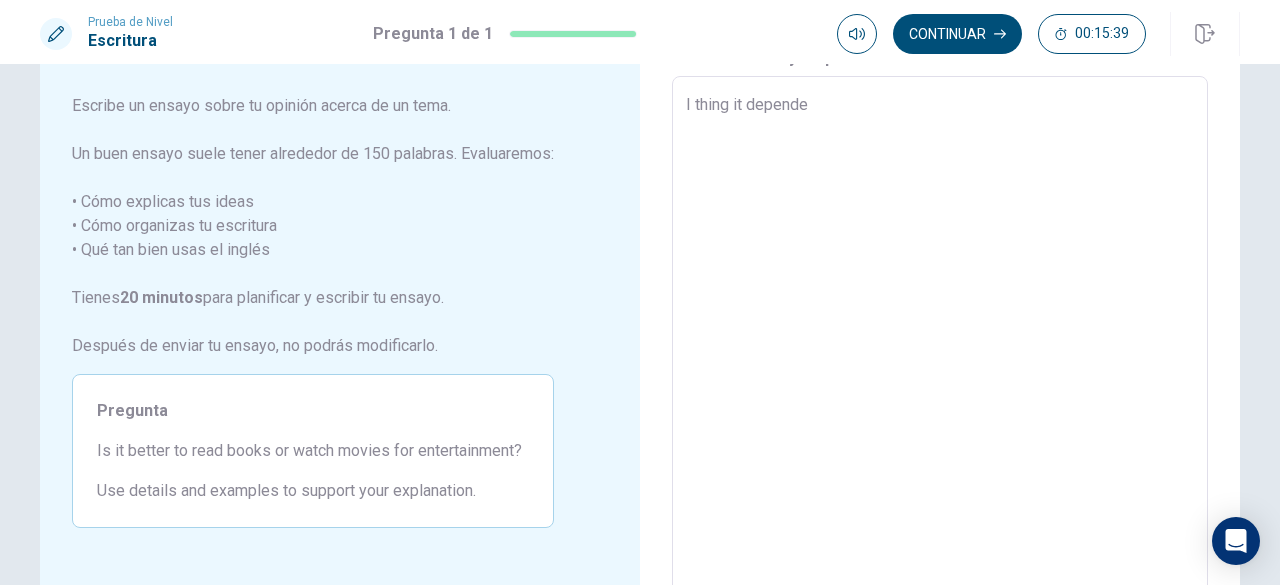 type on "x" 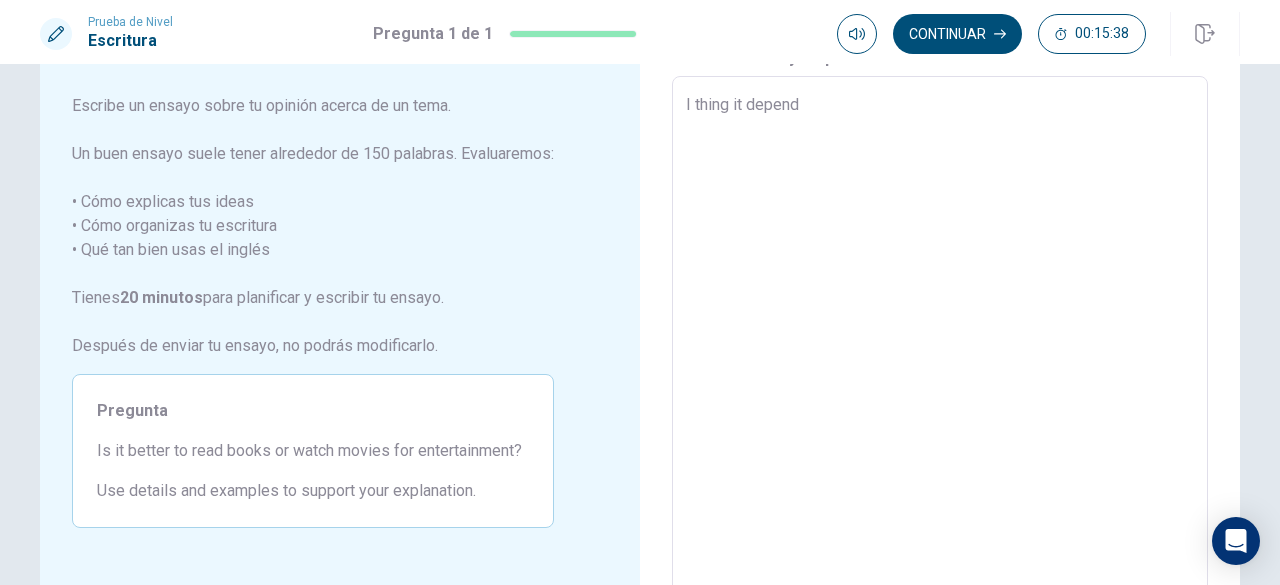 type on "x" 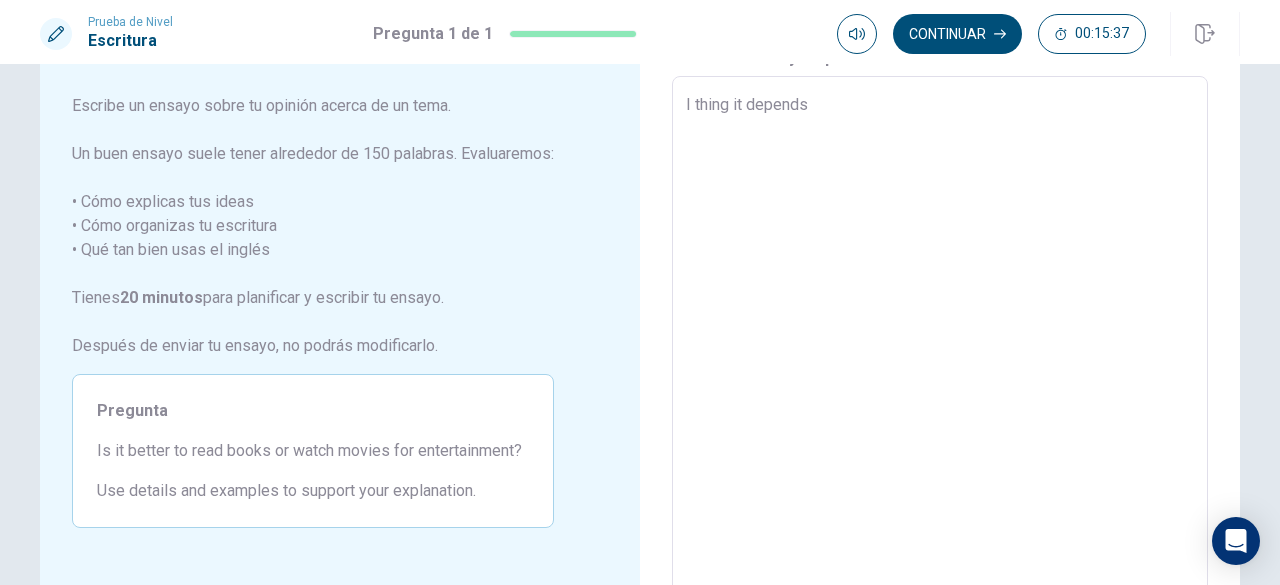type on "x" 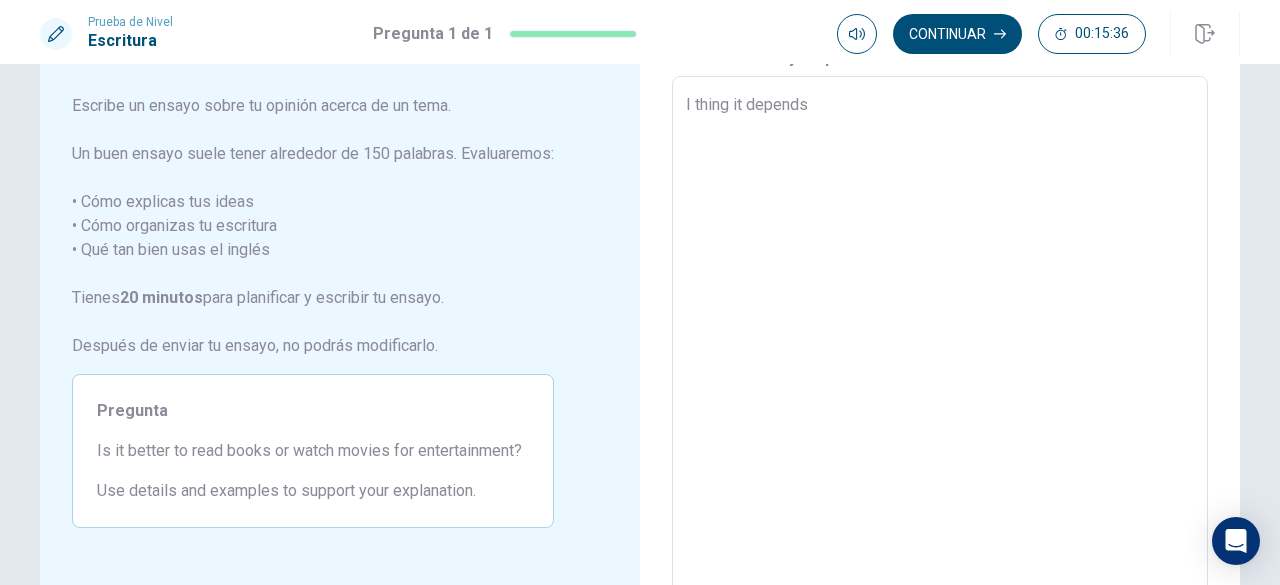 type on "I thing it depends" 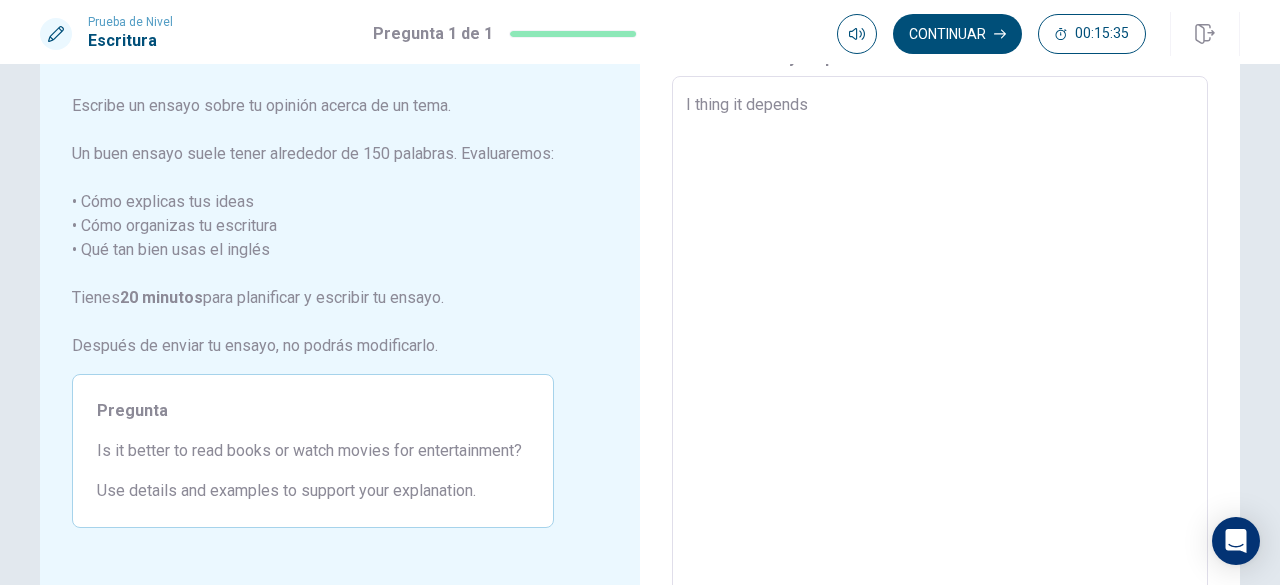 type on "I thing it depends on" 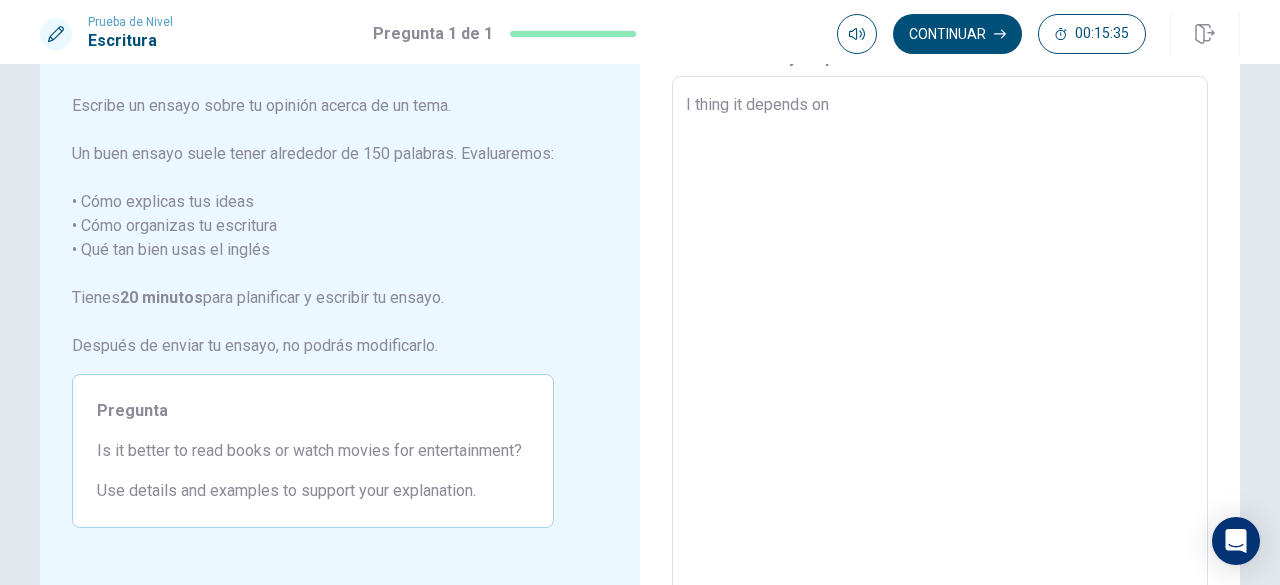 type on "x" 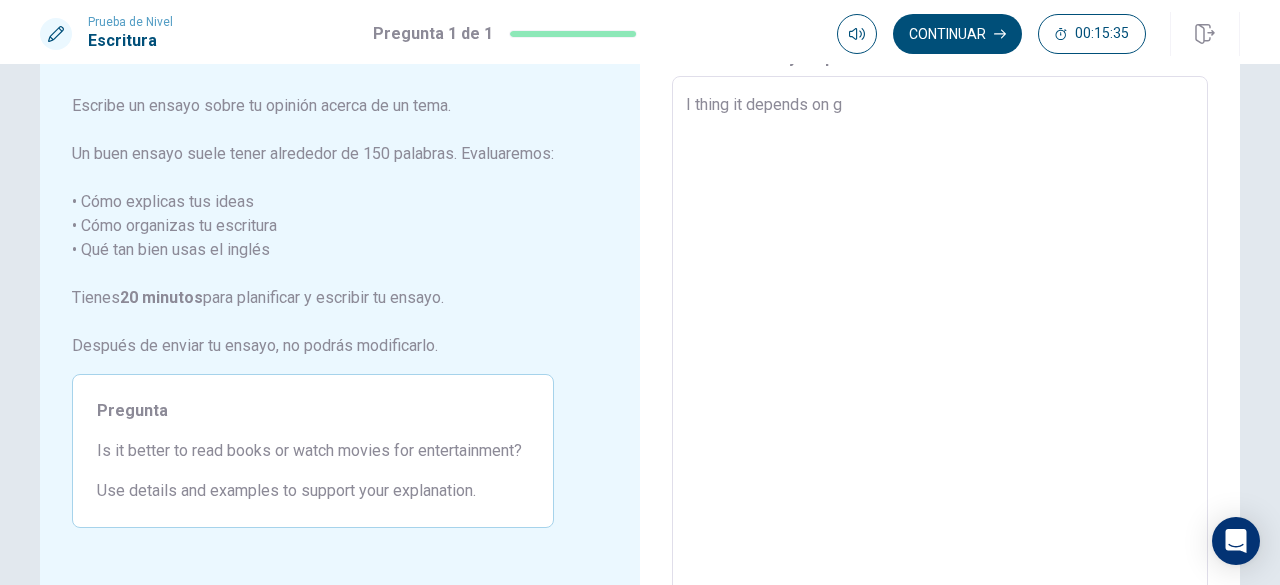 type on "x" 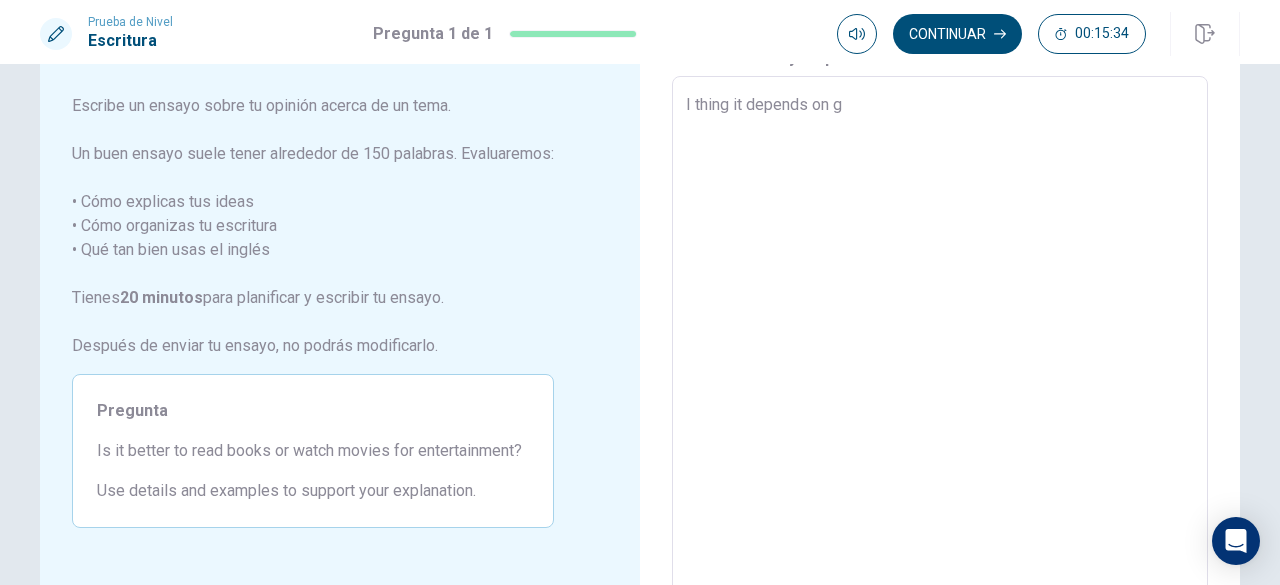 type on "I thing it depends on" 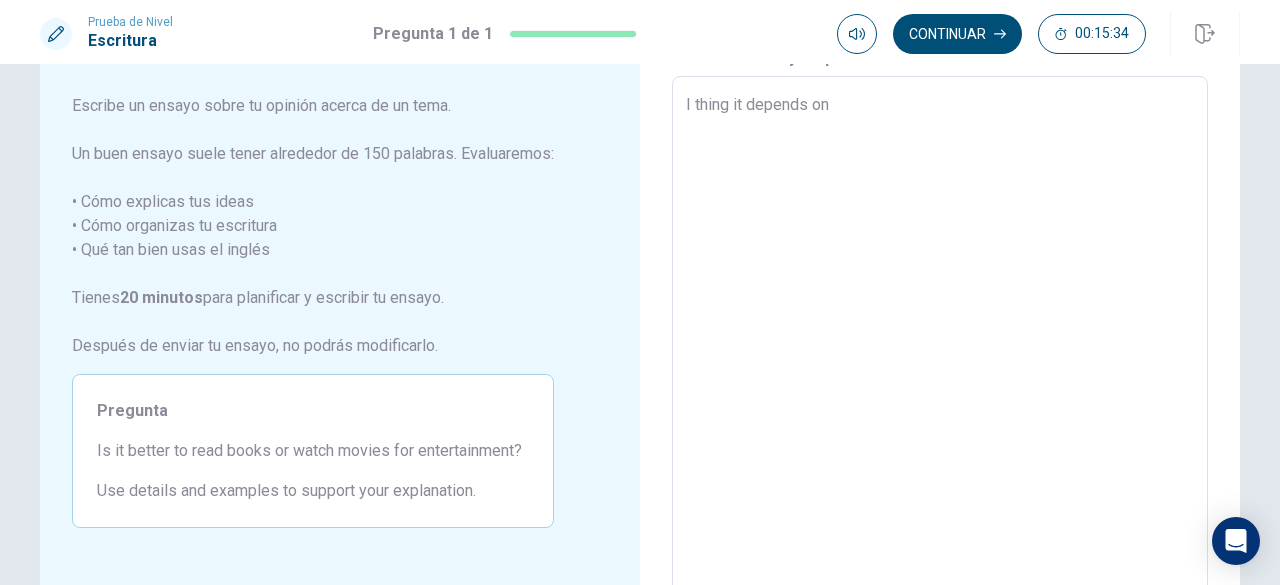type on "x" 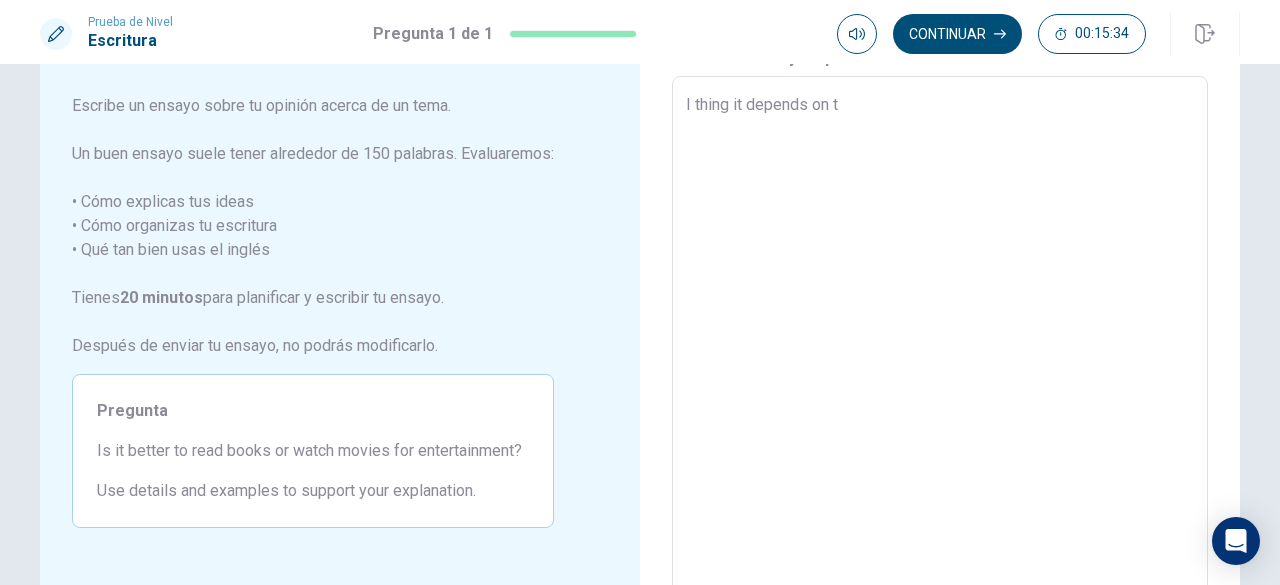 type on "x" 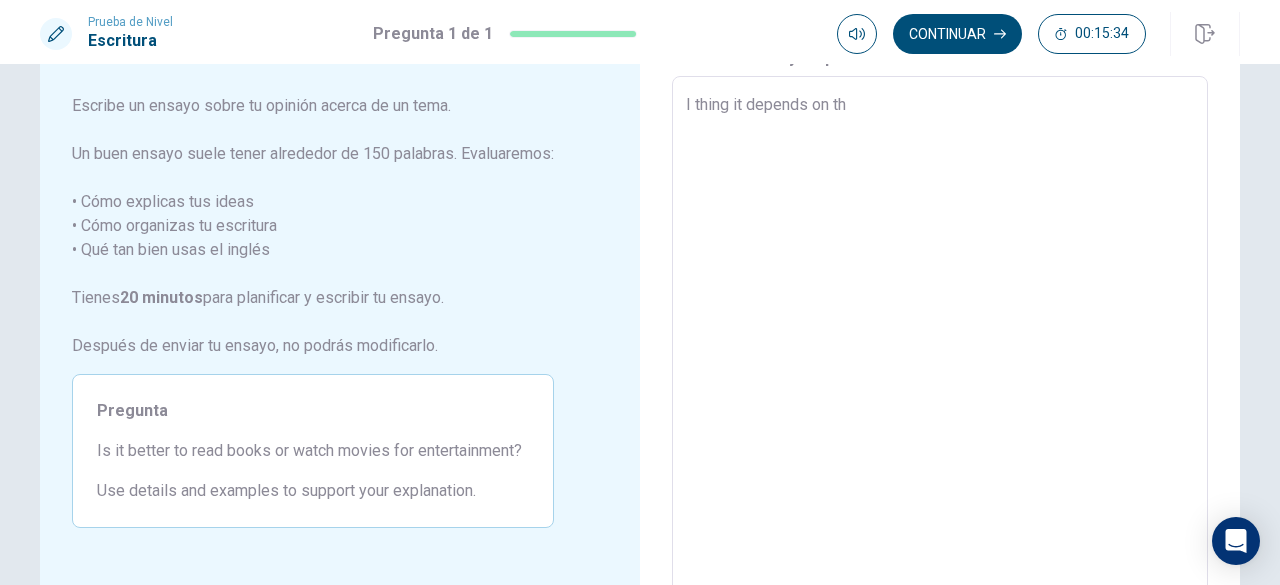 type on "x" 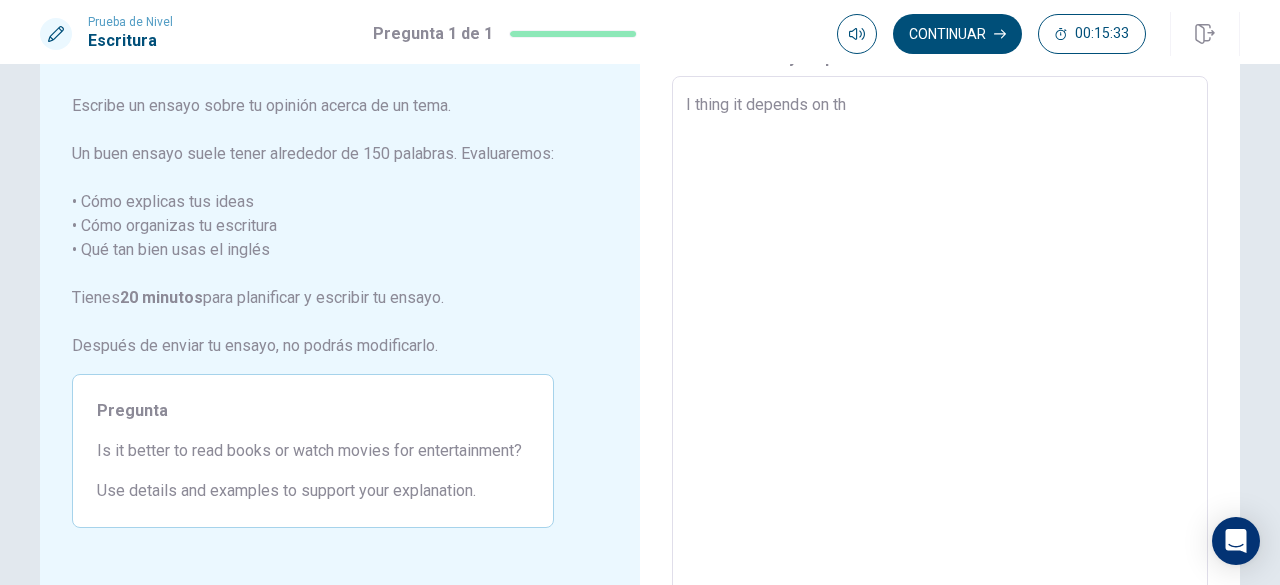 type on "I thing it depends on tha" 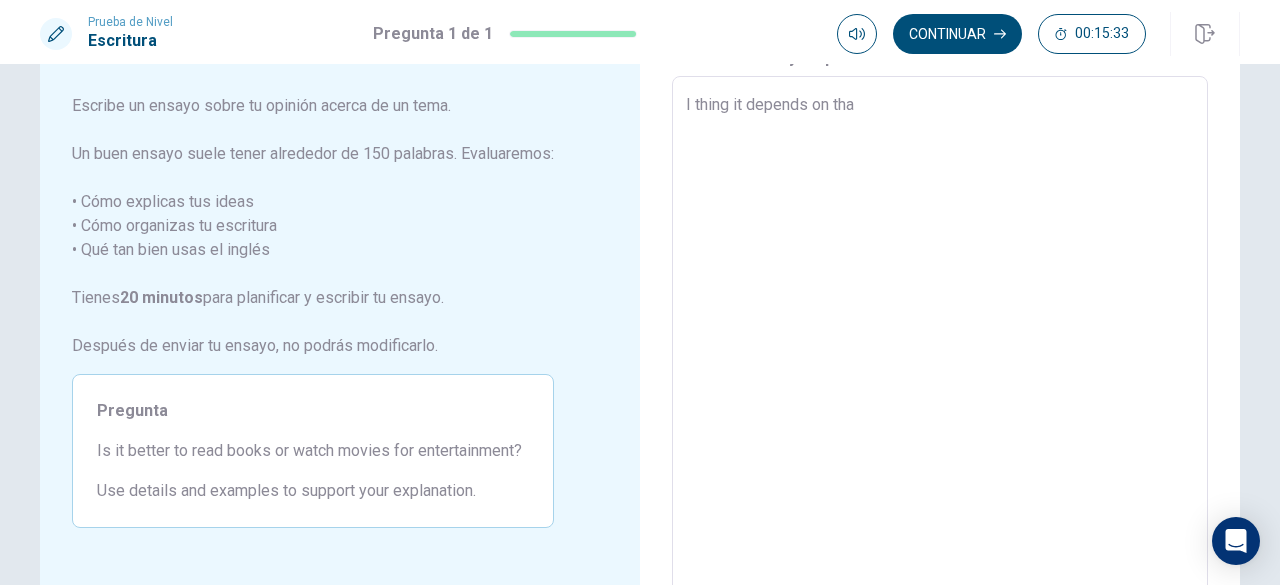 type on "x" 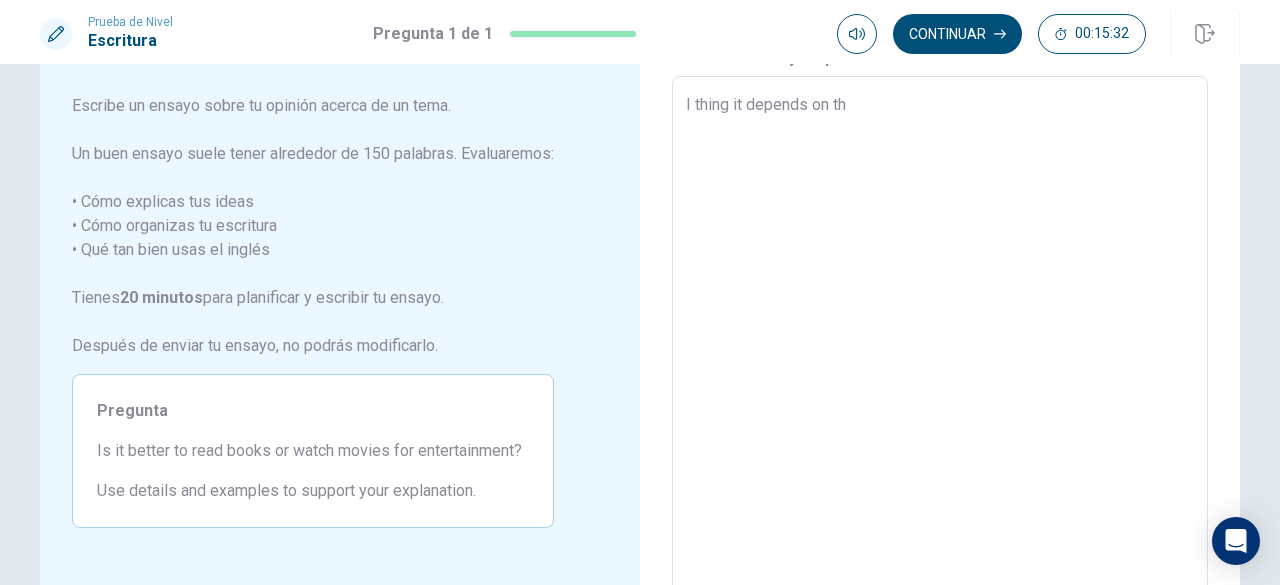type on "x" 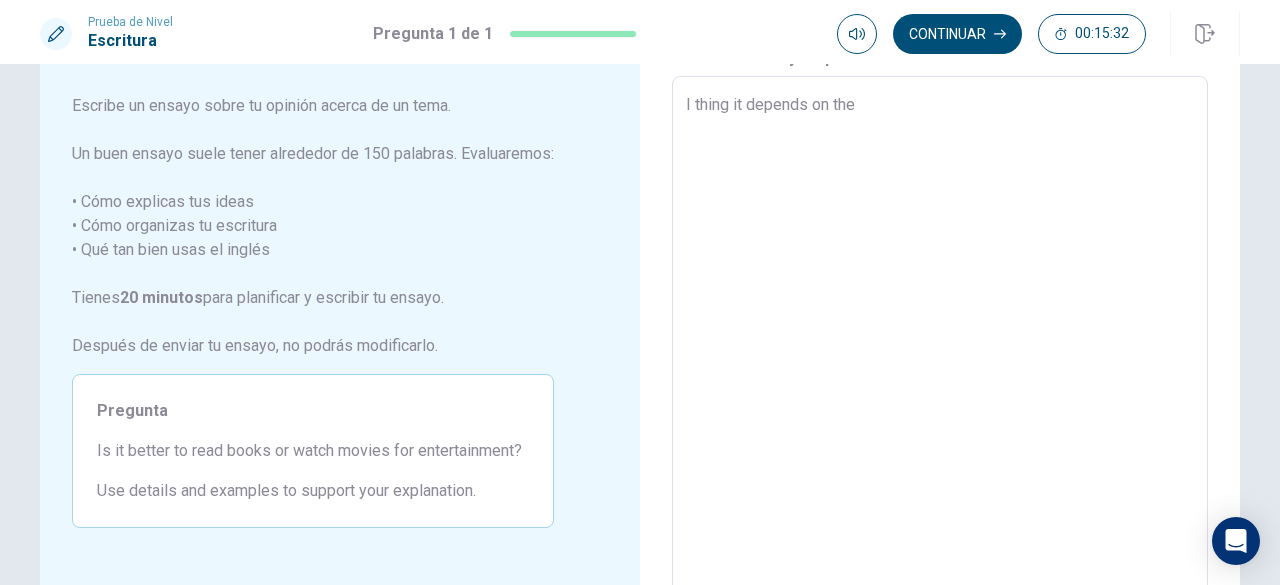 type on "x" 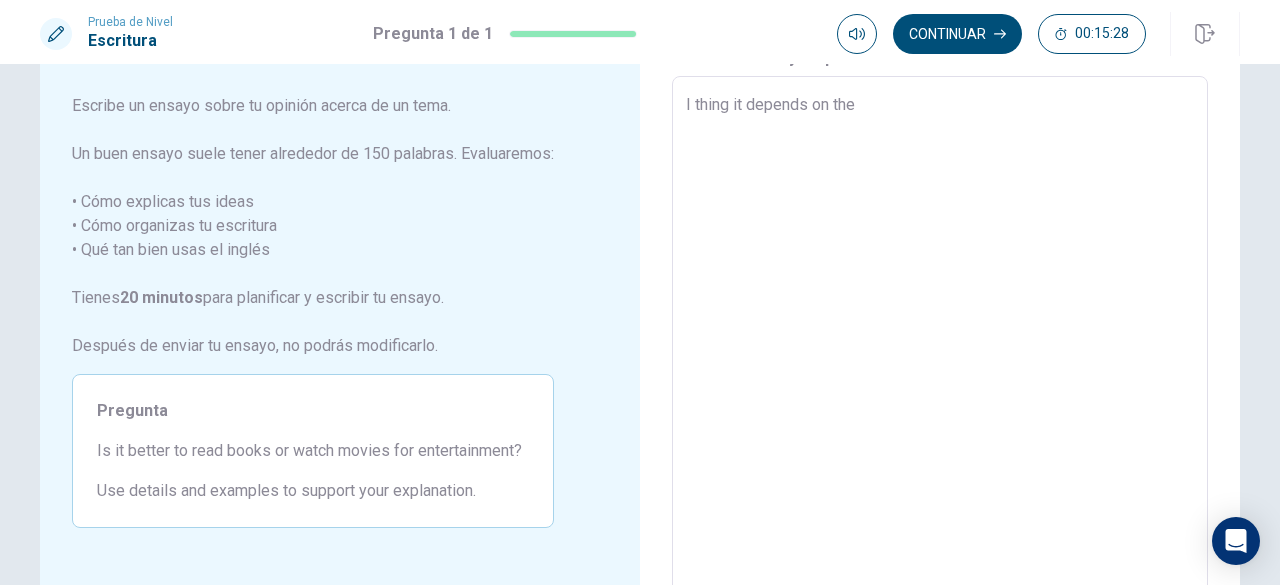 type on "x" 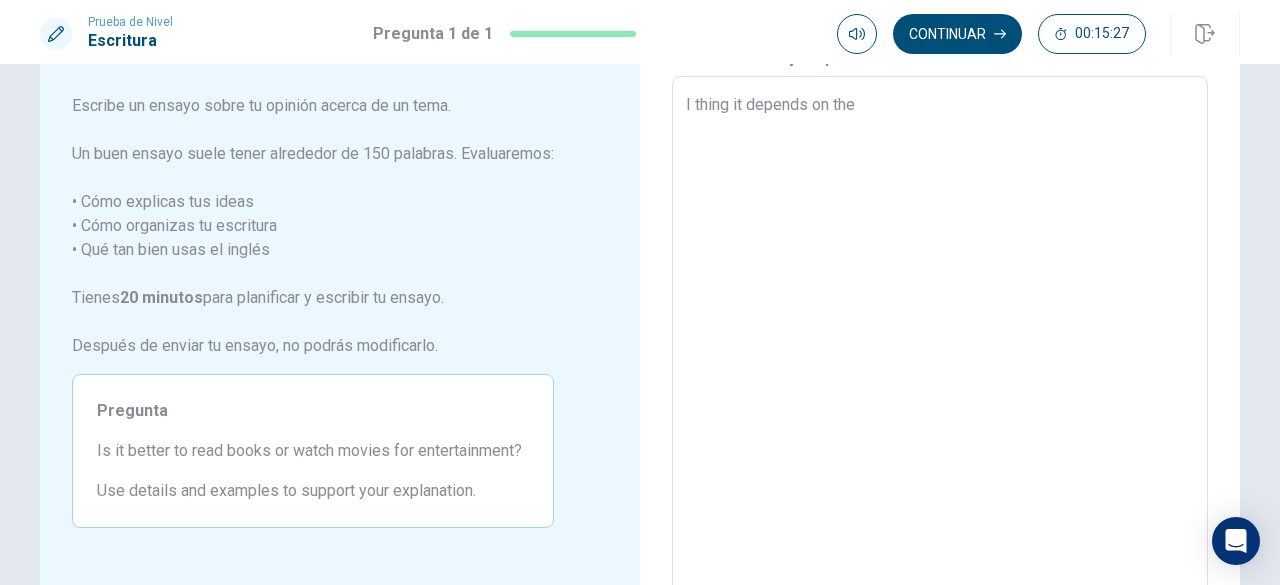 type on "I thing it depends on the o" 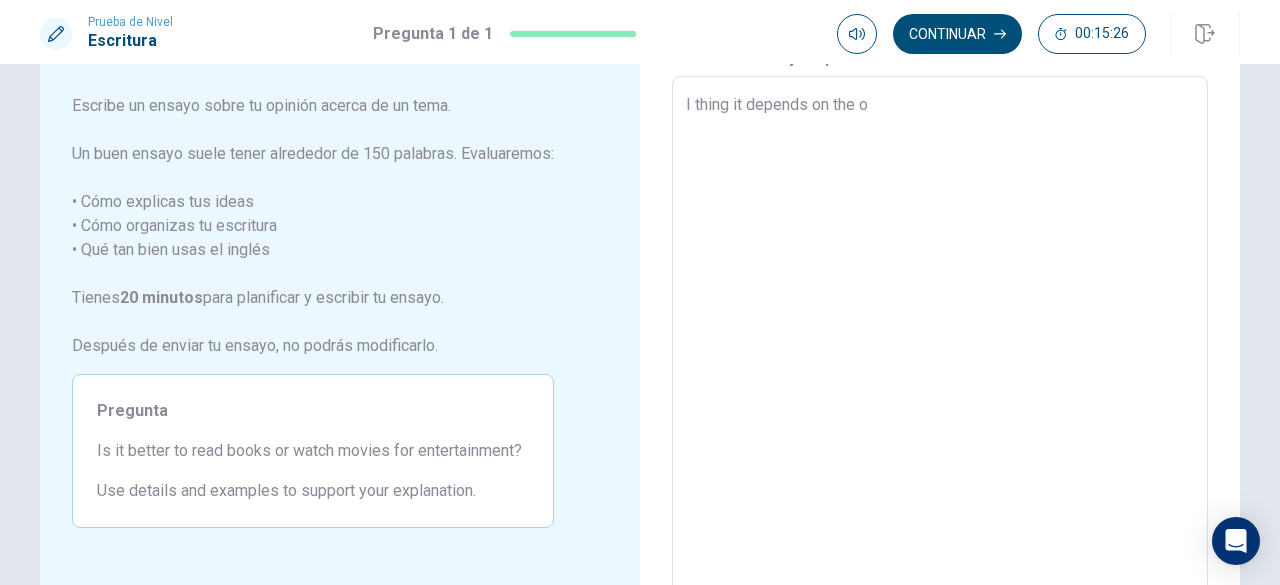 type on "x" 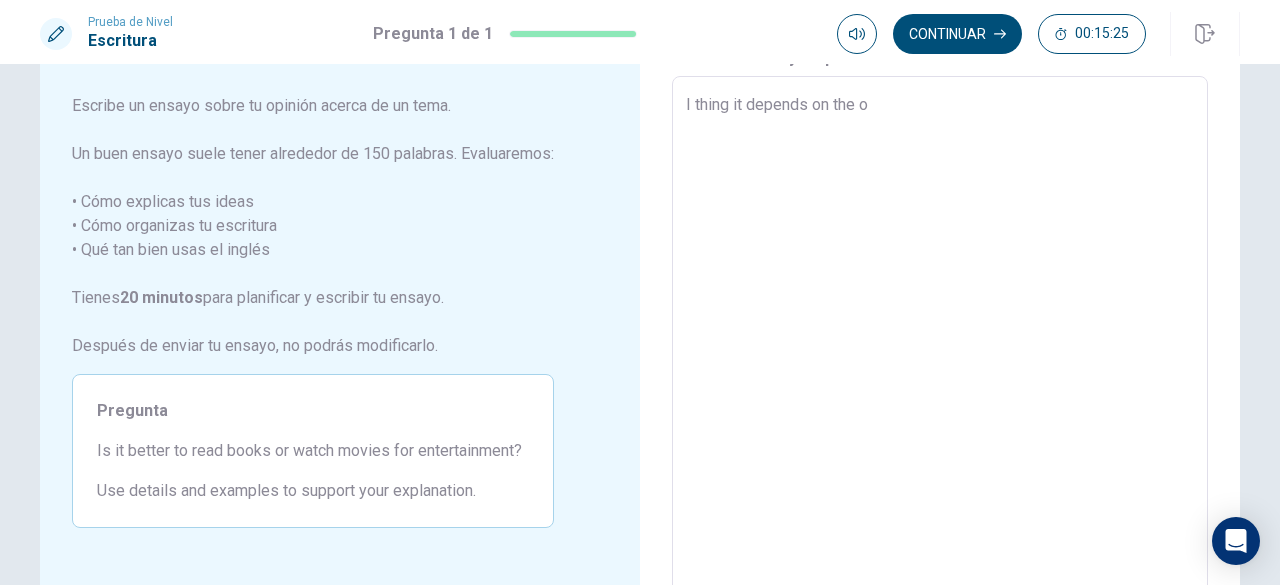 type on "I thing it depends on the oc" 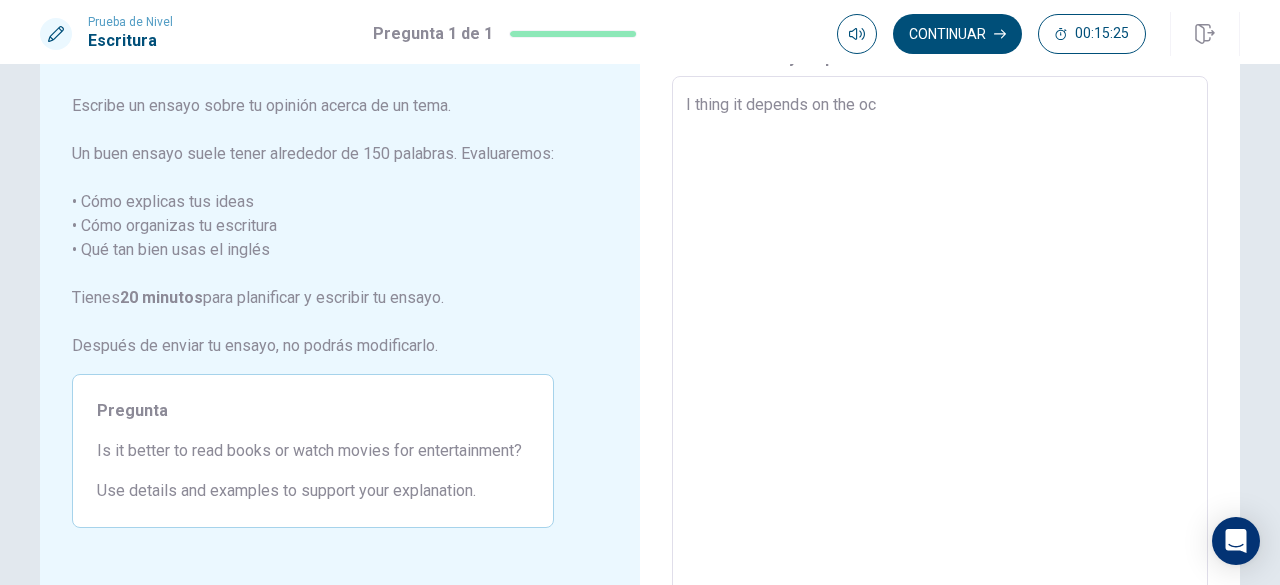 type on "x" 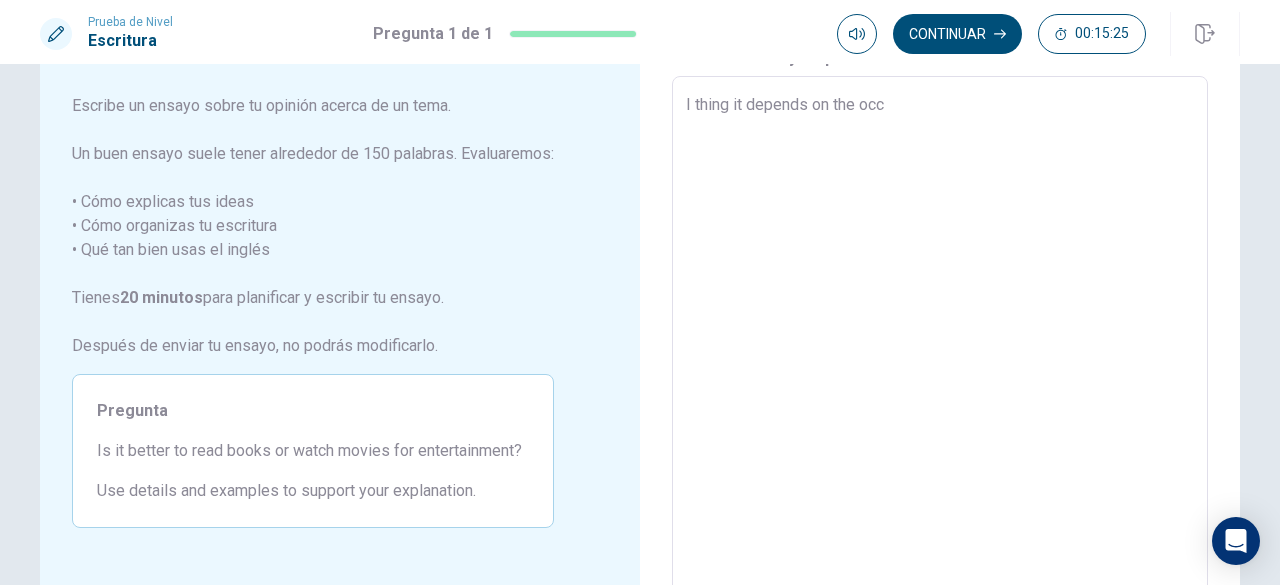 type on "x" 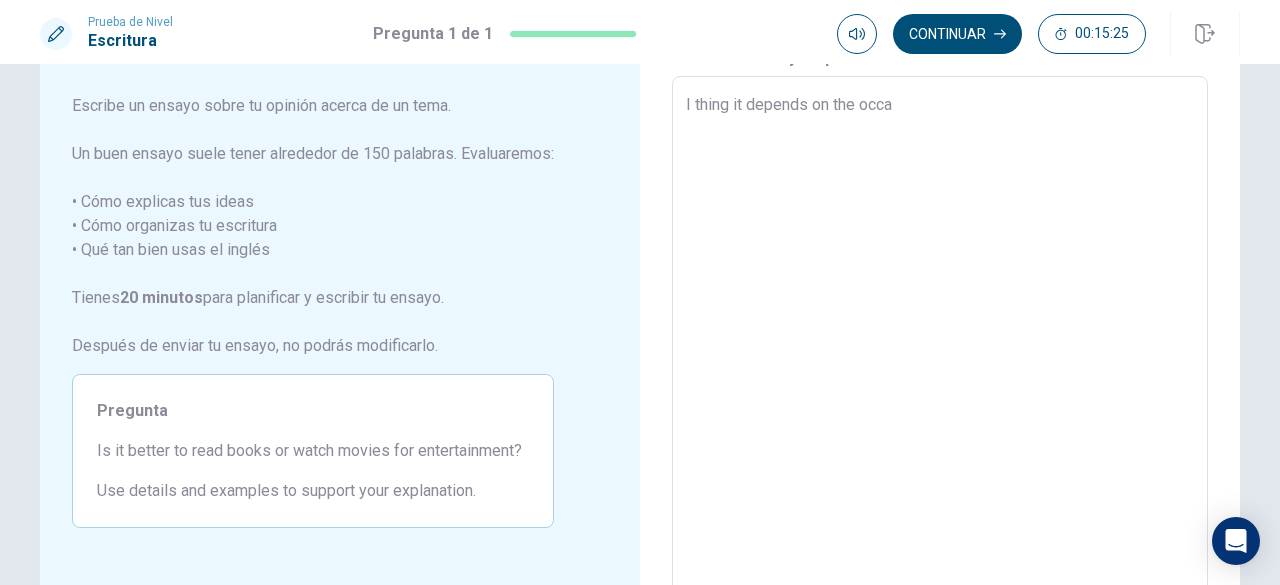 type on "x" 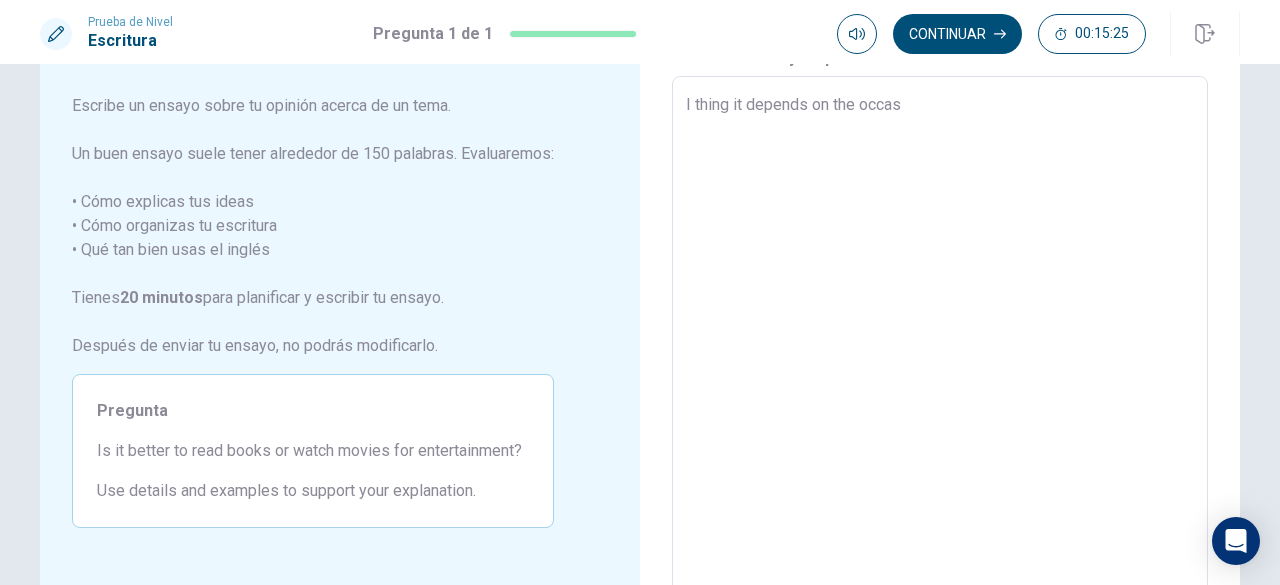 type on "x" 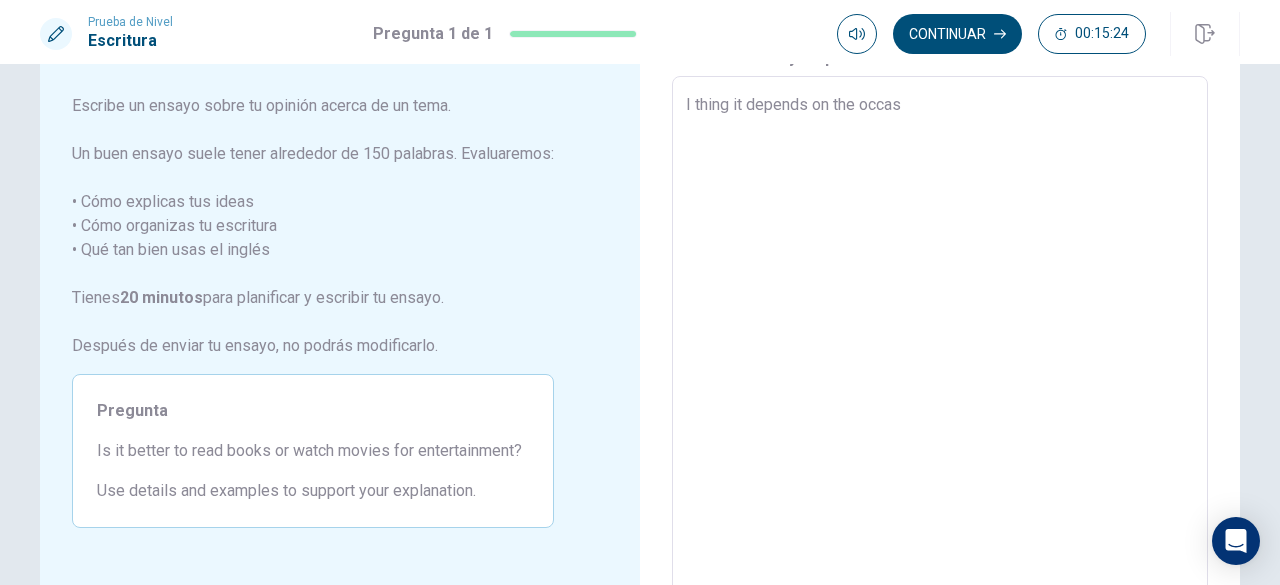 type on "I thing it depends on the occasi" 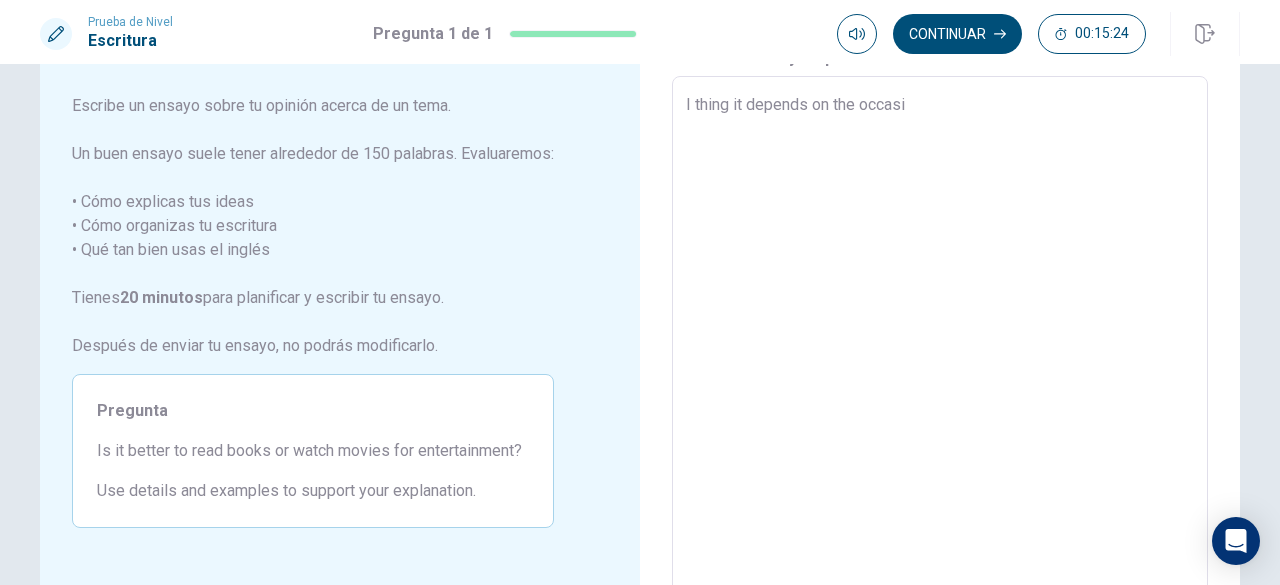 type on "x" 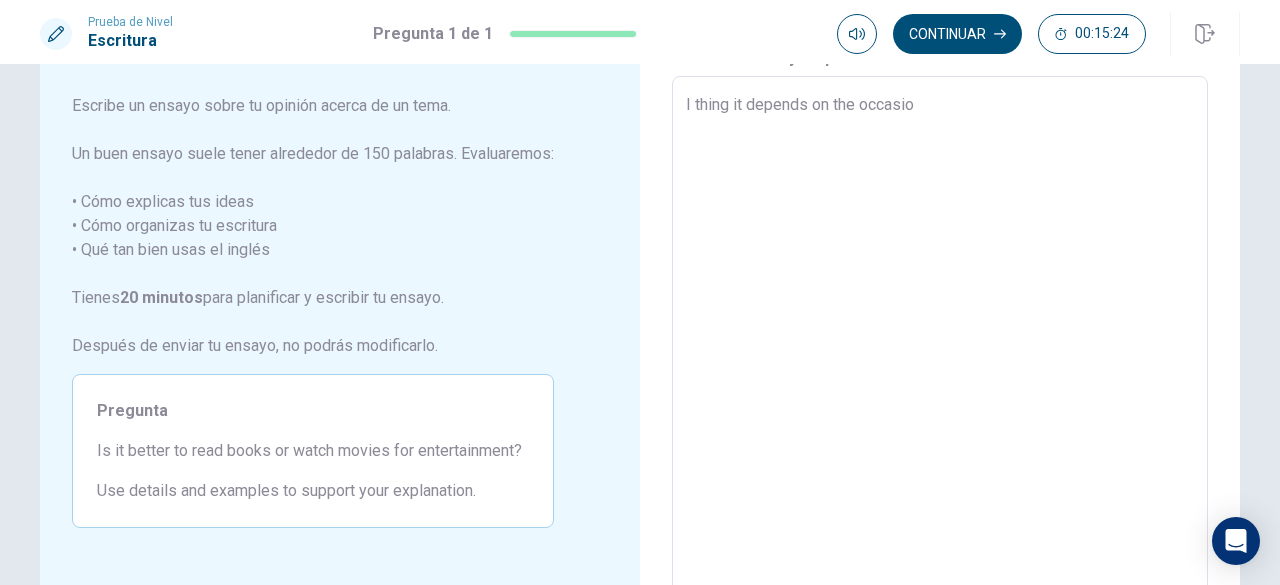 type on "x" 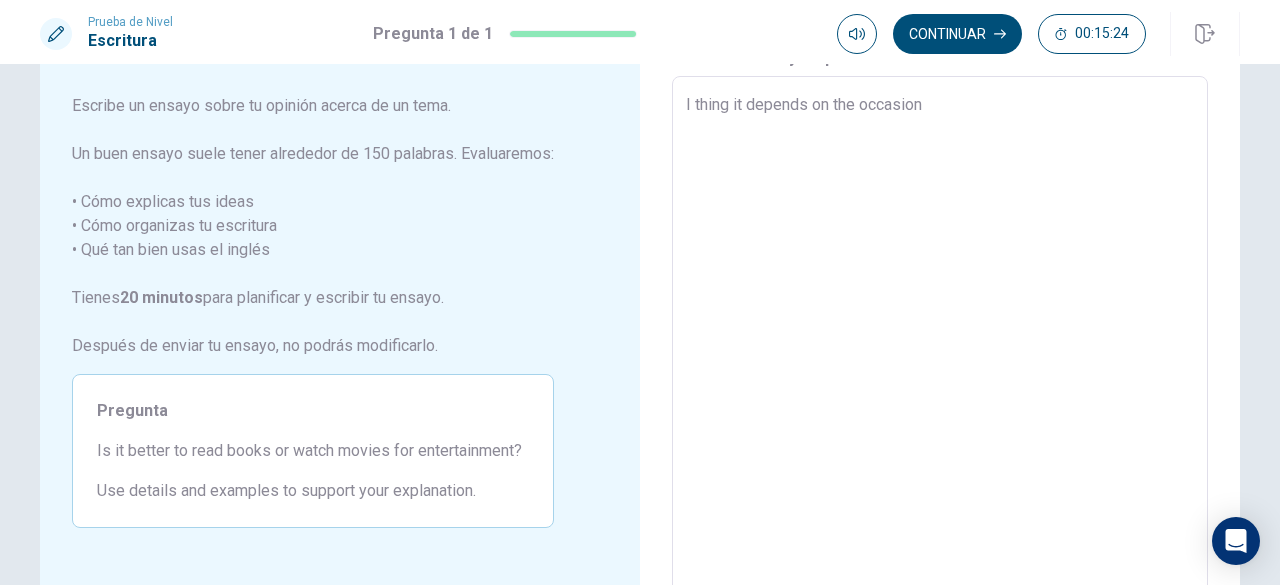 type on "x" 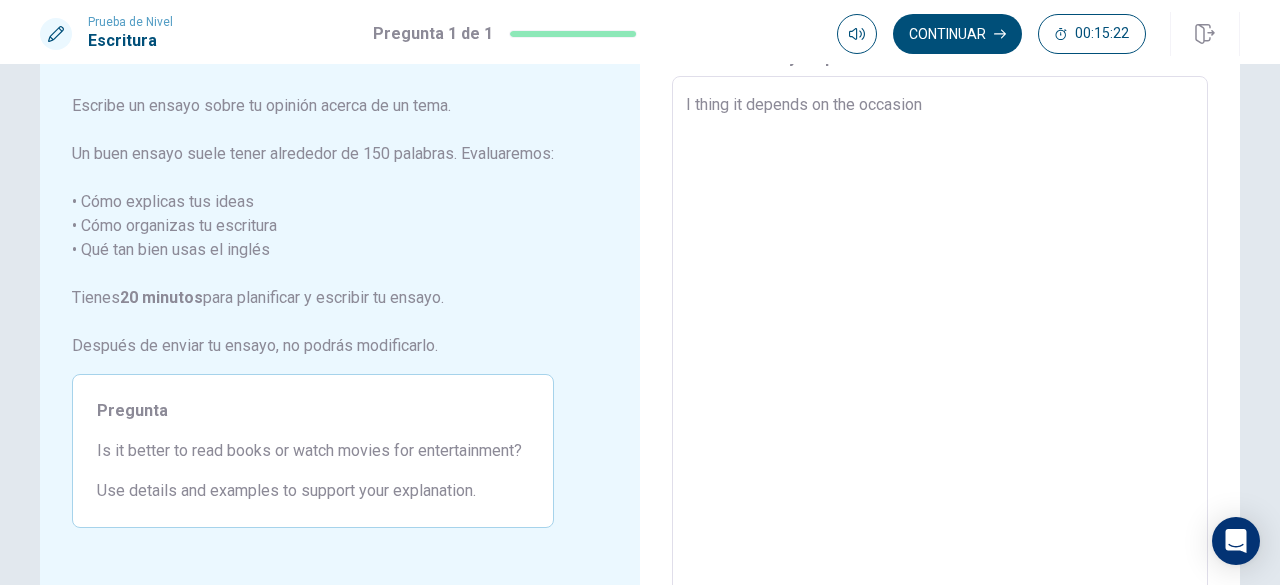 type on "x" 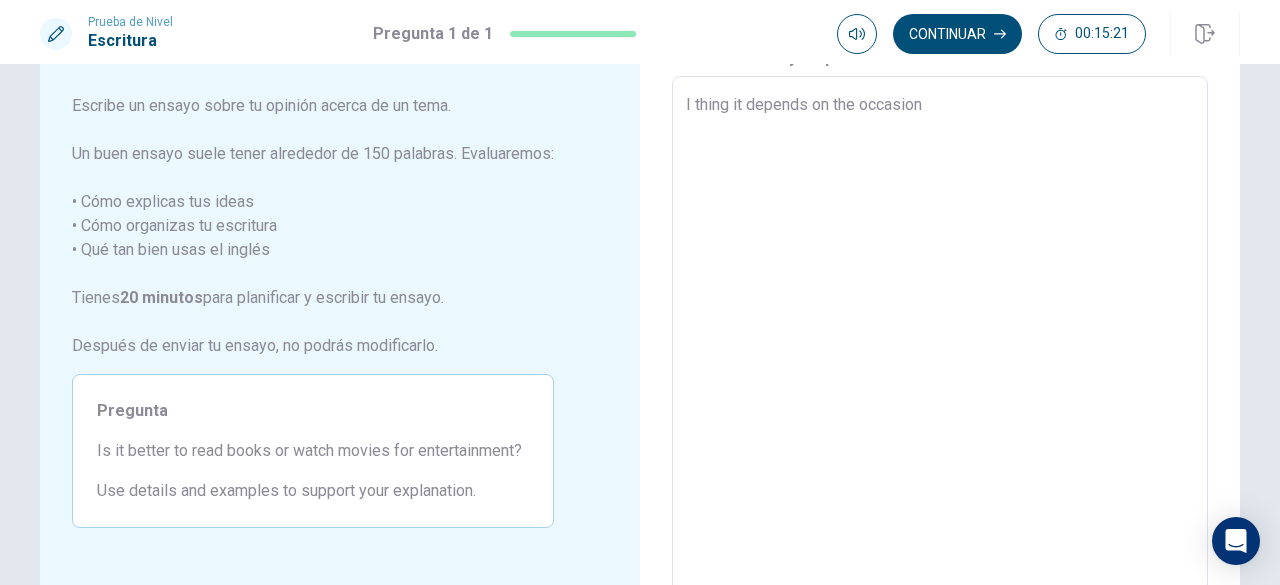 type on "I thing it depends on the occasion" 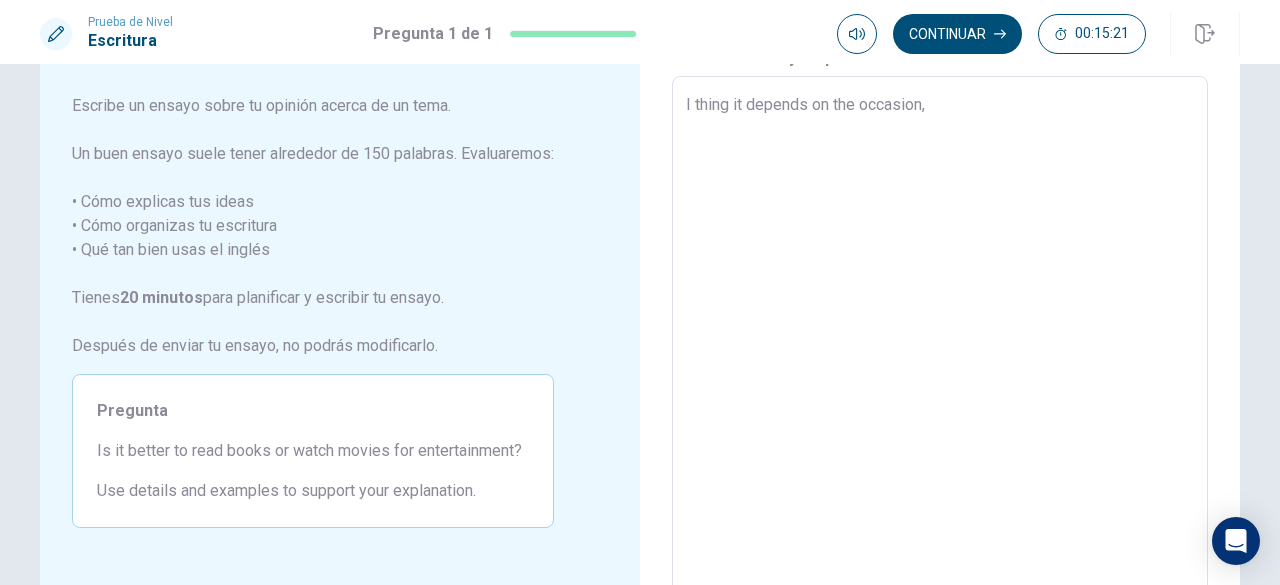 type on "x" 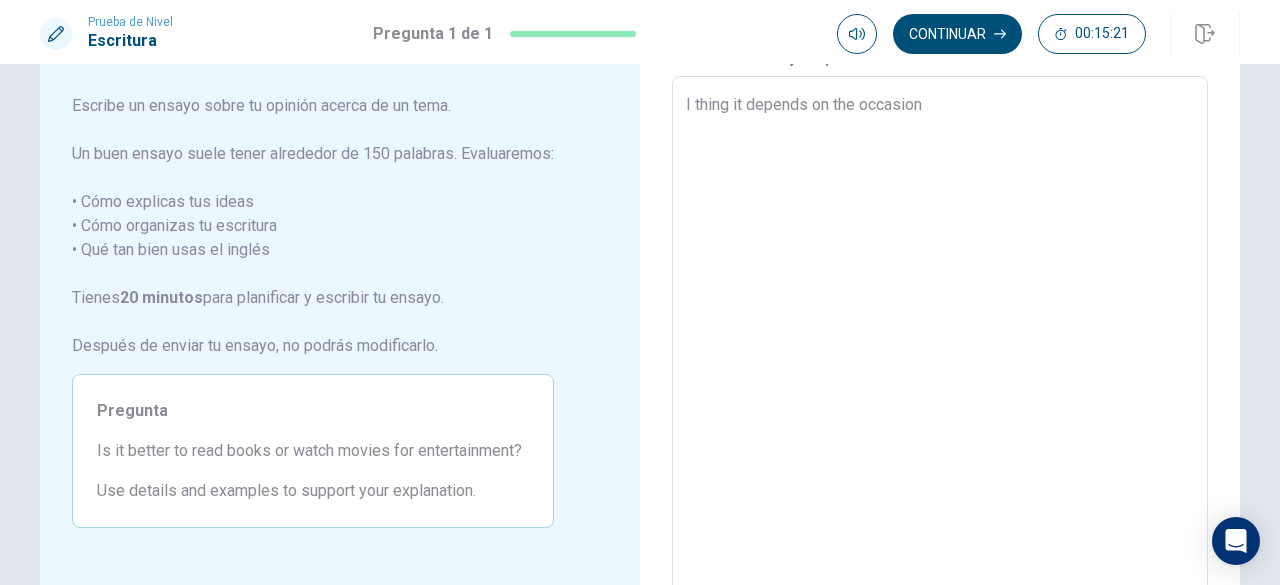 type on "x" 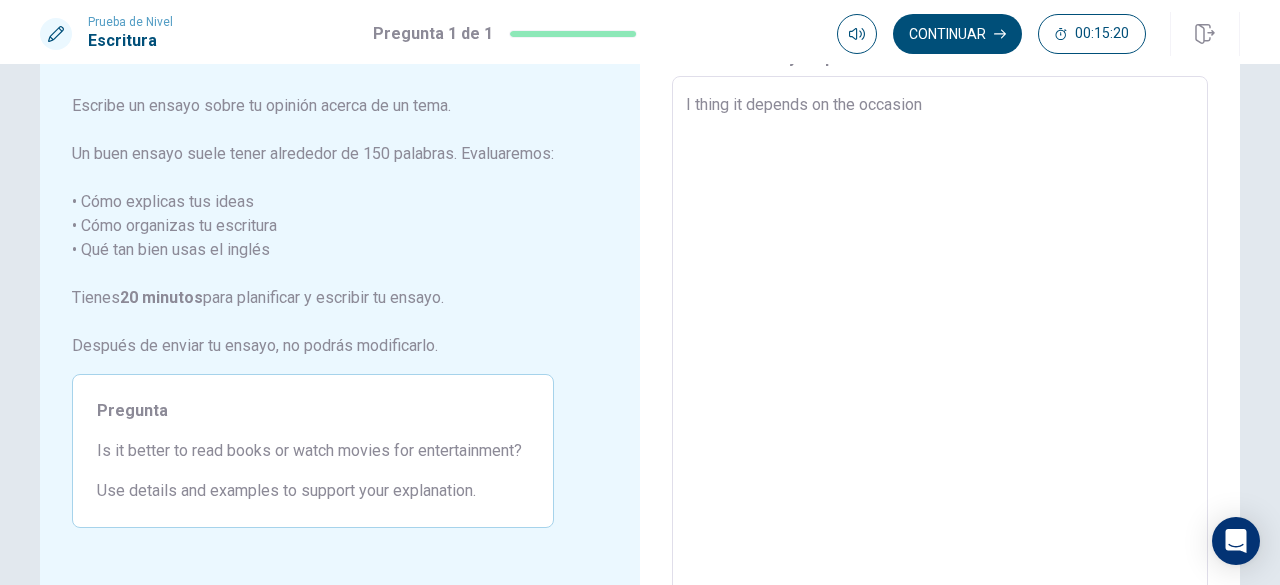 type on "I thing it depends on the occasion," 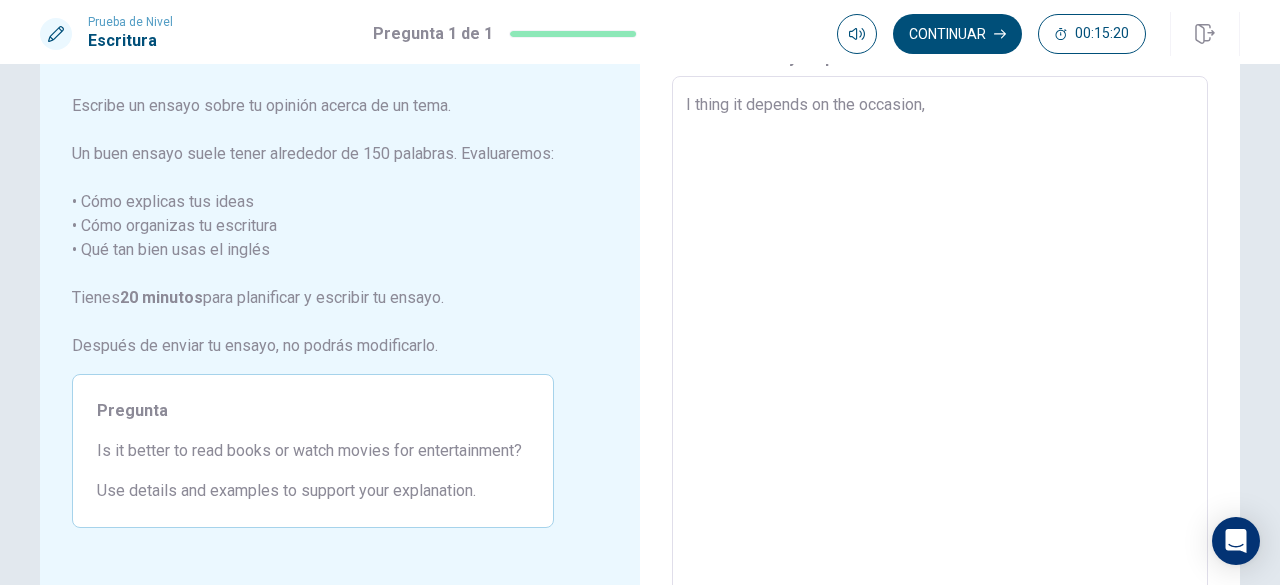 type on "x" 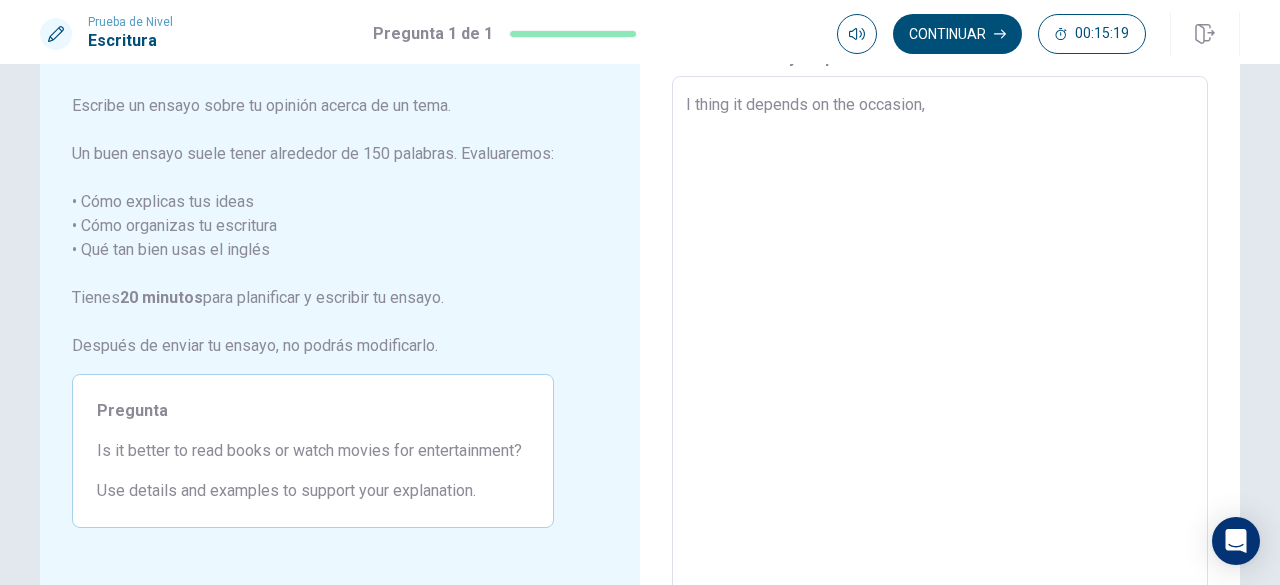 type on "I thing it depends on the occasion, e" 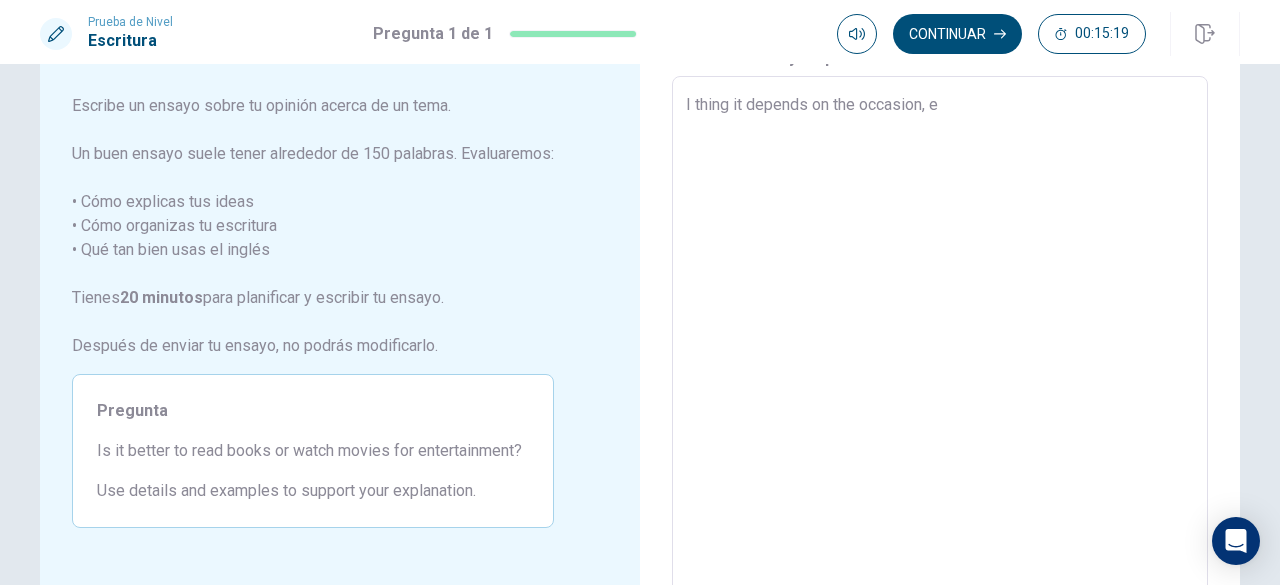 type on "x" 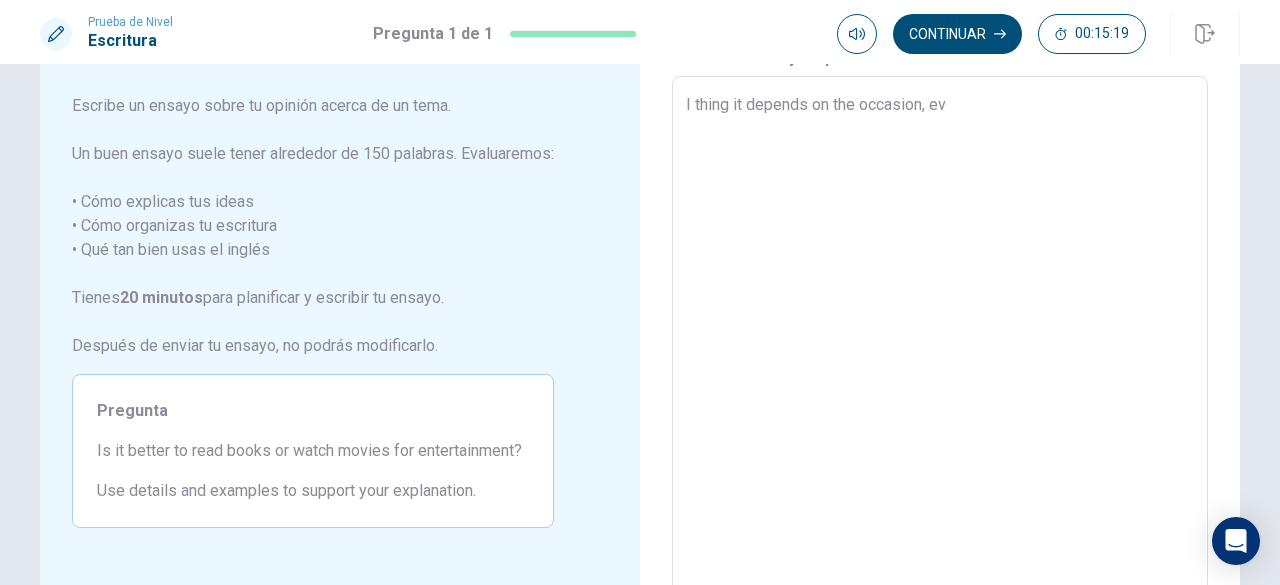 type on "x" 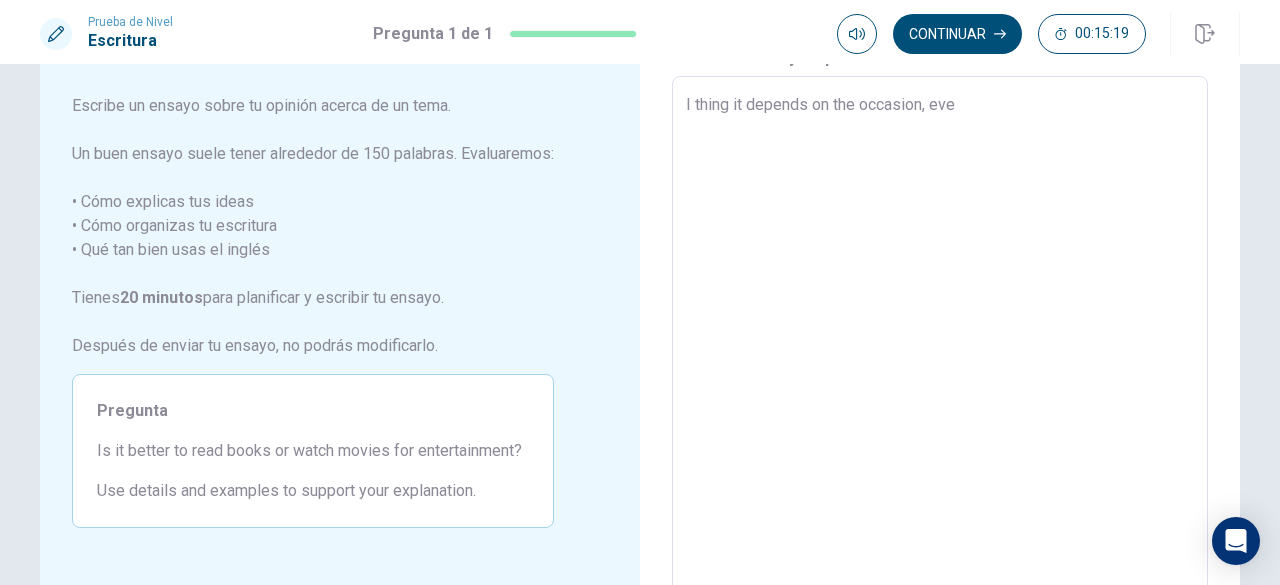 type on "x" 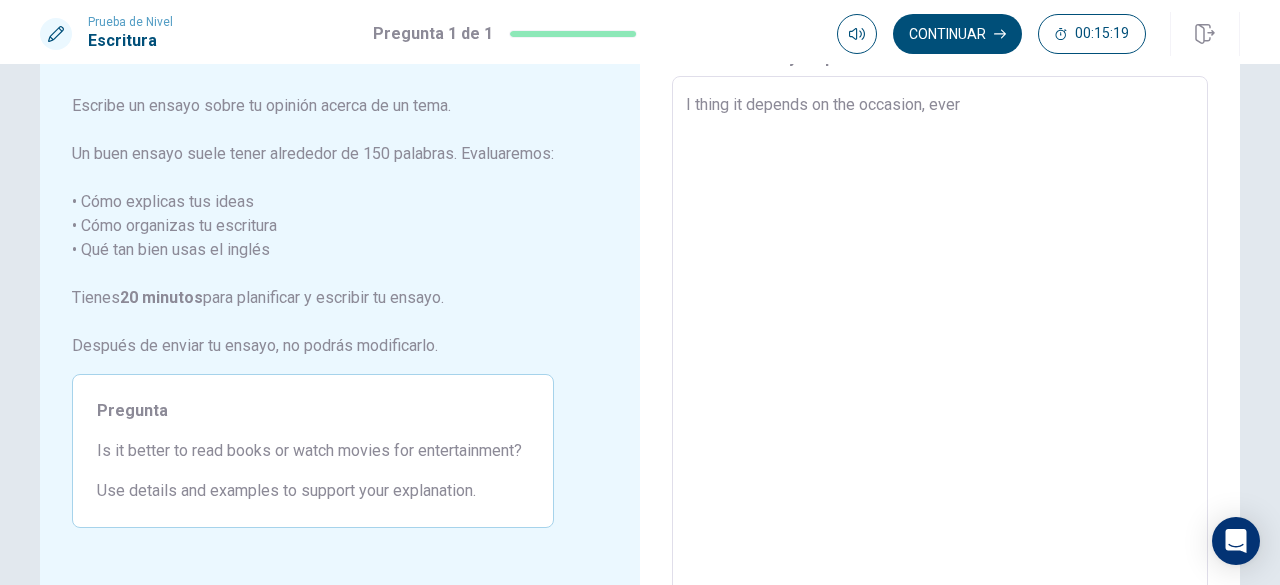 type on "x" 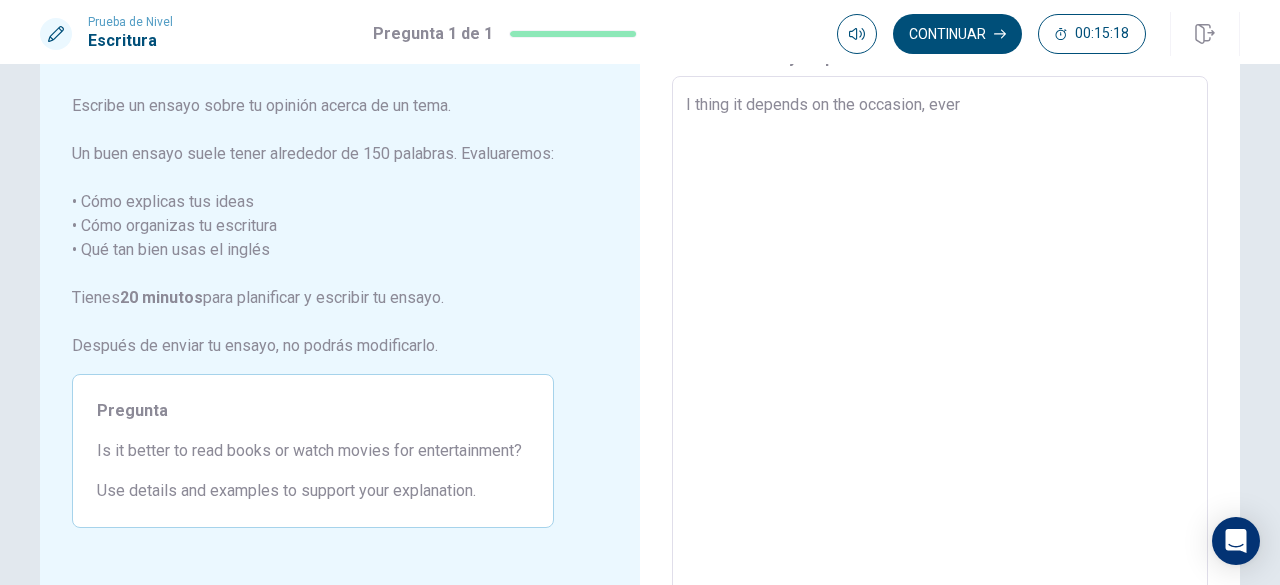 type on "I thing it depends on the occasion, every" 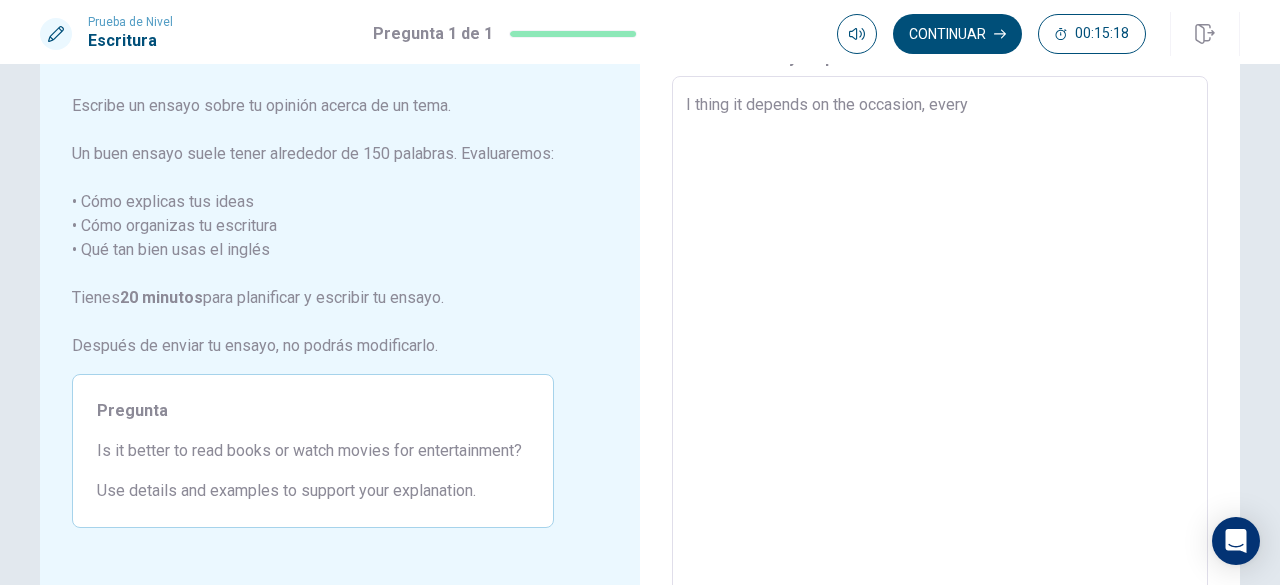 type on "x" 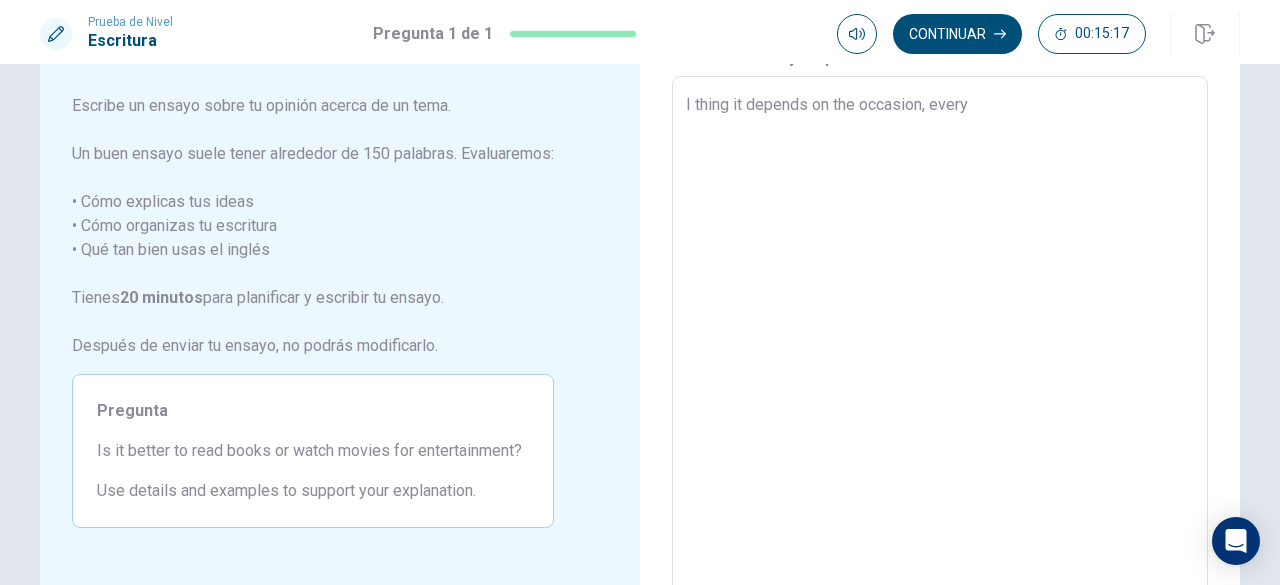 type on "I thing it depends on the occasion, everyo" 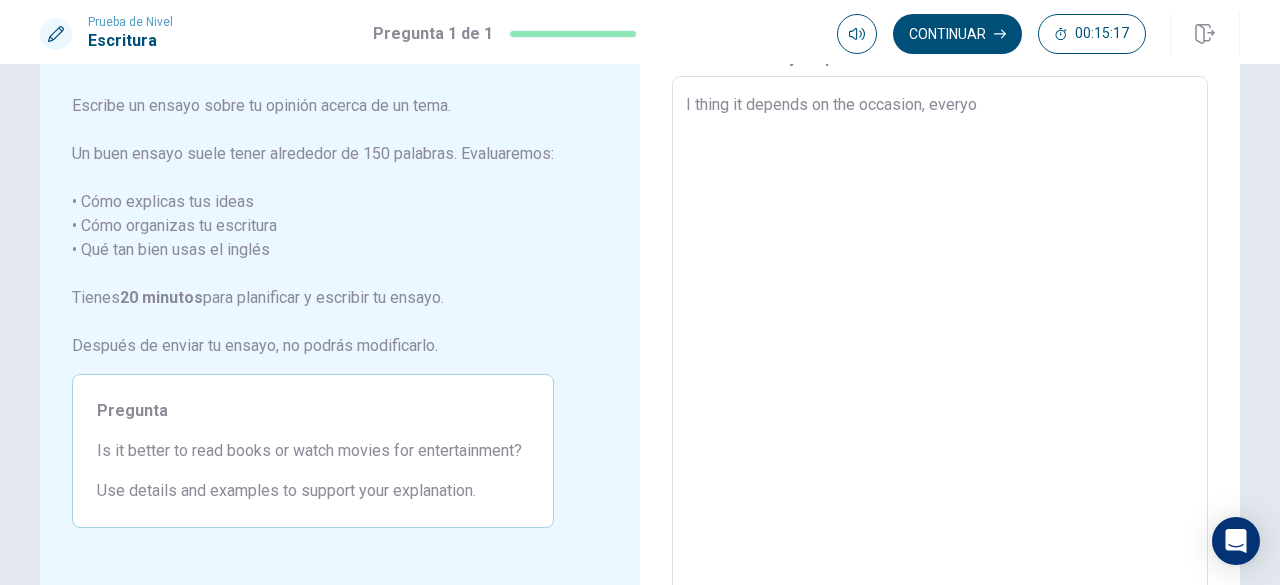 type on "x" 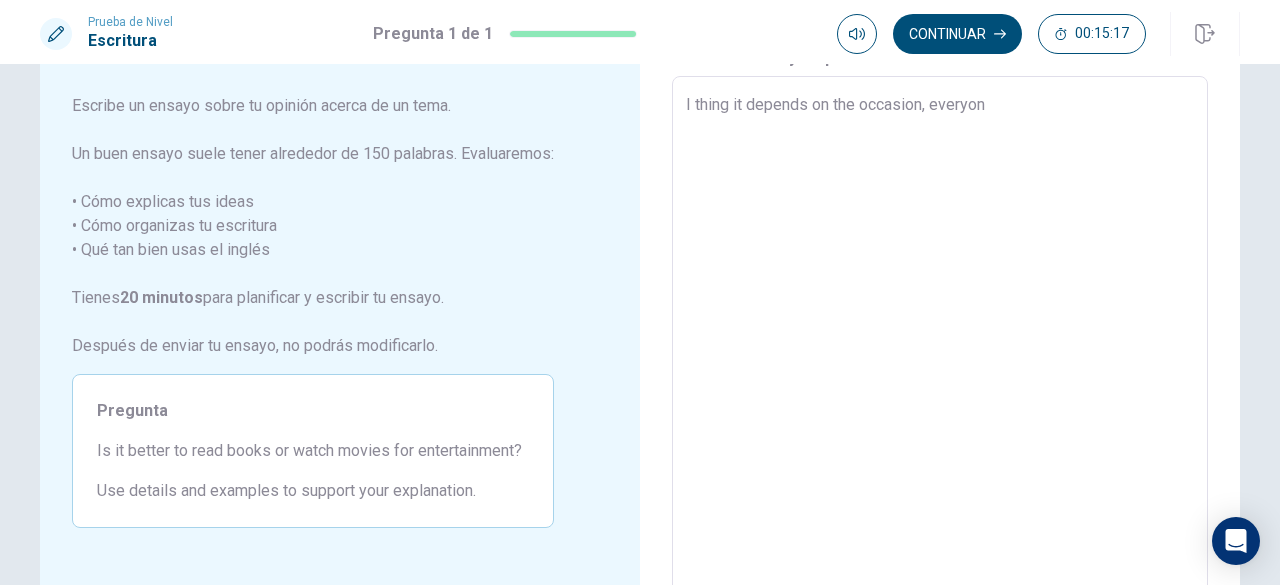 type on "x" 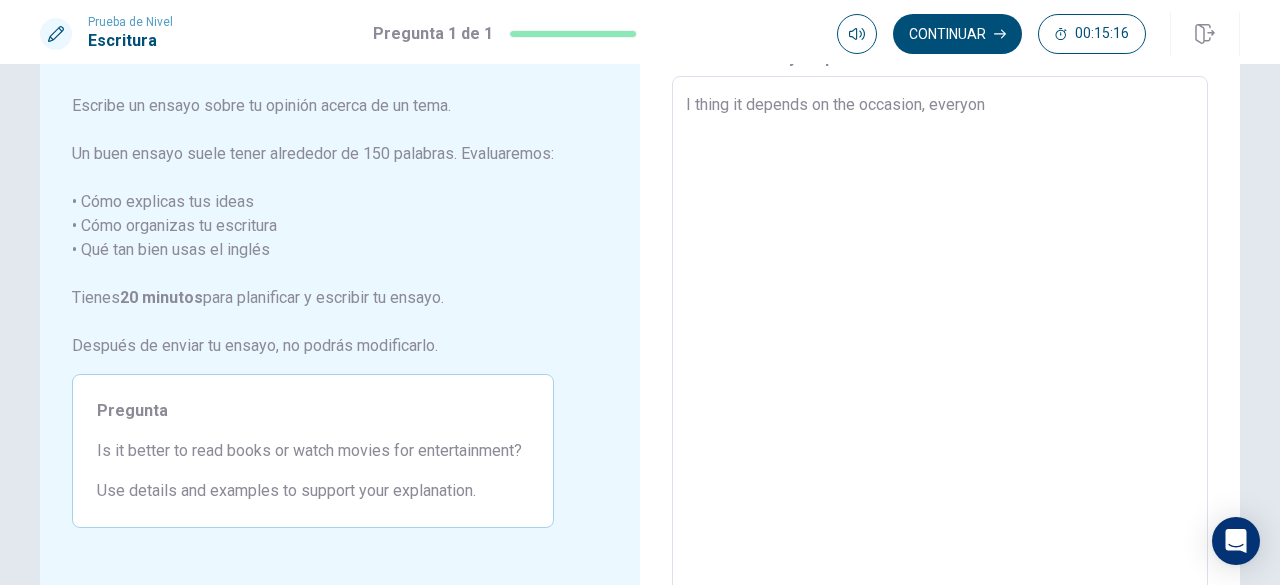 type on "I thing it depends on the occasion, everyone" 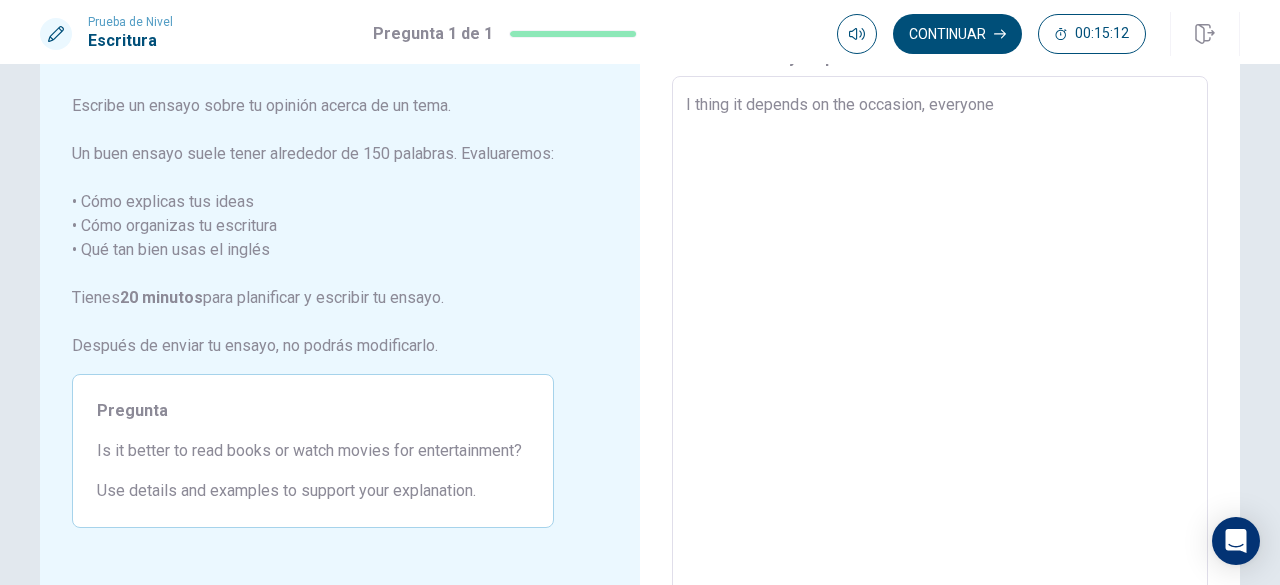 type on "x" 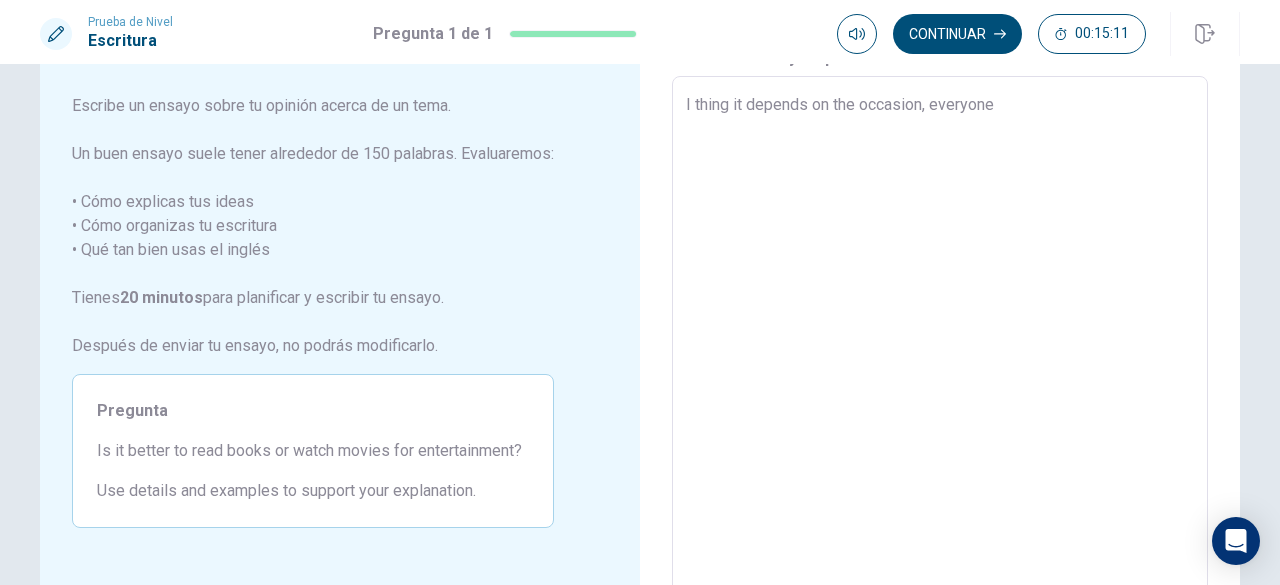 type on "I thing it depends on the occasion, everyone" 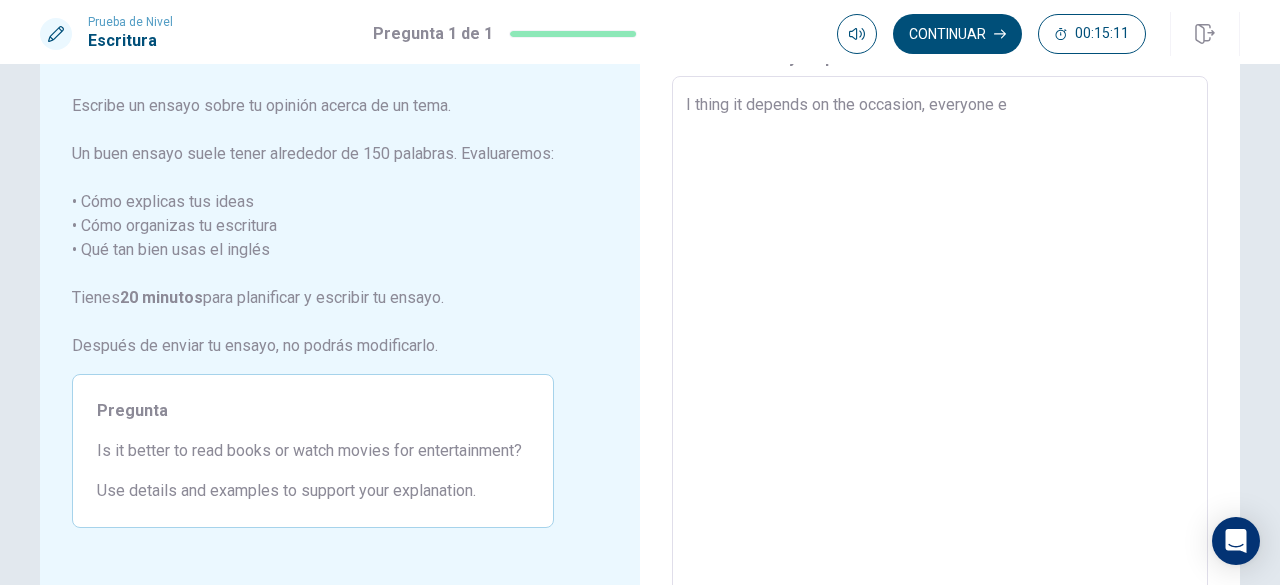 type on "x" 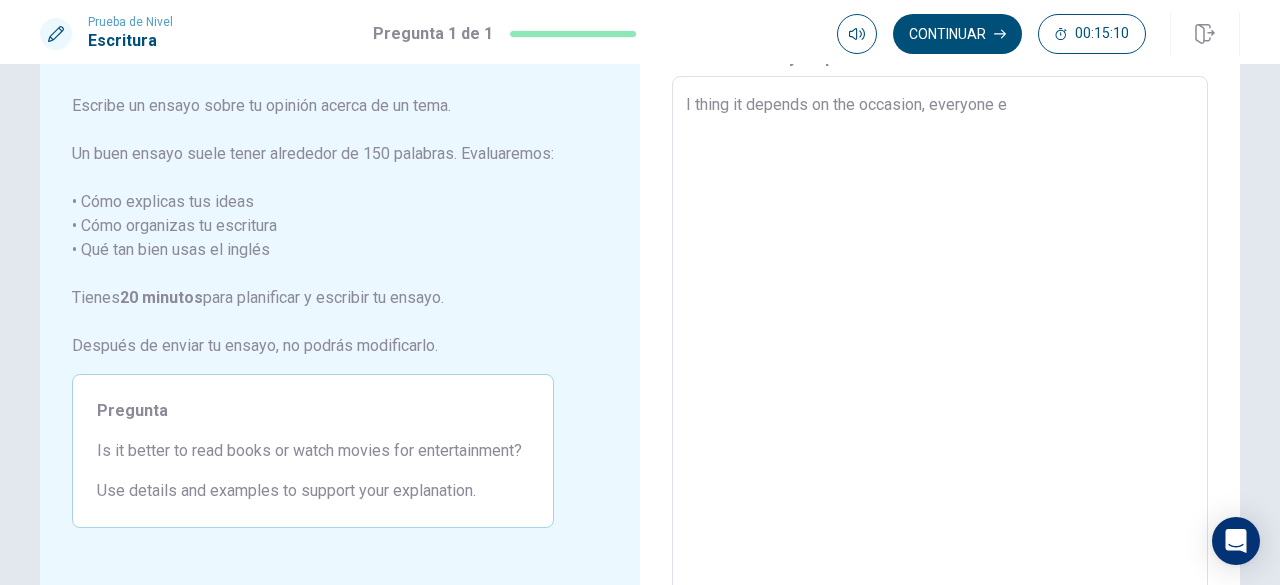 type on "I thing it depends on the occasion, everyone en" 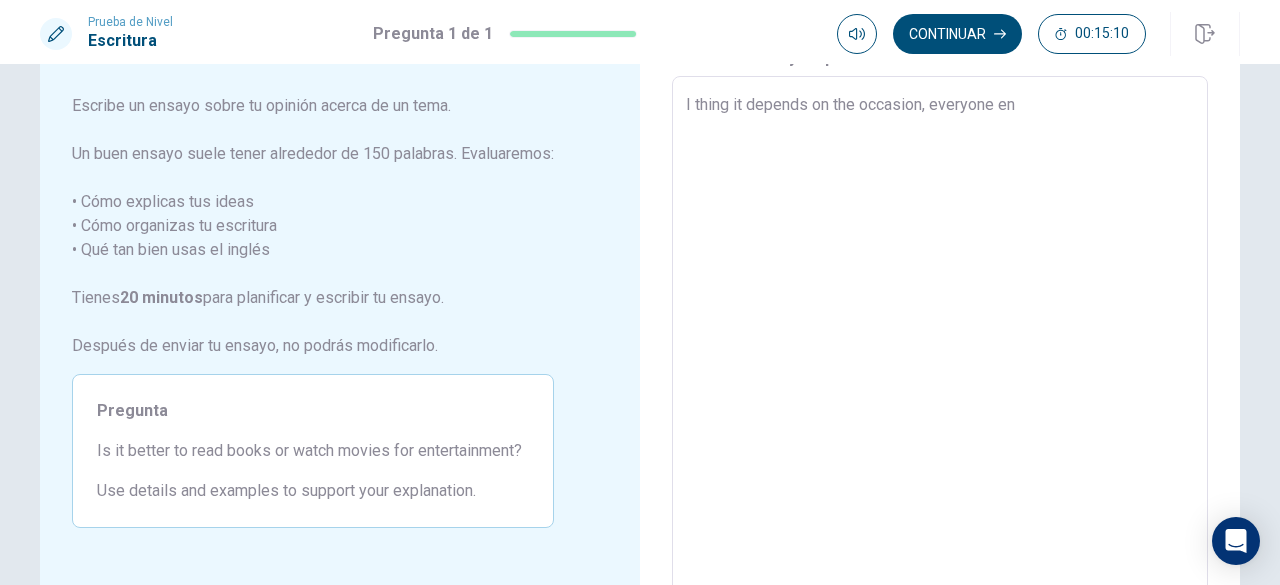 type on "x" 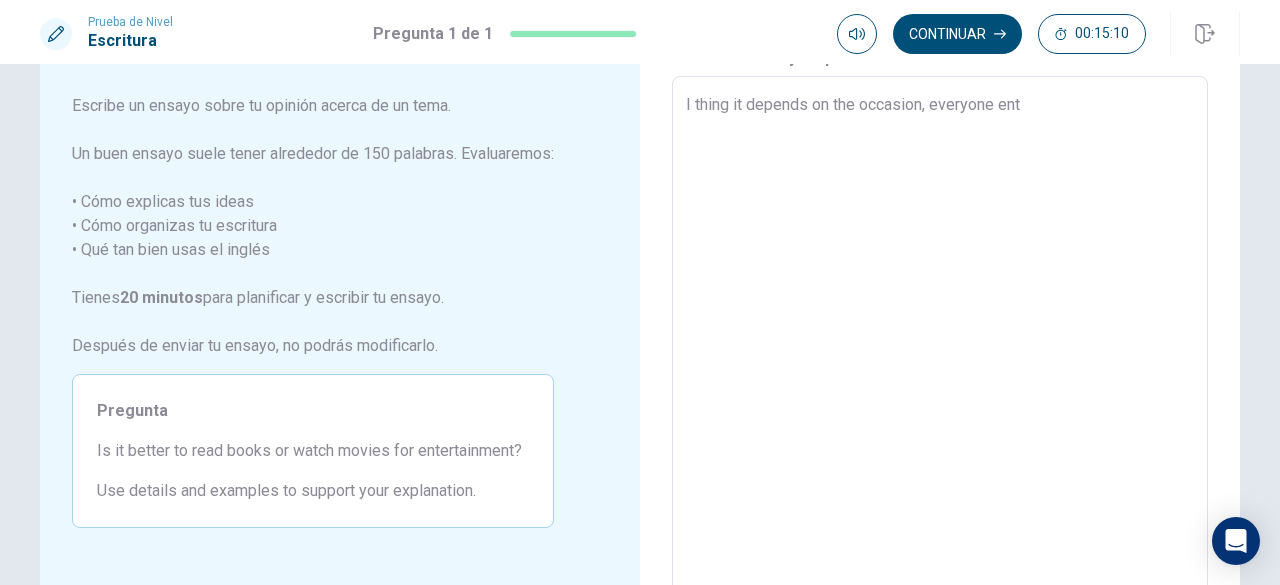 type on "x" 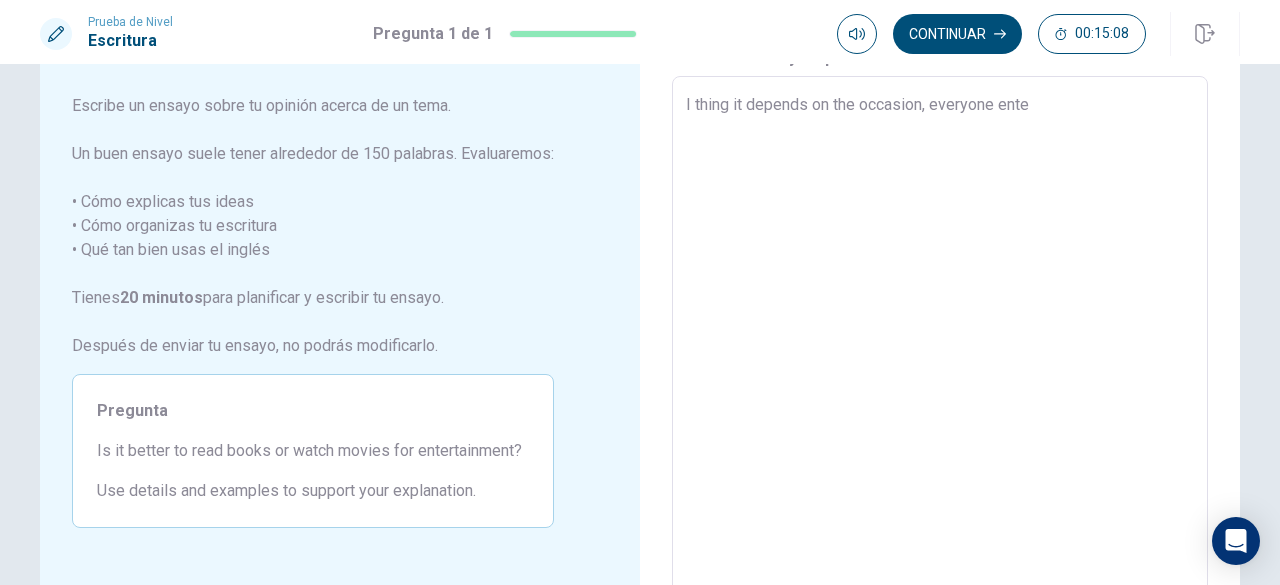 type on "x" 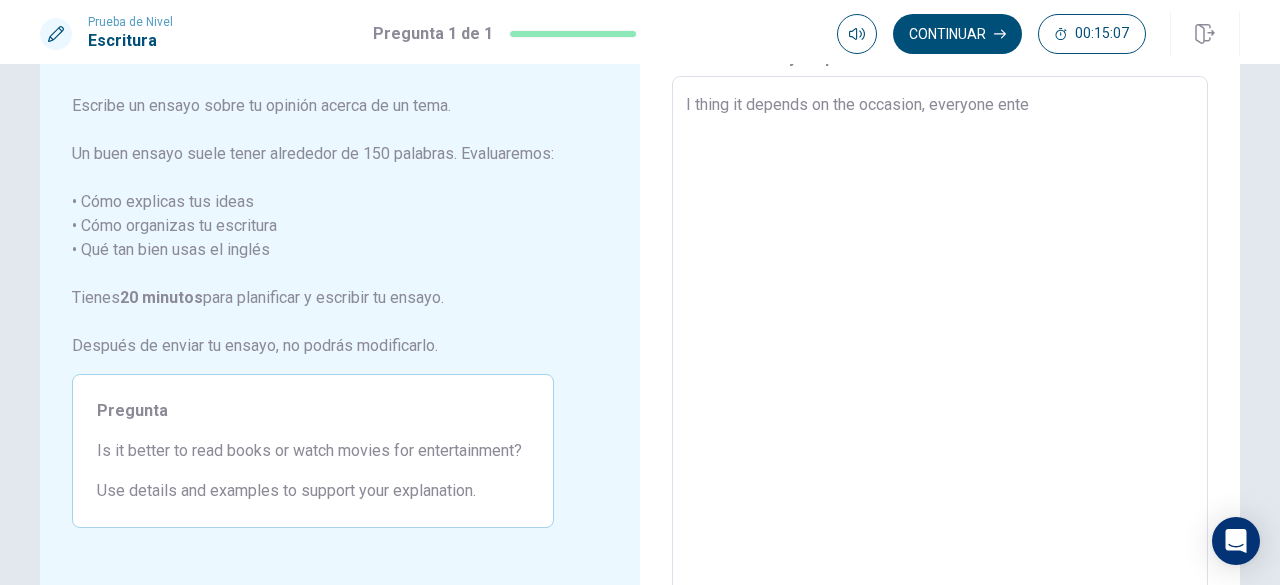 type on "I thing it depends on the occasion, everyone enter" 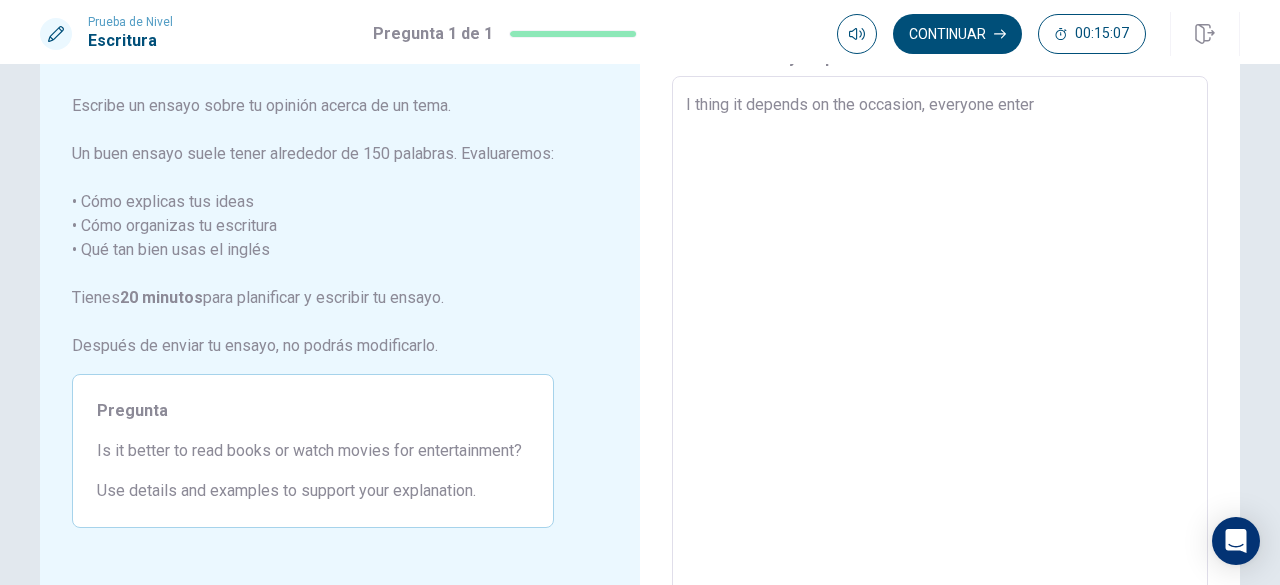 type on "x" 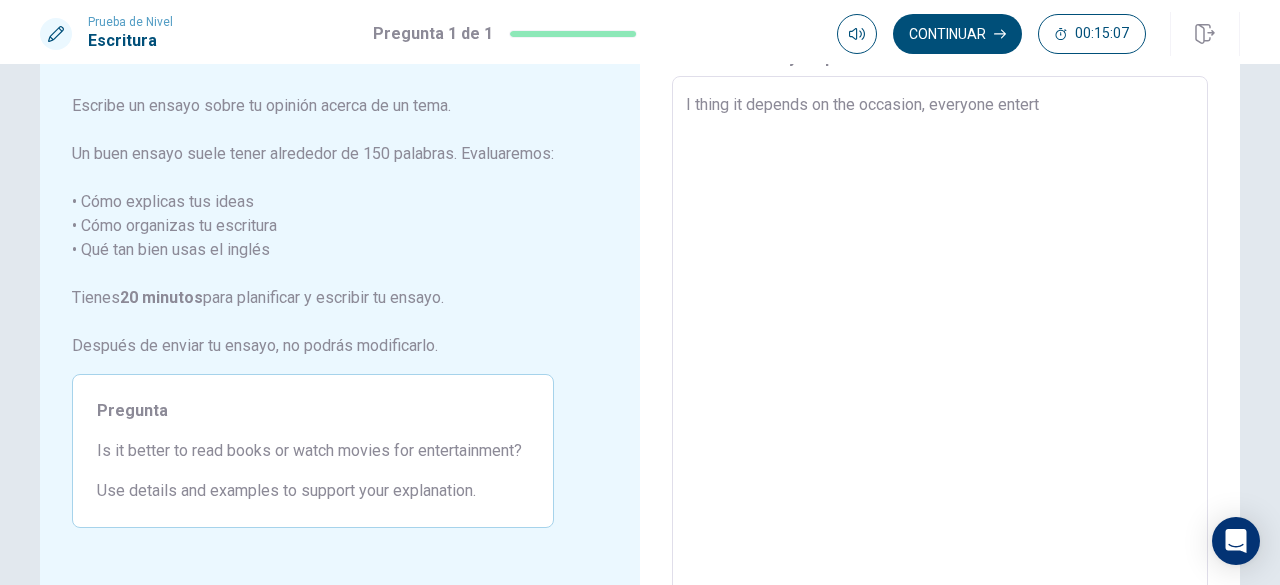 type on "x" 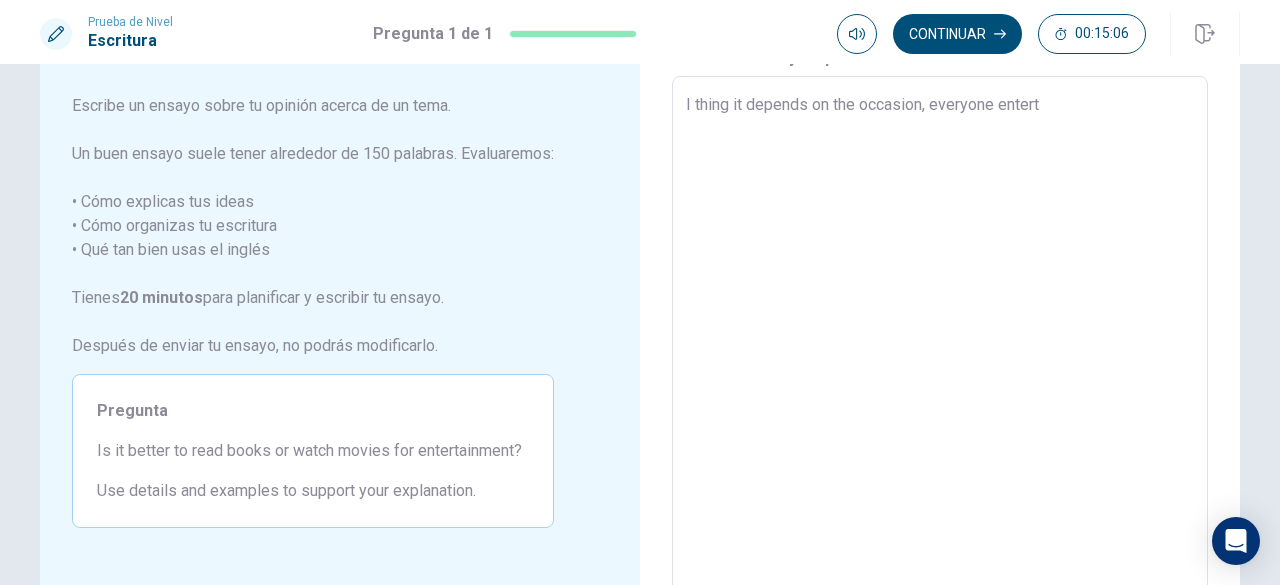 type on "I thing it depends on the occasion, everyone enterta" 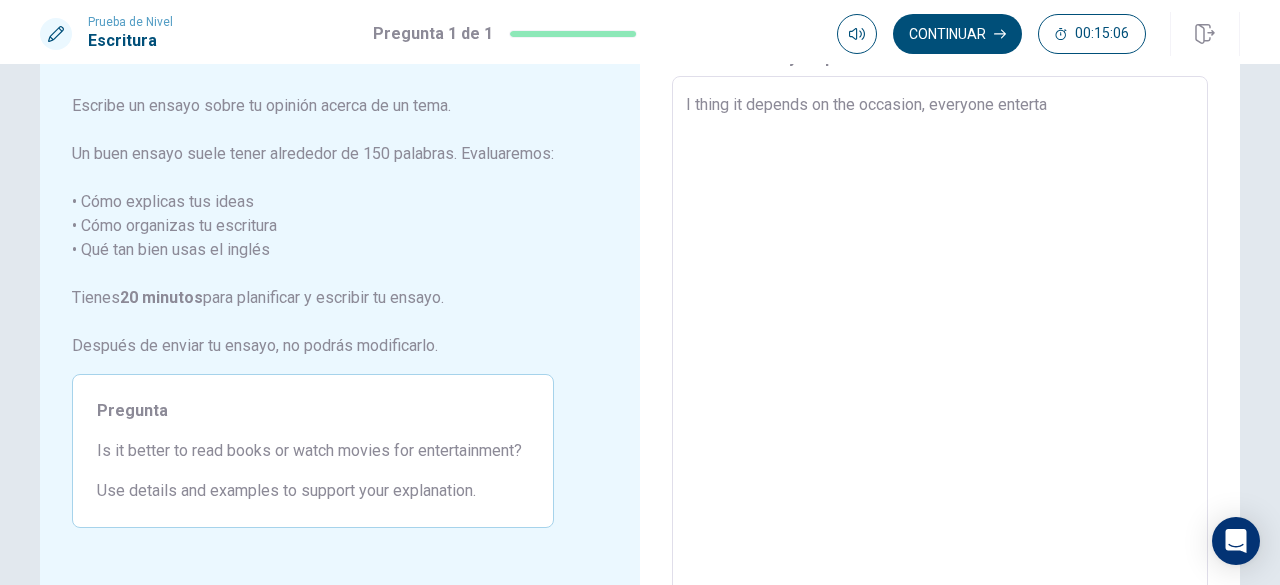 type on "x" 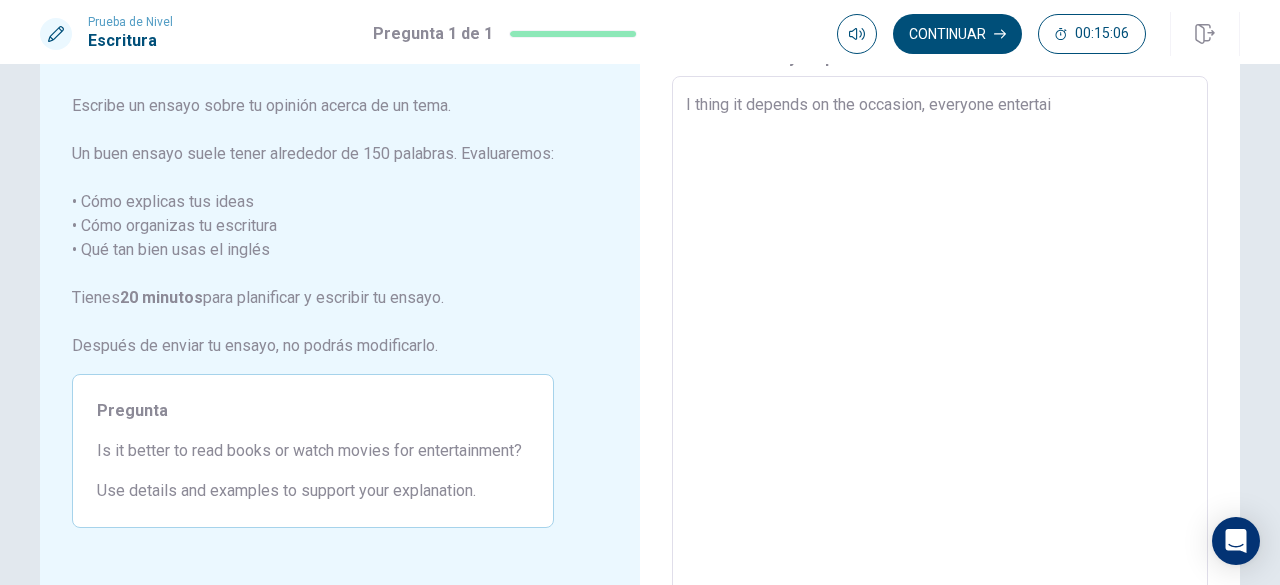 type on "x" 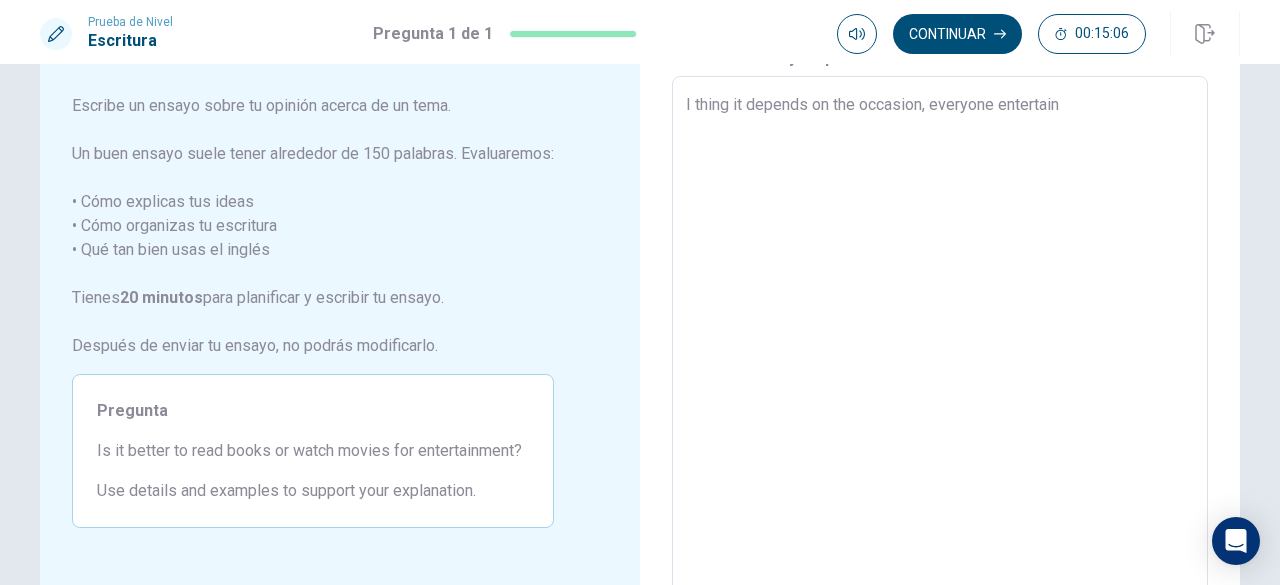 type on "x" 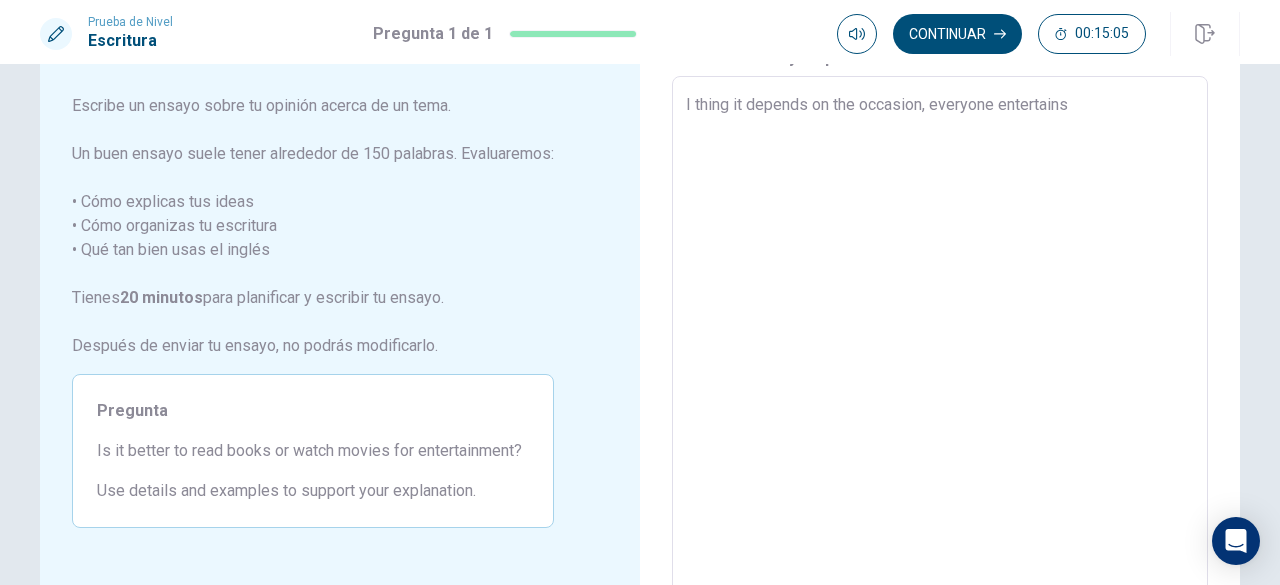 type on "x" 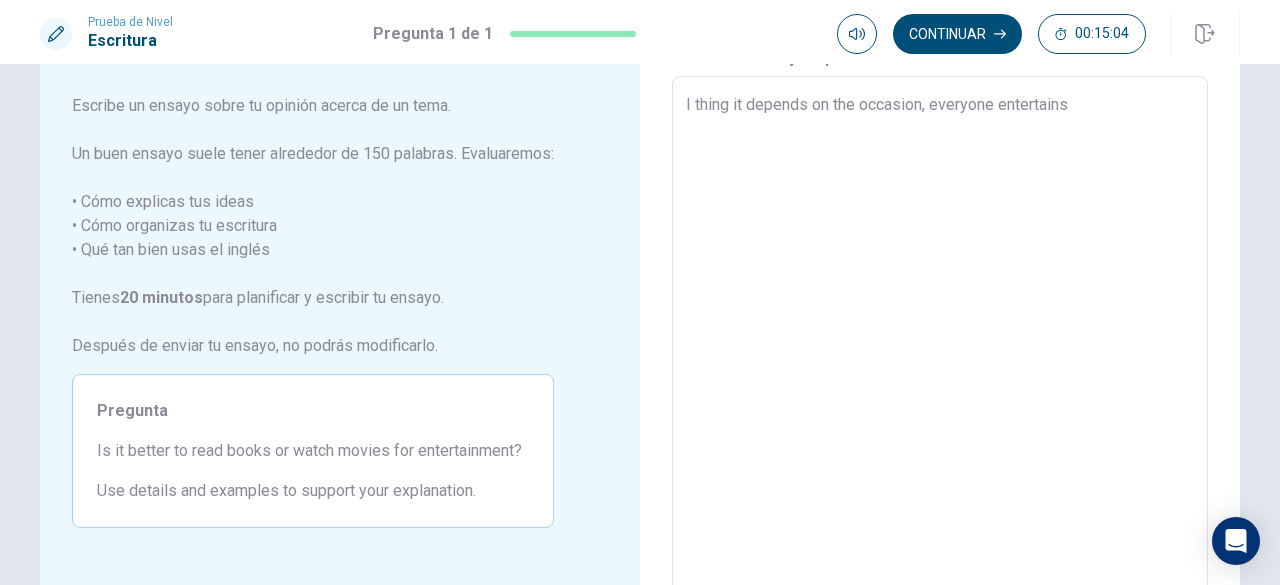 type on "I thing it depends on the occasion, everyone entertains" 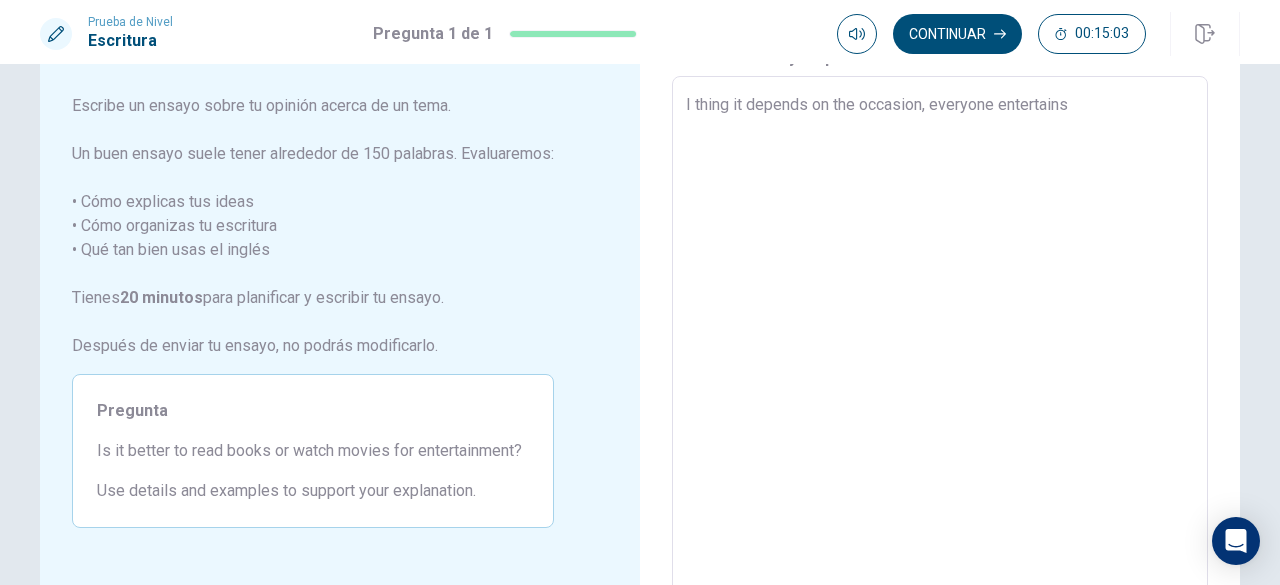 type on "x" 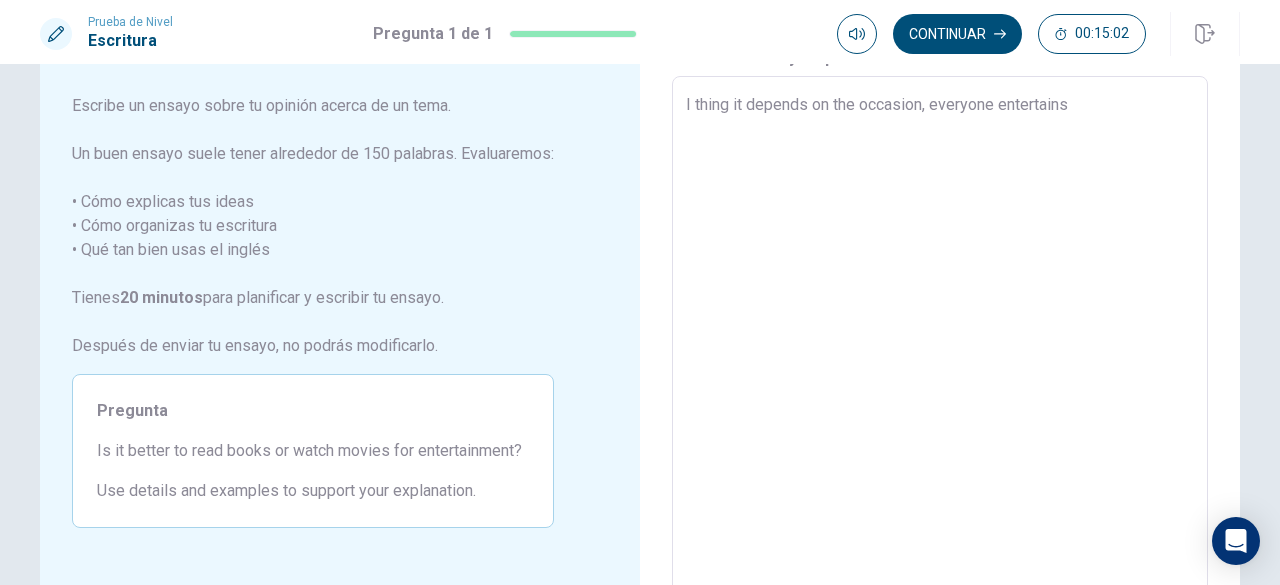 type on "I thing it depends on the occasion, everyone entertains t" 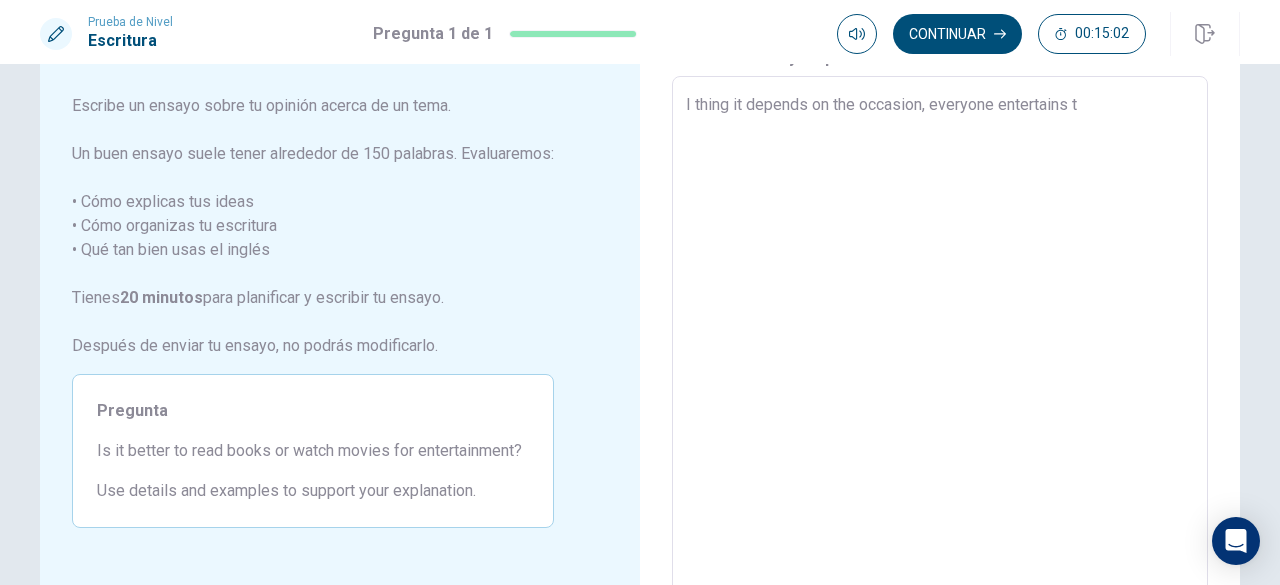 type on "x" 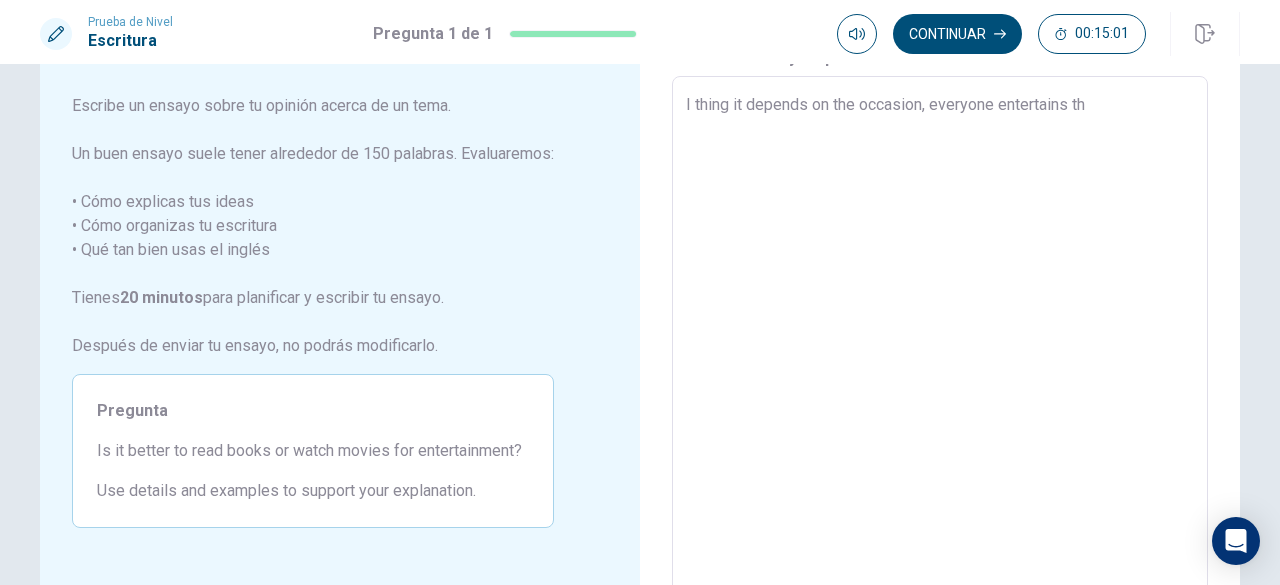 type on "x" 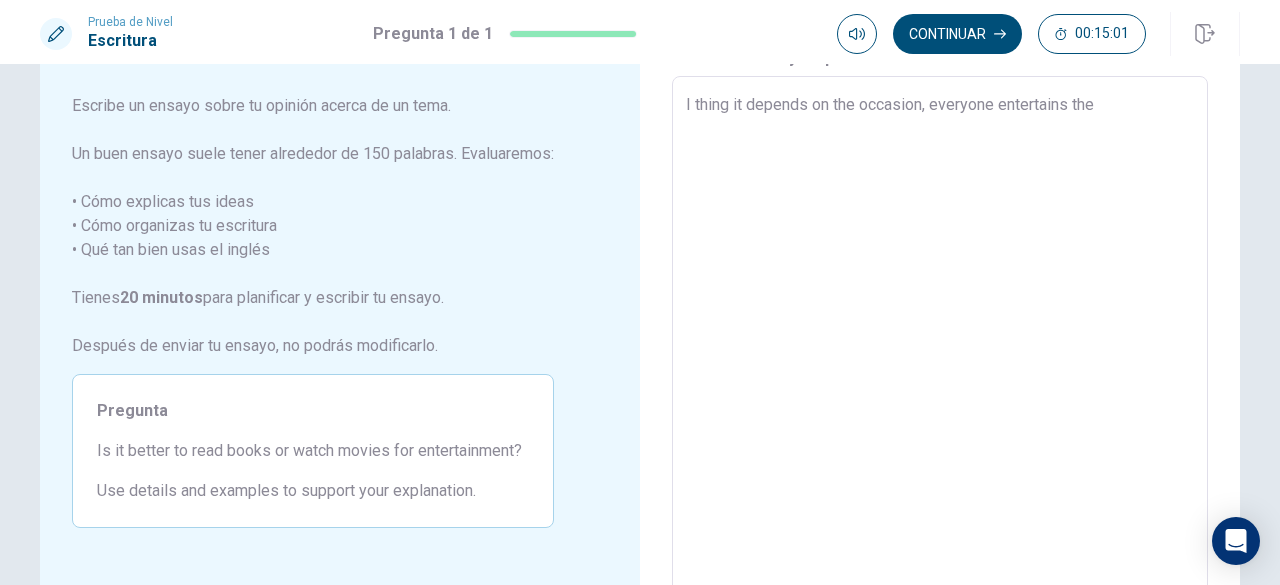type on "x" 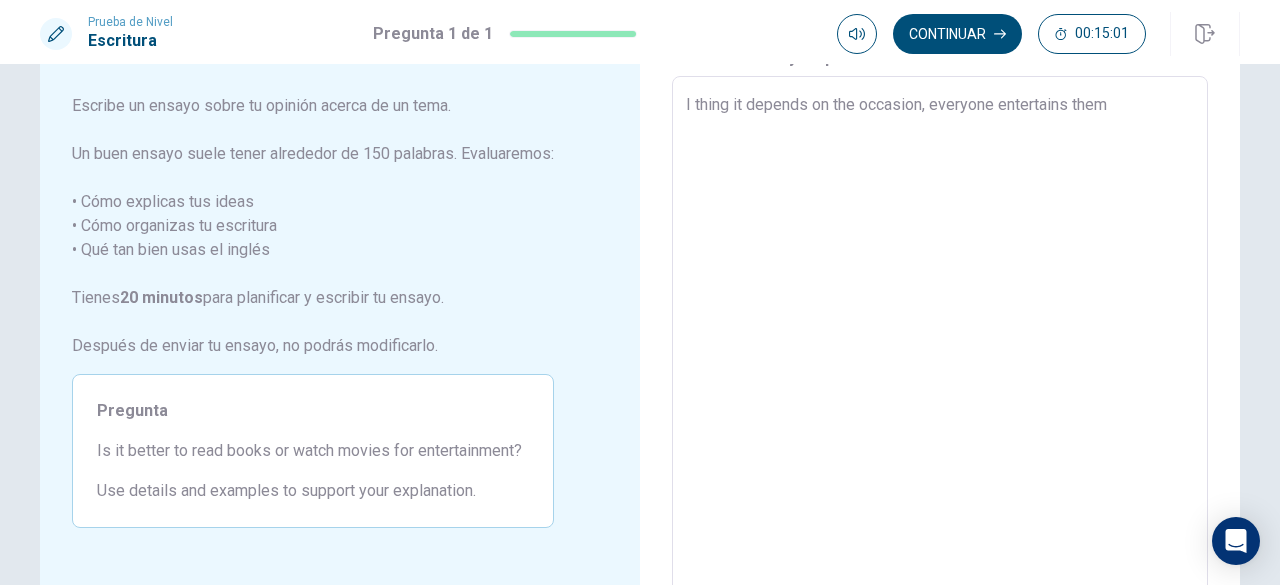 type on "x" 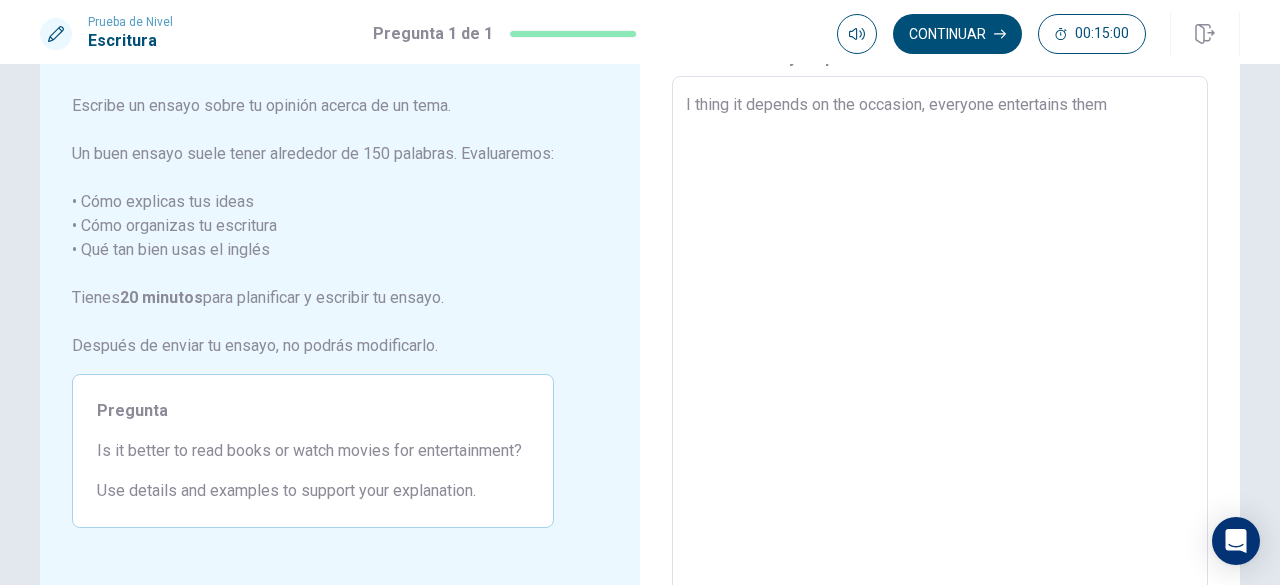 type on "I thing it depends on the occasion, everyone entertains thems" 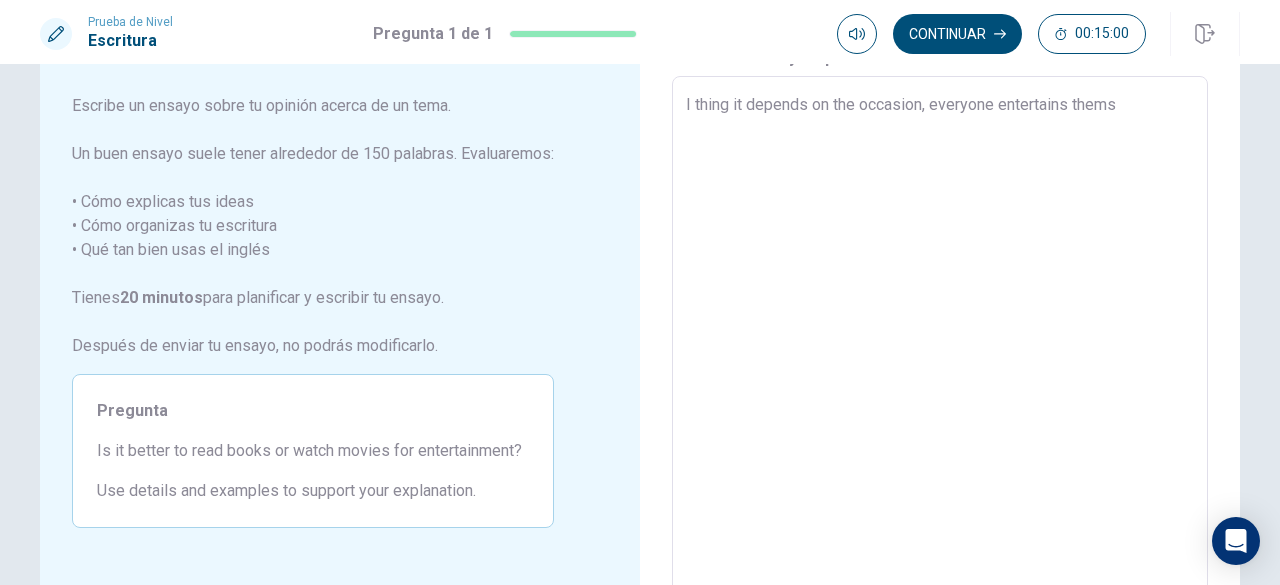 type on "x" 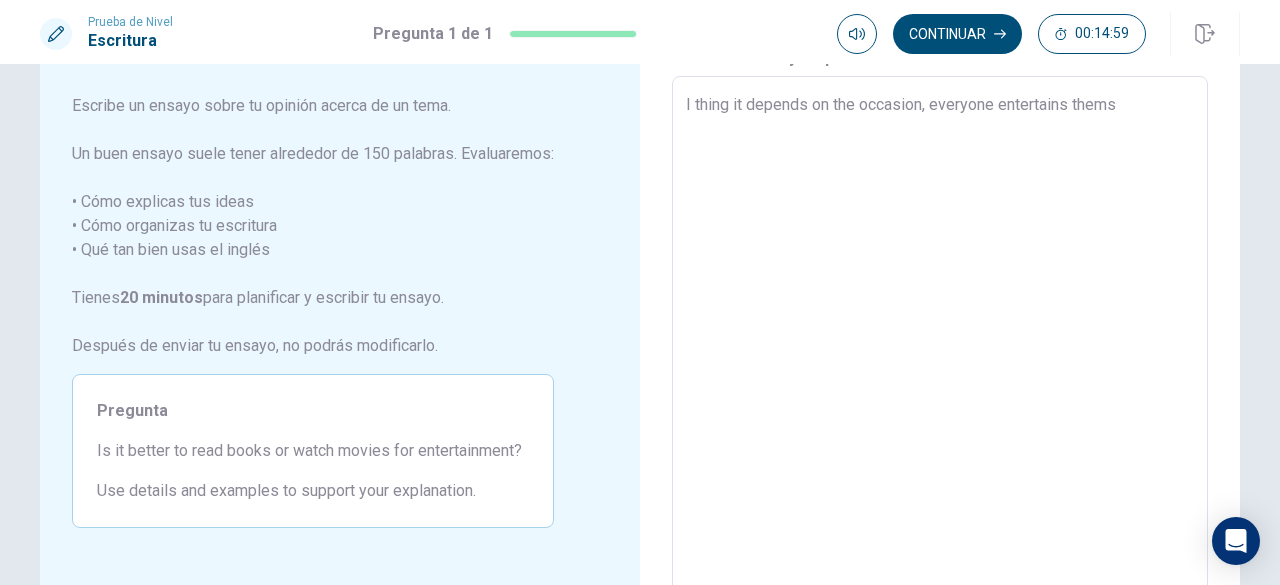 type on "I thing it depends on the occasion, everyone entertains themse" 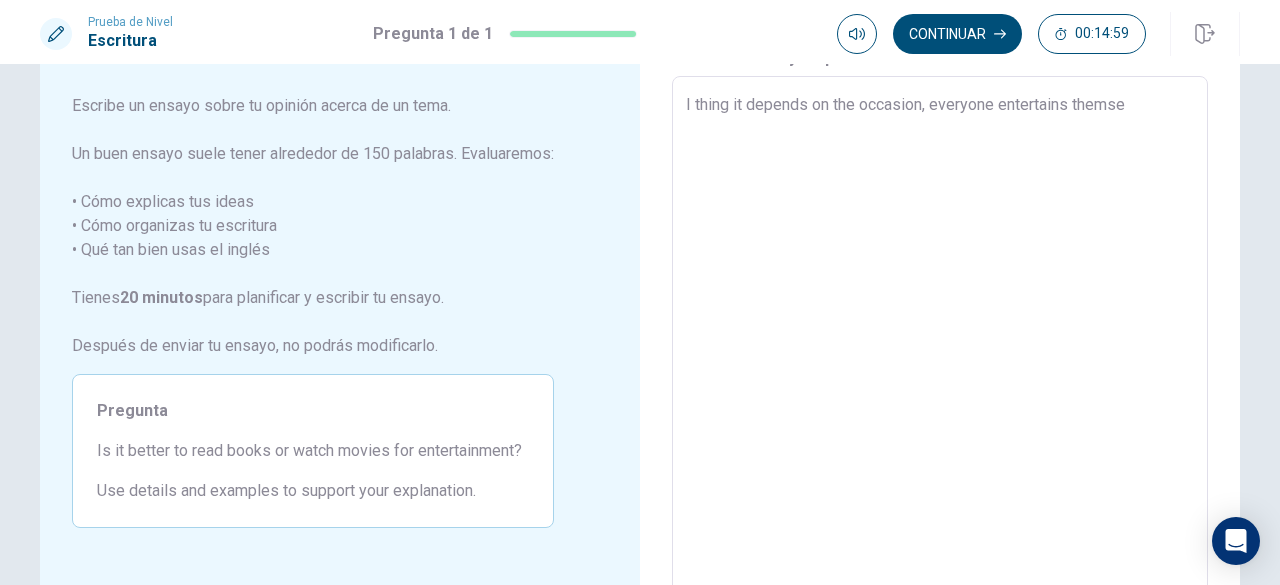 type on "x" 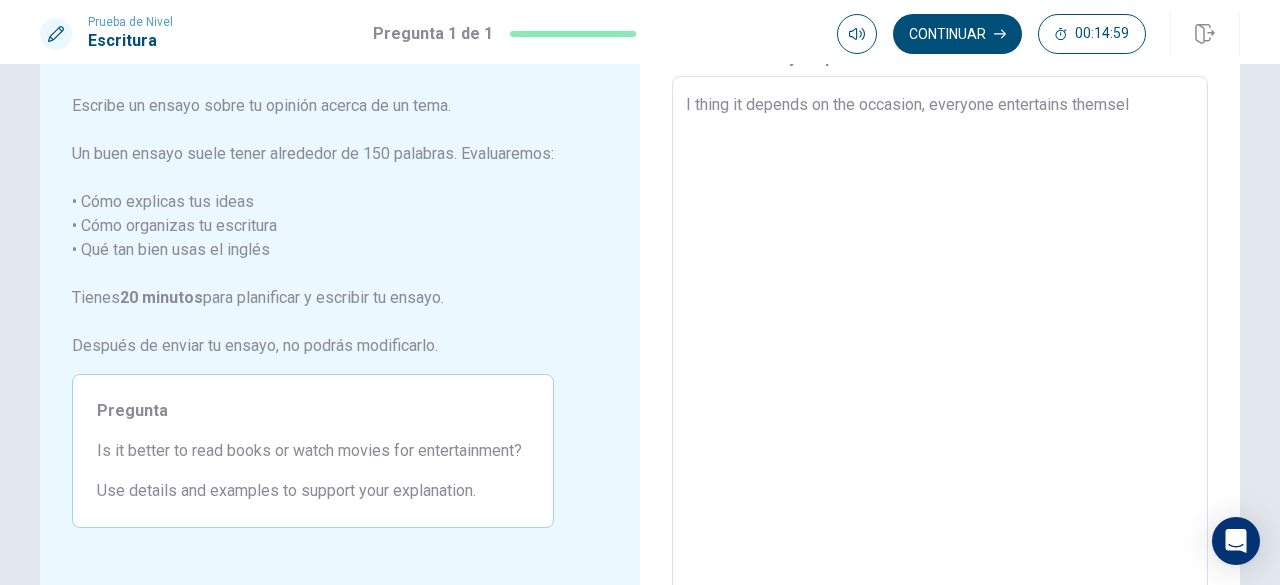 type on "x" 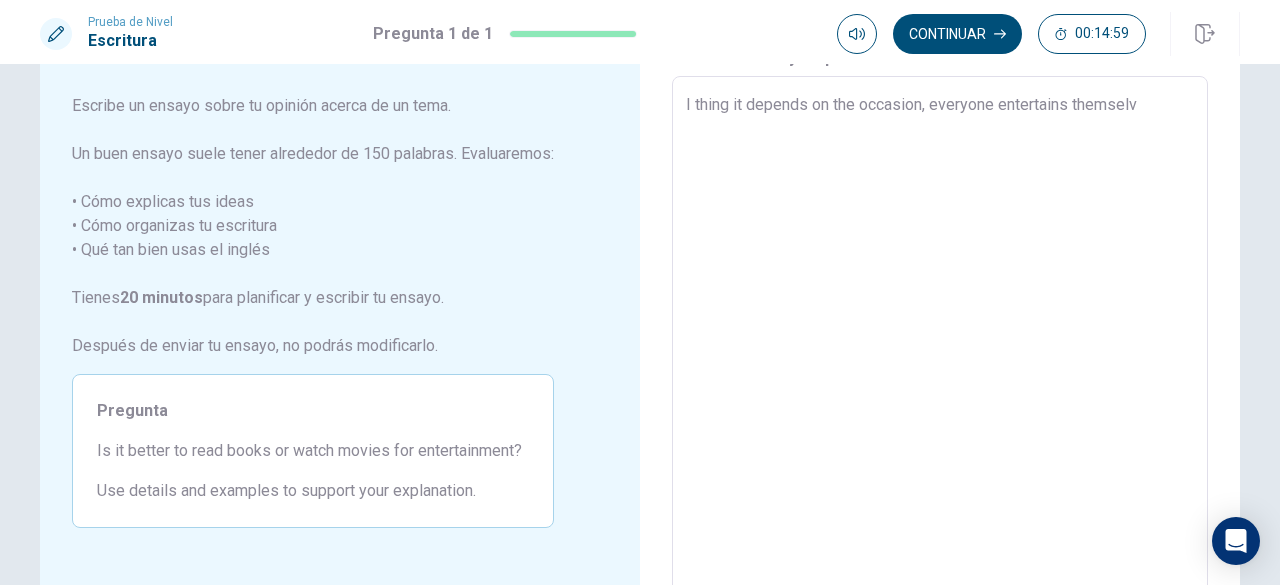 type on "x" 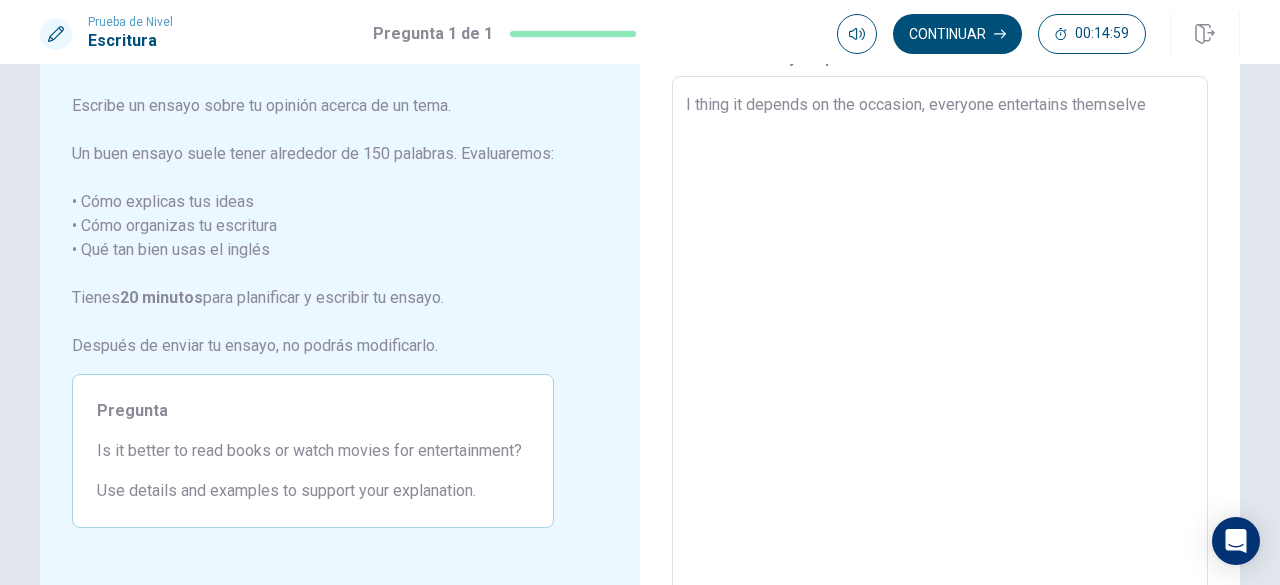 type on "x" 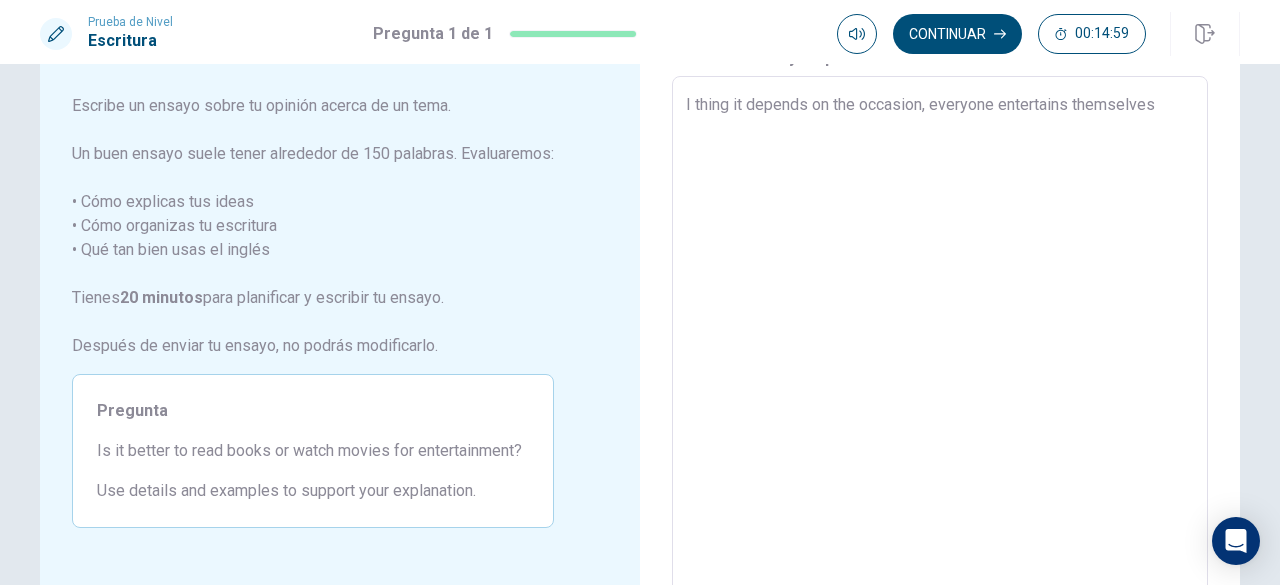 type on "x" 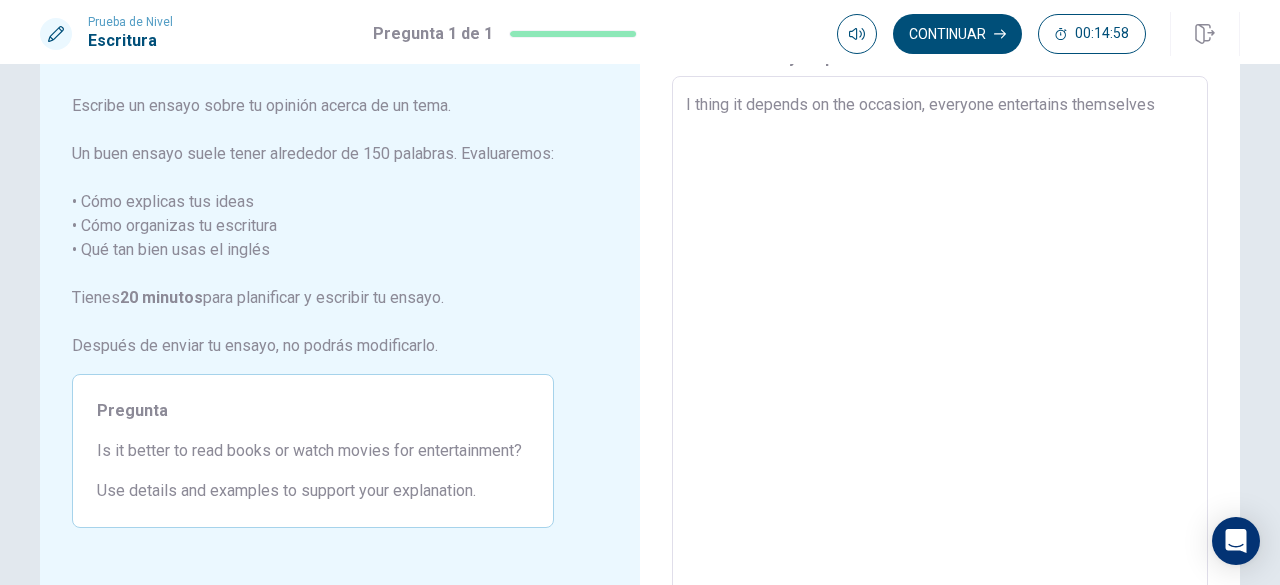 type on "I thing it depends on the occasion, everyone entertains themselves" 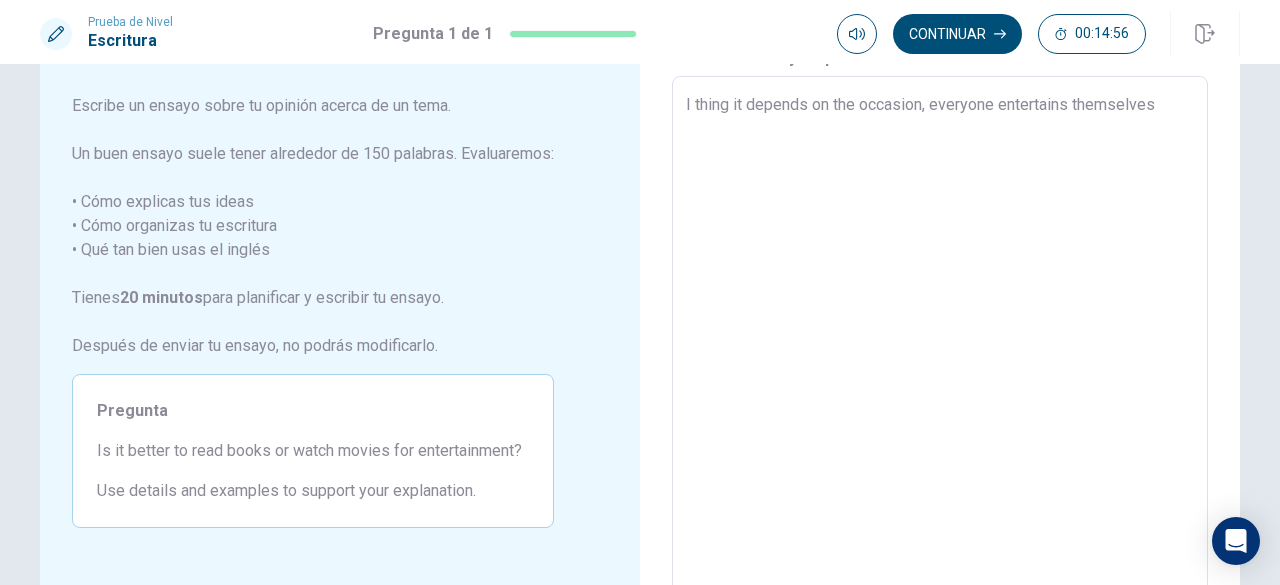 type on "x" 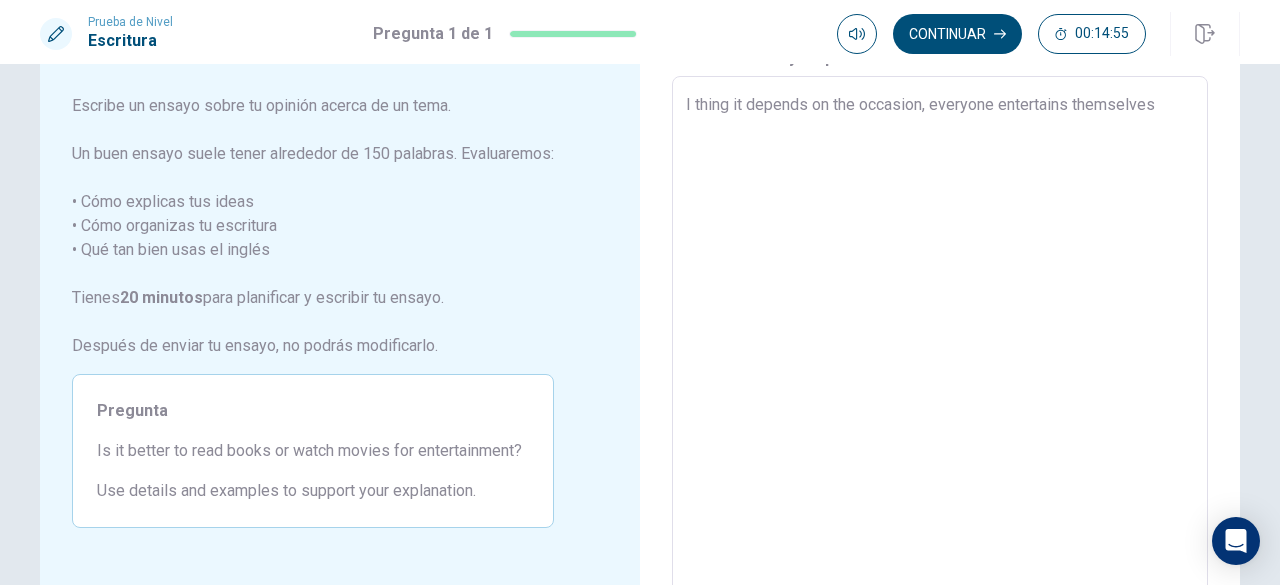 type on "I thing it depends on the occasion, everyone entertains themselves" 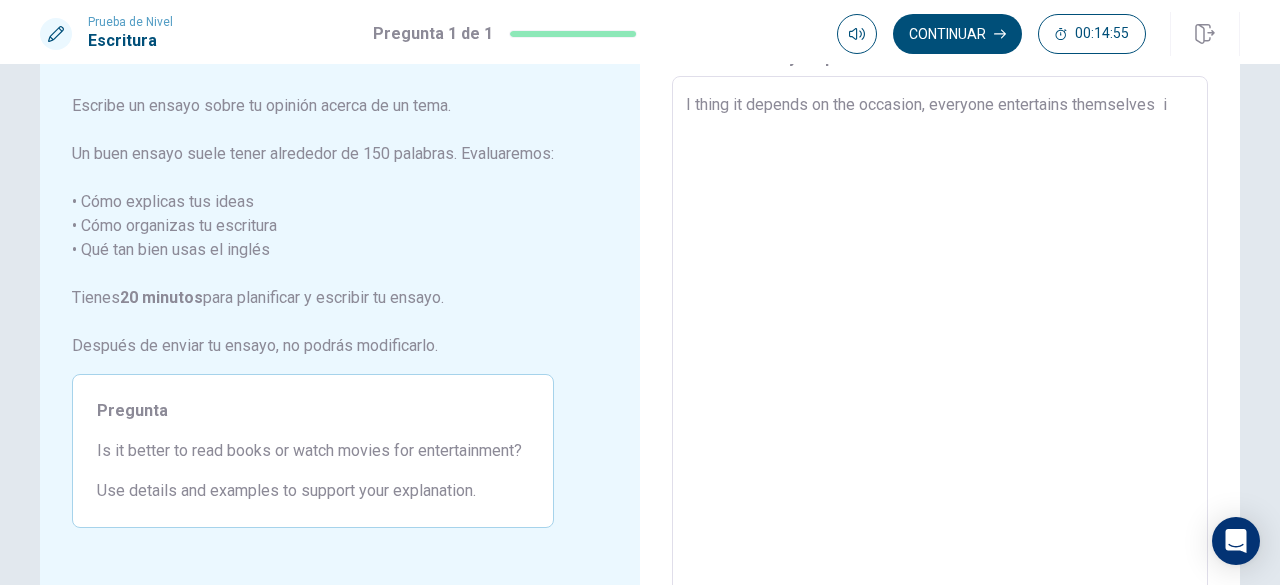 type on "x" 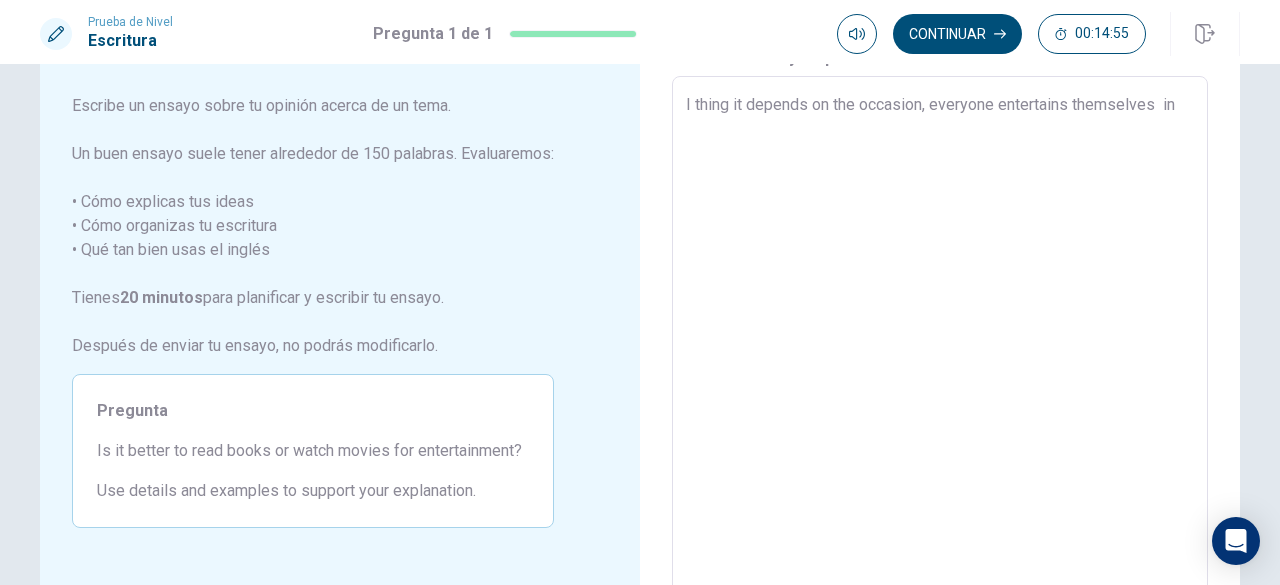type on "x" 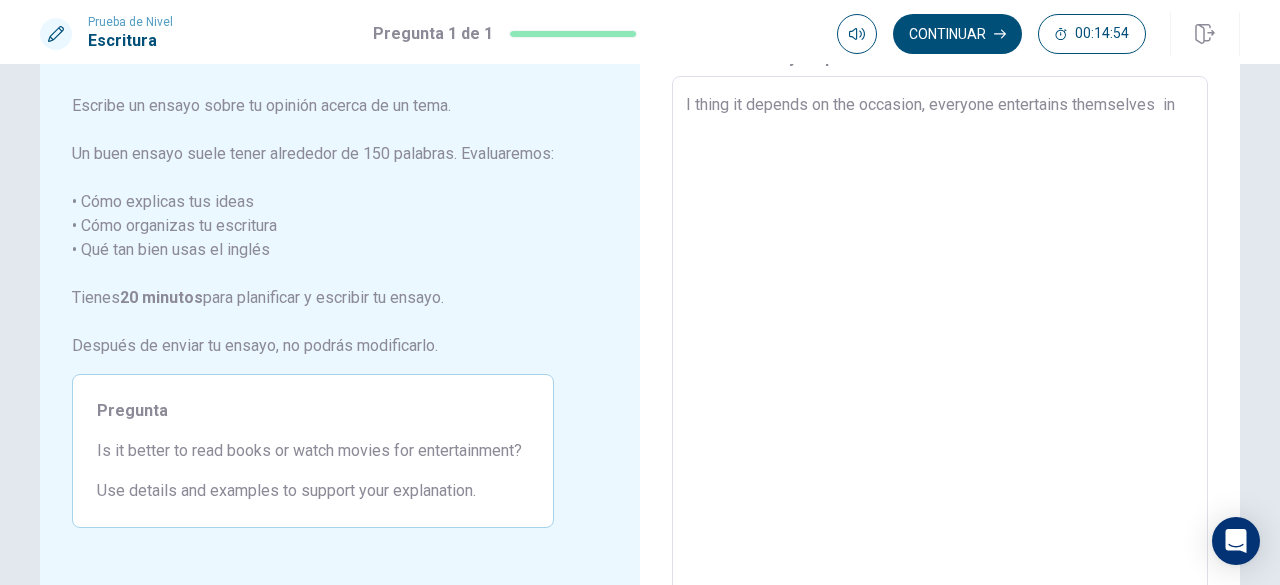 type on "I thing it depends on the occasion, everyone entertains themselves  in" 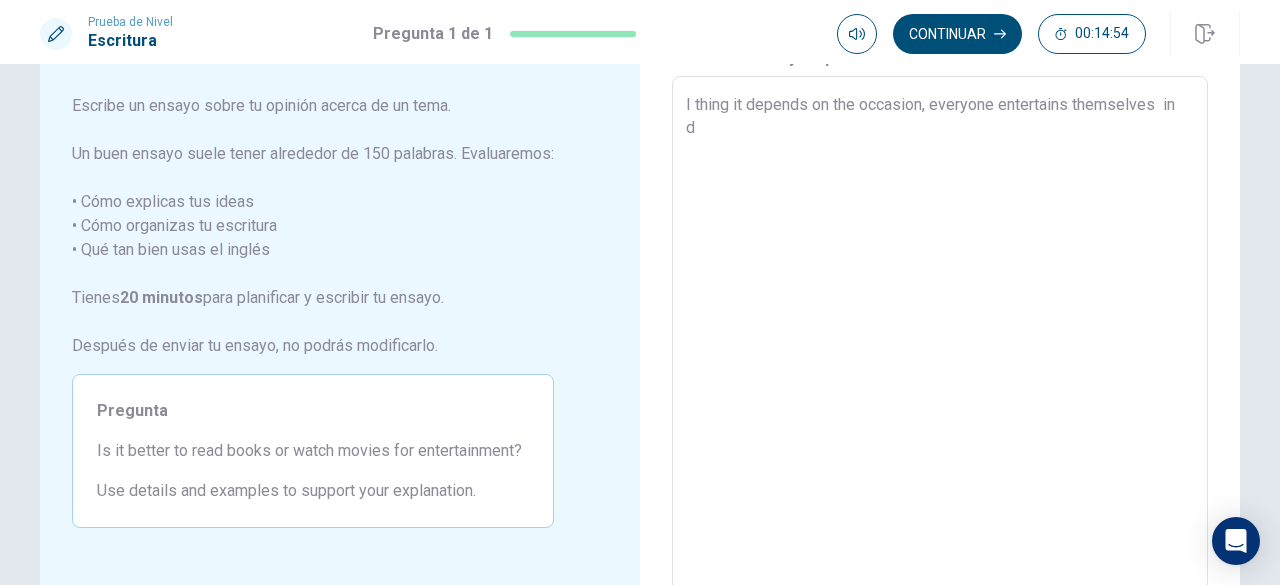 type on "x" 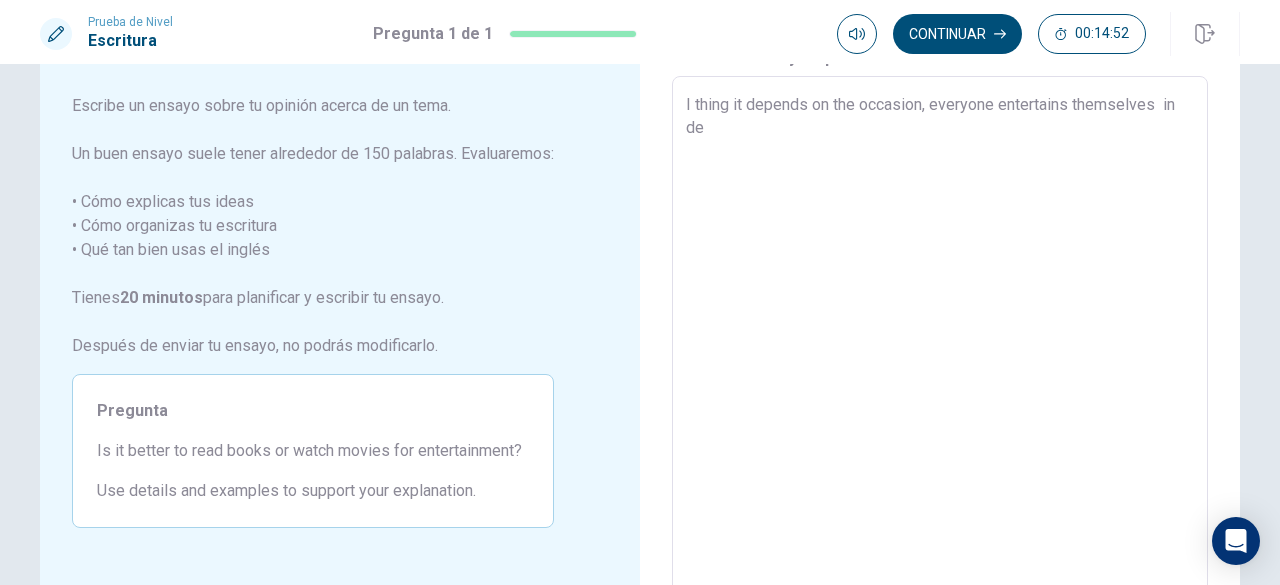 type on "x" 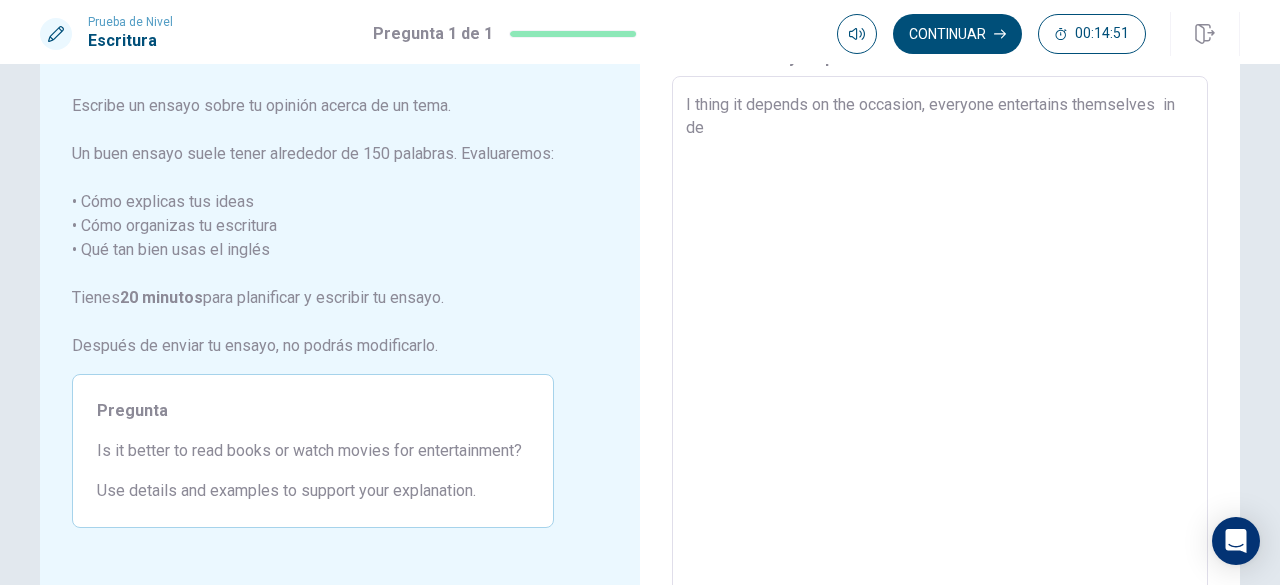 type on "I thing it depends on the occasion, everyone entertains themselves  in d" 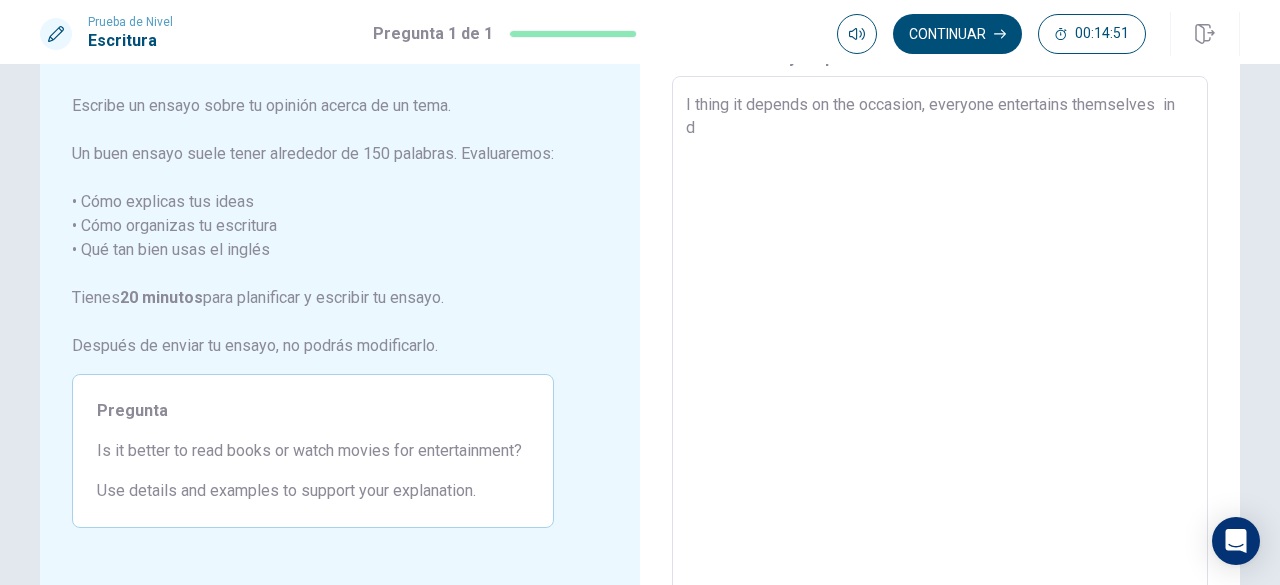 type on "x" 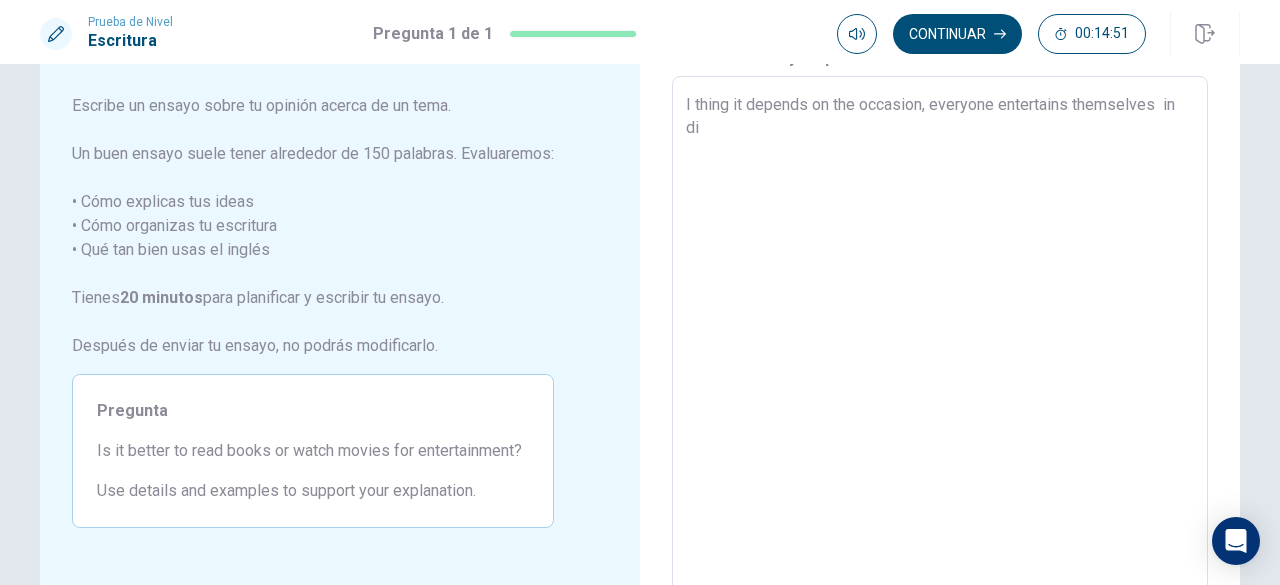 type on "x" 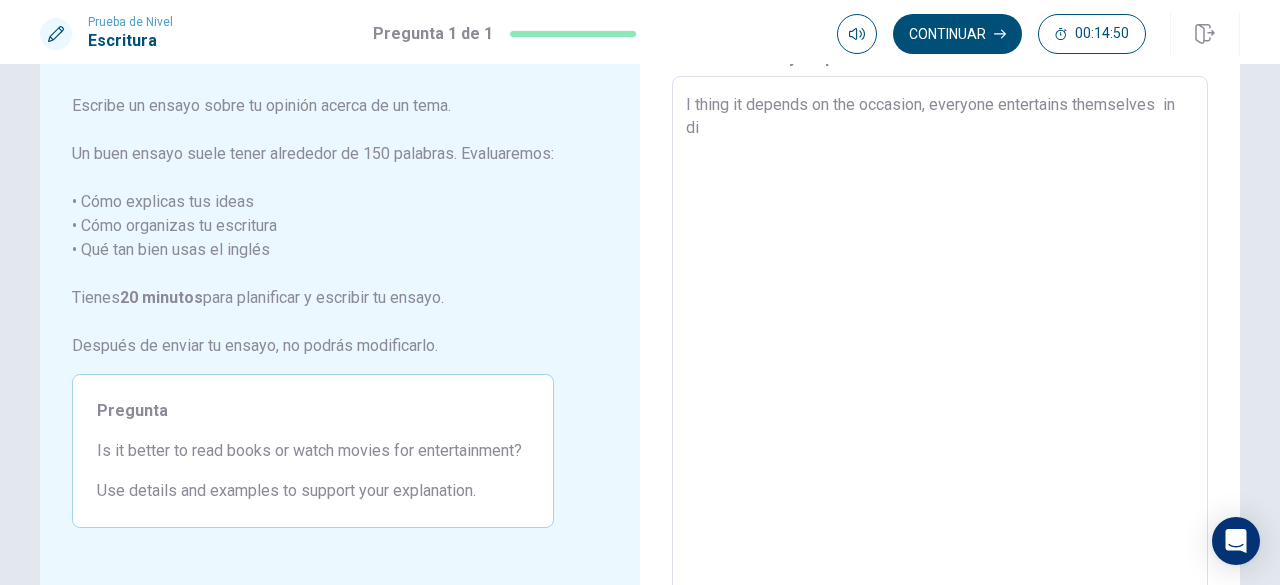 type on "I thing it depends on the occasion, everyone entertains themselves  in dif" 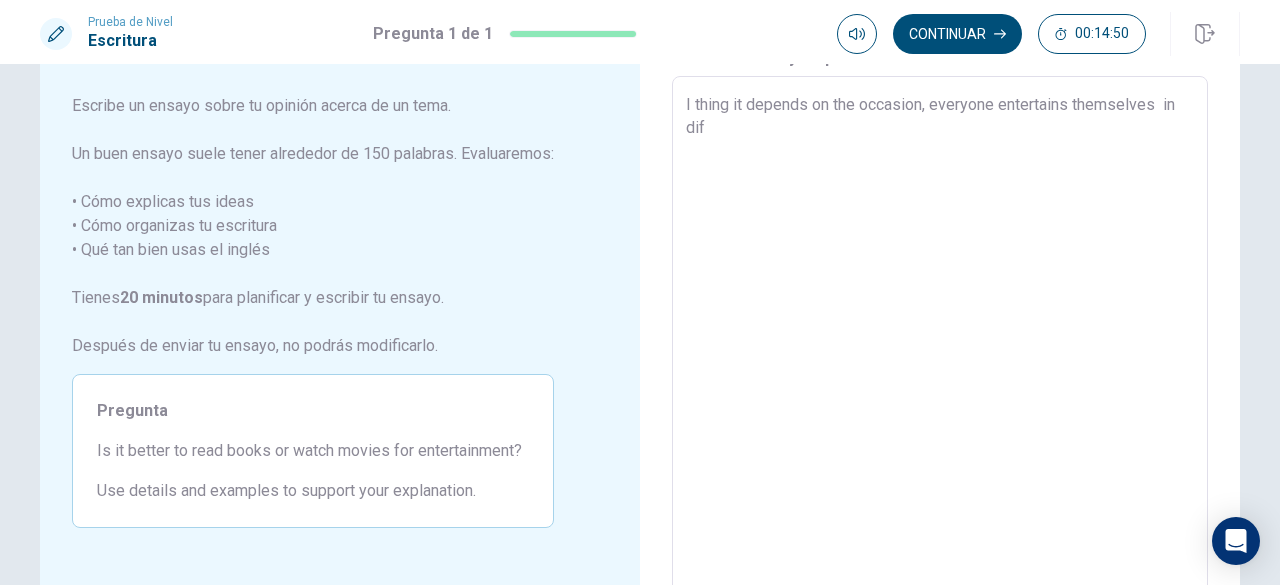 type on "x" 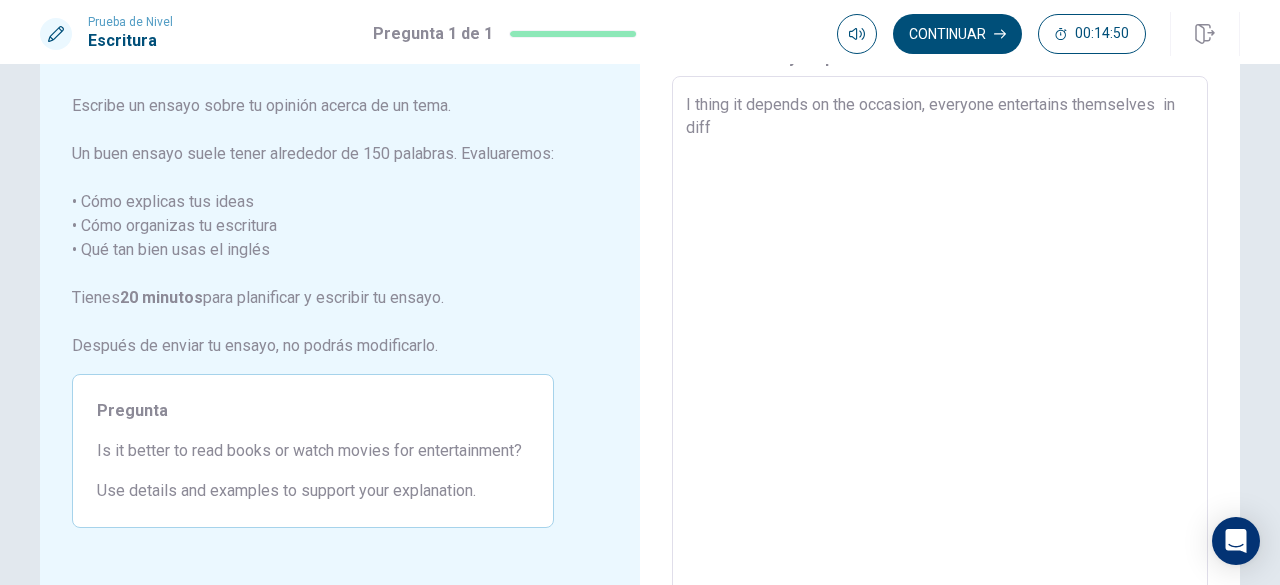 type on "x" 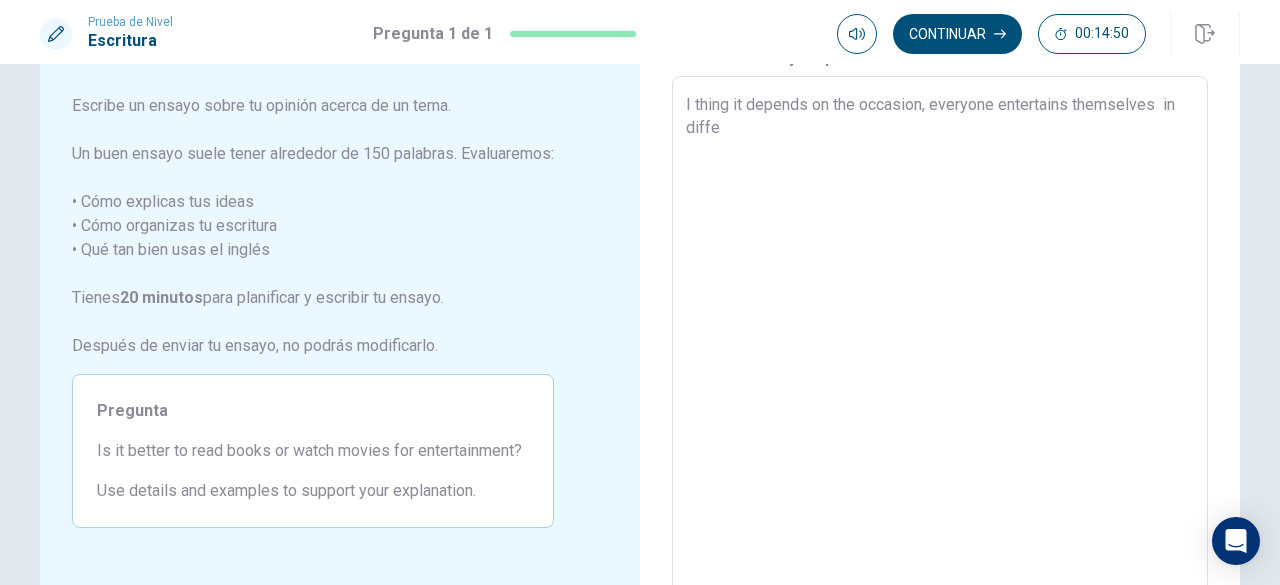 type on "x" 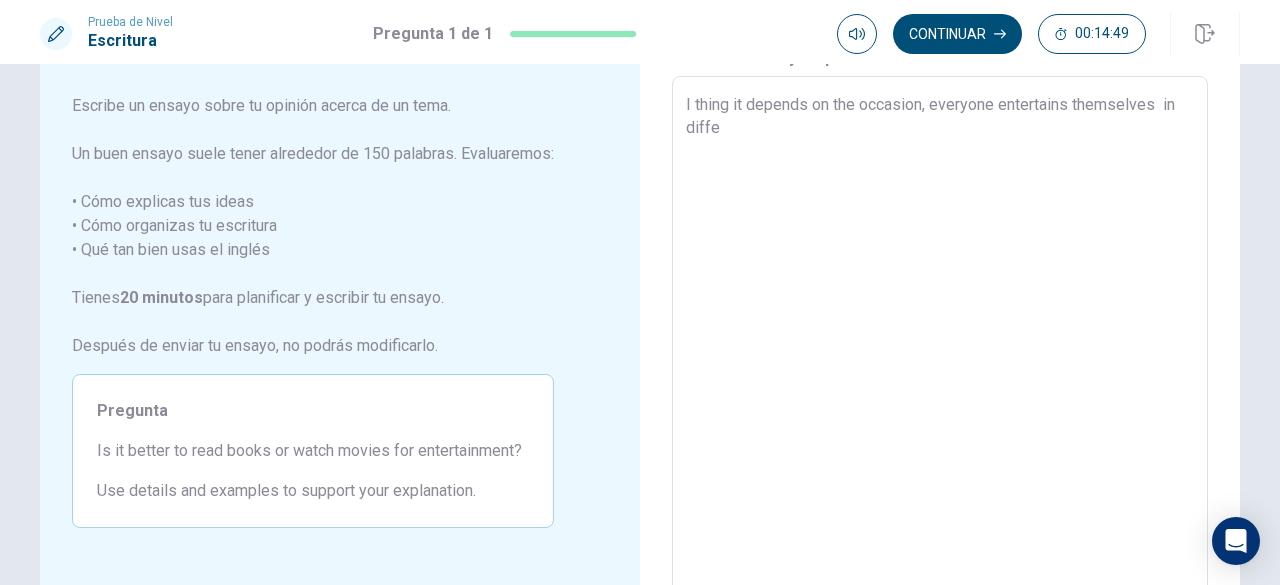 type on "I thing it depends on the occasion, everyone entertains themselves  in diffee" 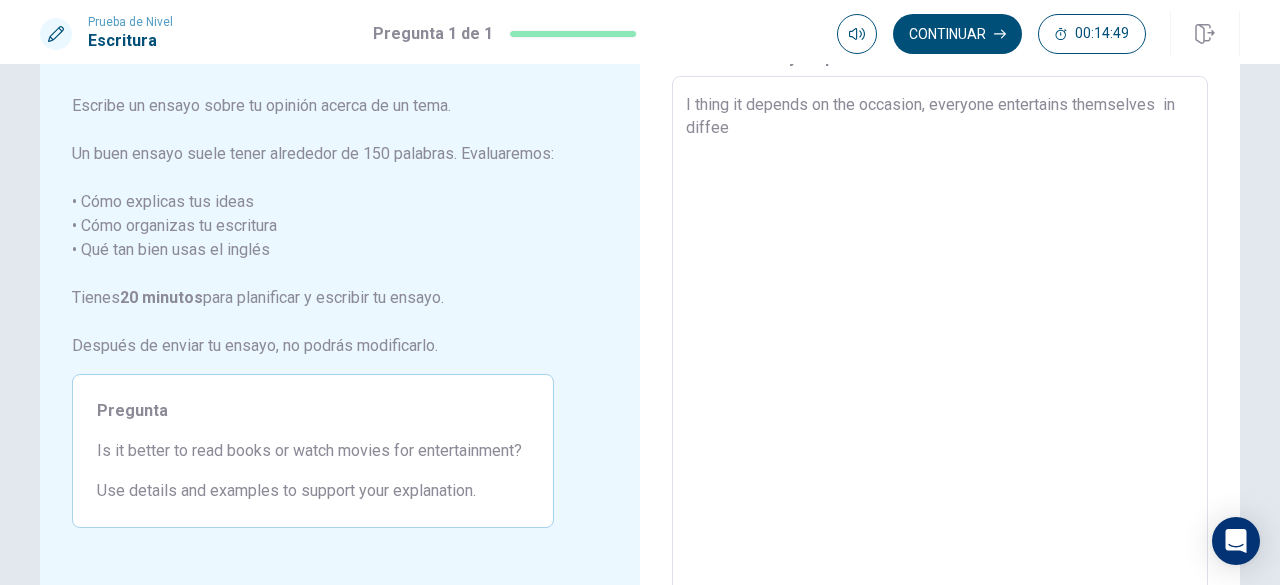 type on "x" 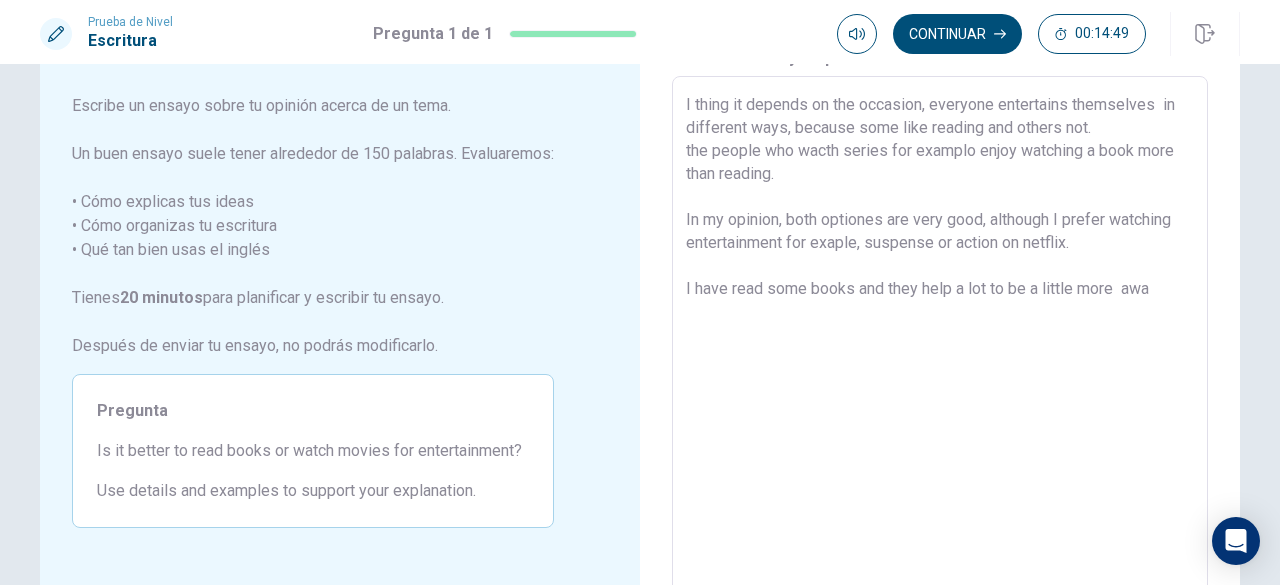 type 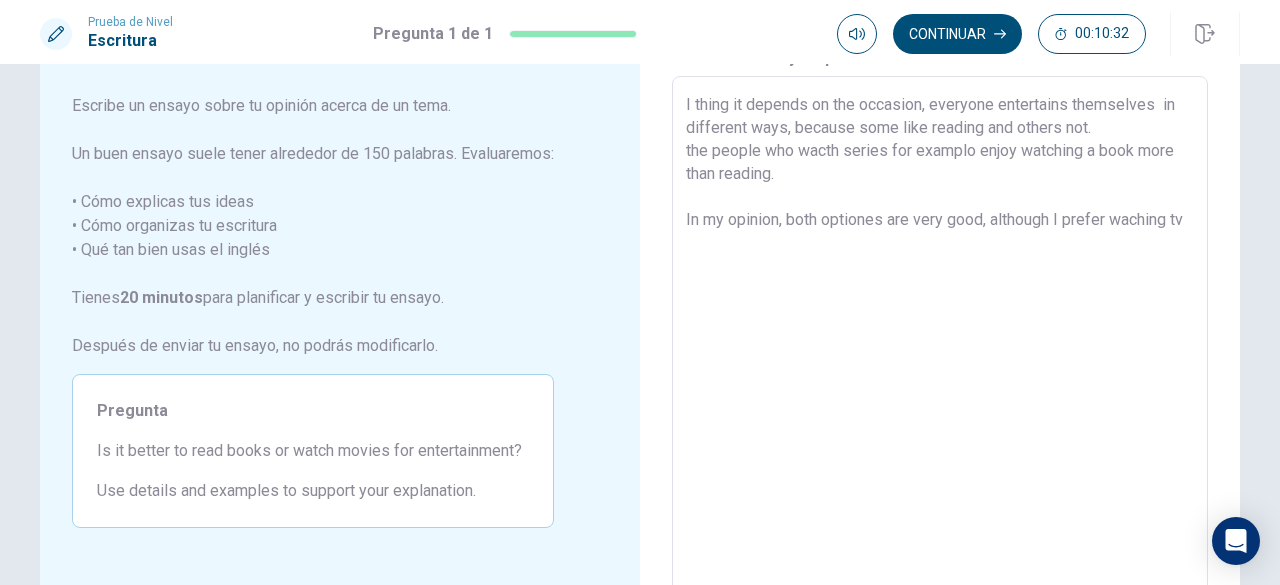 click on "I thing it depends on the occasion, everyone entertains themselves  in different ways, because some like reading and others not.
the people who wacth series for examplo enjoy watching a book more than reading.
In my opinion, both optiones are very good, although I prefer waching tv" at bounding box center (940, 353) 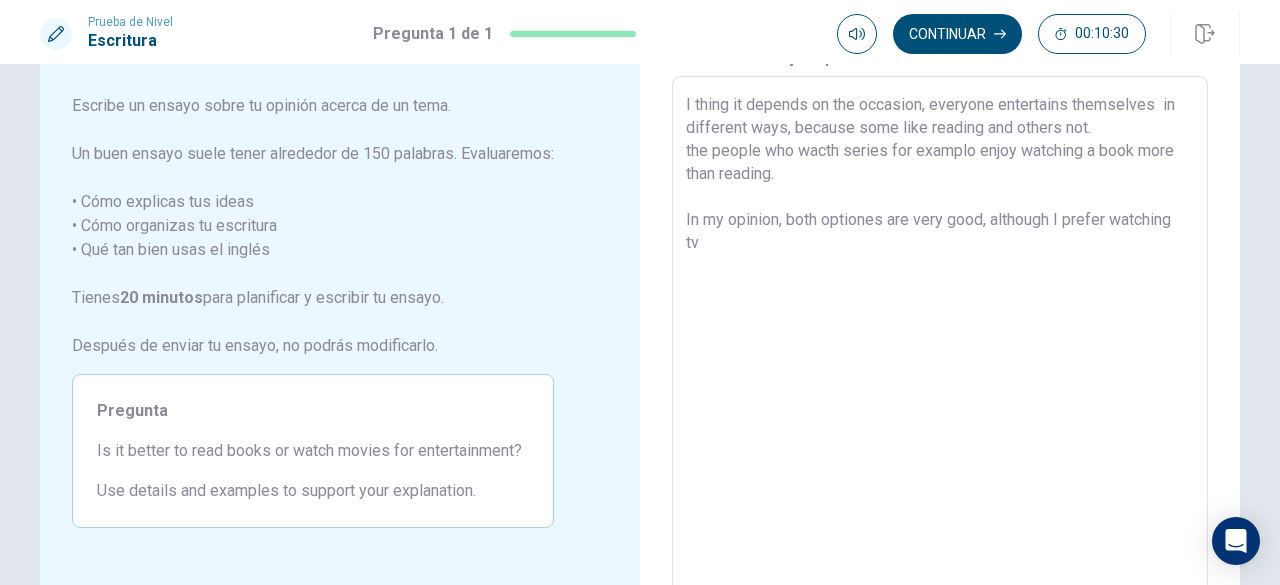 click on "I thing it depends on the occasion, everyone entertains themselves  in different ways, because some like reading and others not.
the people who wacth series for examplo enjoy watching a book more than reading.
In my opinion, both optiones are very good, although I prefer watching tv" at bounding box center [940, 353] 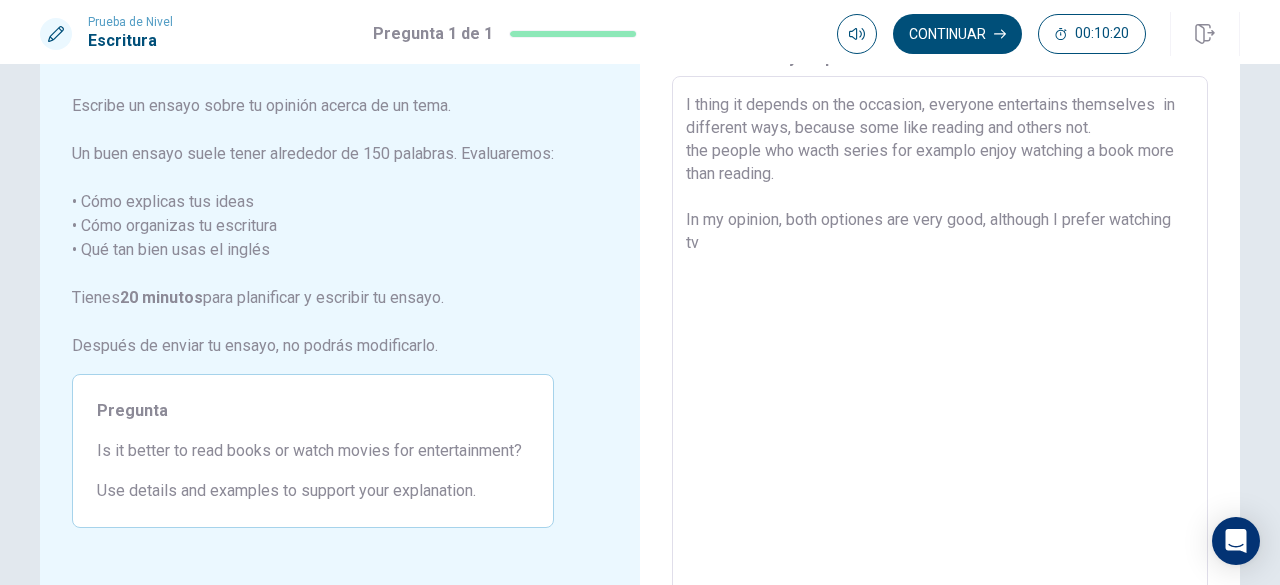 click on "I thing it depends on the occasion, everyone entertains themselves  in different ways, because some like reading and others not.
the people who wacth series for examplo enjoy watching a book more than reading.
In my opinion, both optiones are very good, although I prefer watching tv" at bounding box center [940, 353] 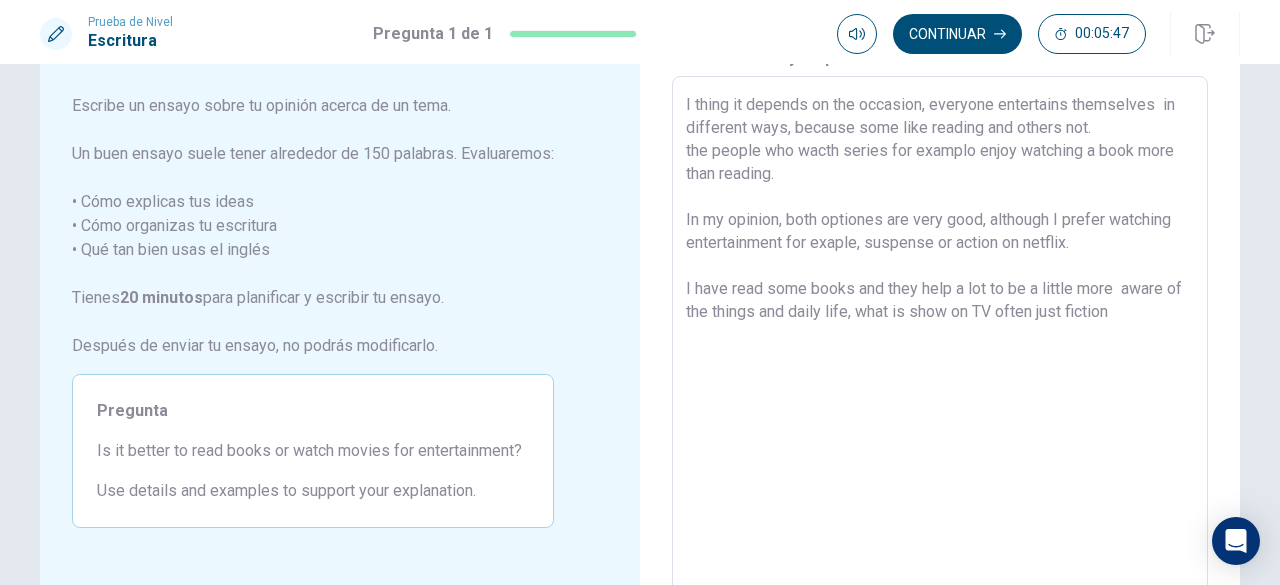 click on "I thing it depends on the occasion, everyone entertains themselves  in different ways, because some like reading and others not.
the people who wacth series for examplo enjoy watching a book more than reading.
In my opinion, both optiones are very good, although I prefer watching entertainment for exaple, suspense or action on netflix.
I have read some books and they help a lot to be a little more  aware of the things and daily life, what is show on TV often just fiction" at bounding box center [940, 353] 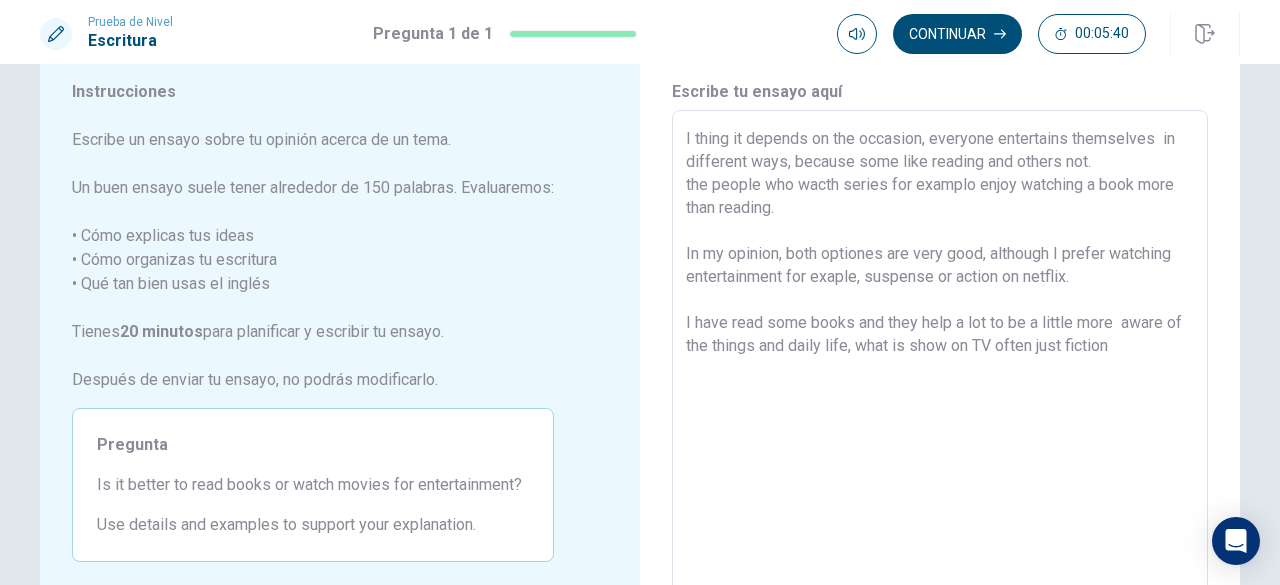 scroll, scrollTop: 84, scrollLeft: 0, axis: vertical 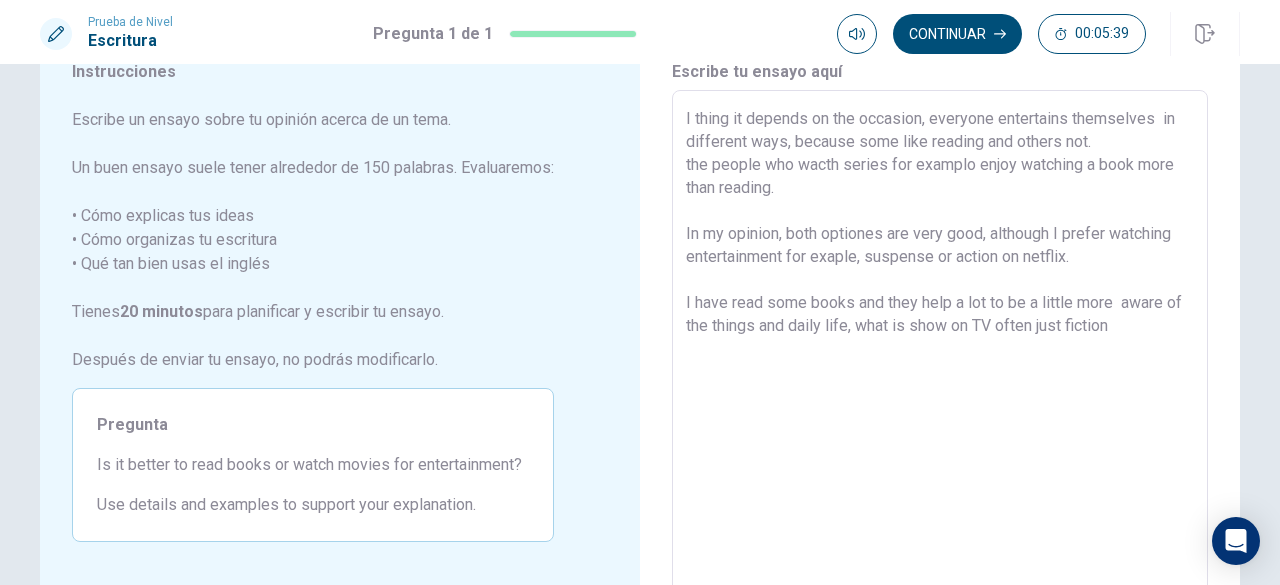click on "I thing it depends on the occasion, everyone entertains themselves  in different ways, because some like reading and others not.
the people who wacth series for examplo enjoy watching a book more than reading.
In my opinion, both optiones are very good, although I prefer watching entertainment for exaple, suspense or action on netflix.
I have read some books and they help a lot to be a little more  aware of the things and daily life, what is show on TV often just fiction" at bounding box center (940, 367) 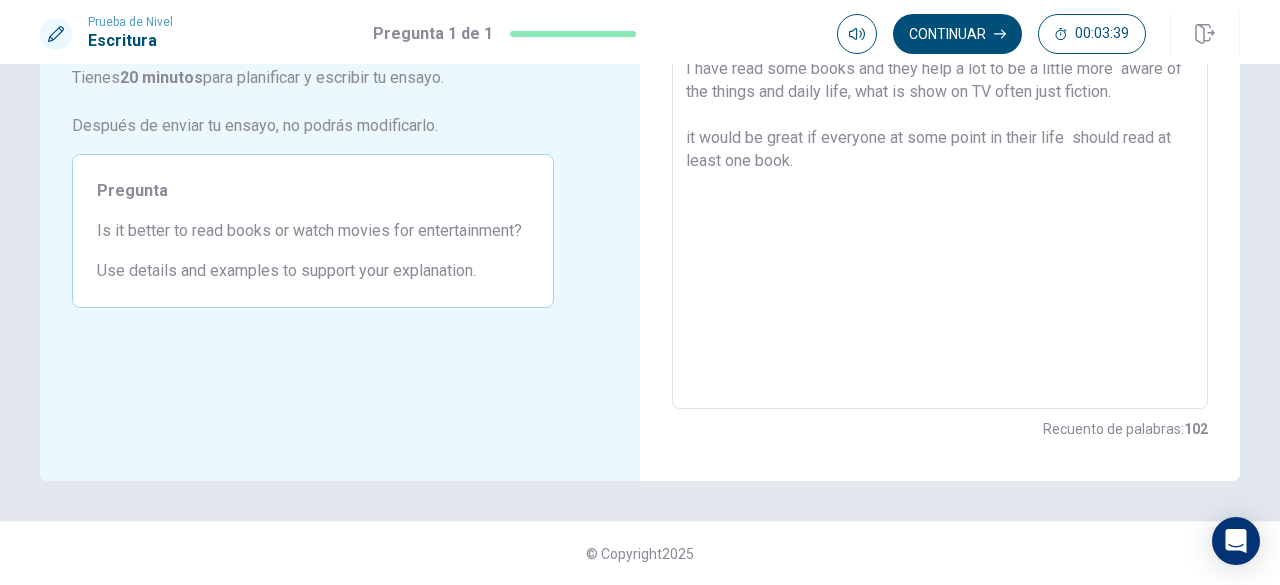 scroll, scrollTop: 0, scrollLeft: 0, axis: both 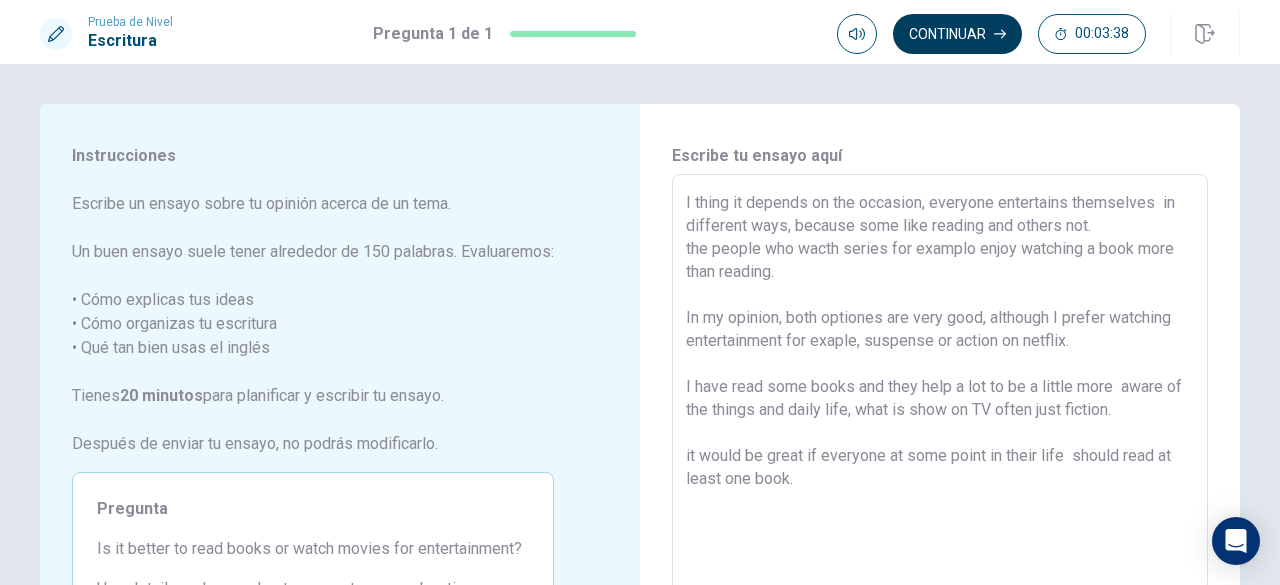click on "Continuar" at bounding box center (957, 34) 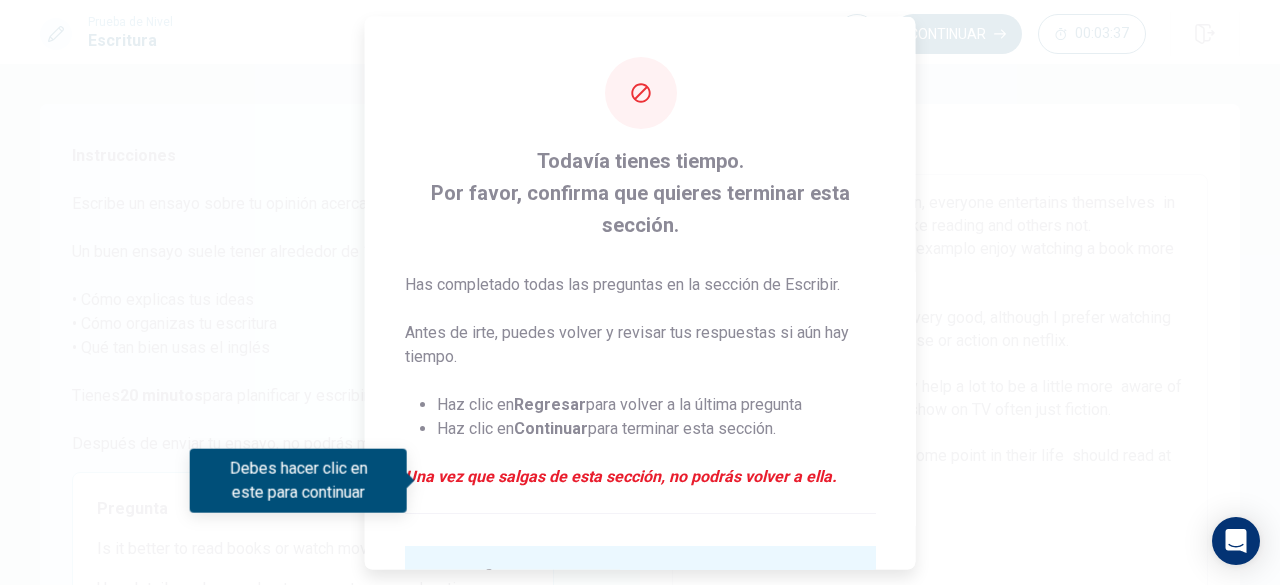 scroll, scrollTop: 192, scrollLeft: 0, axis: vertical 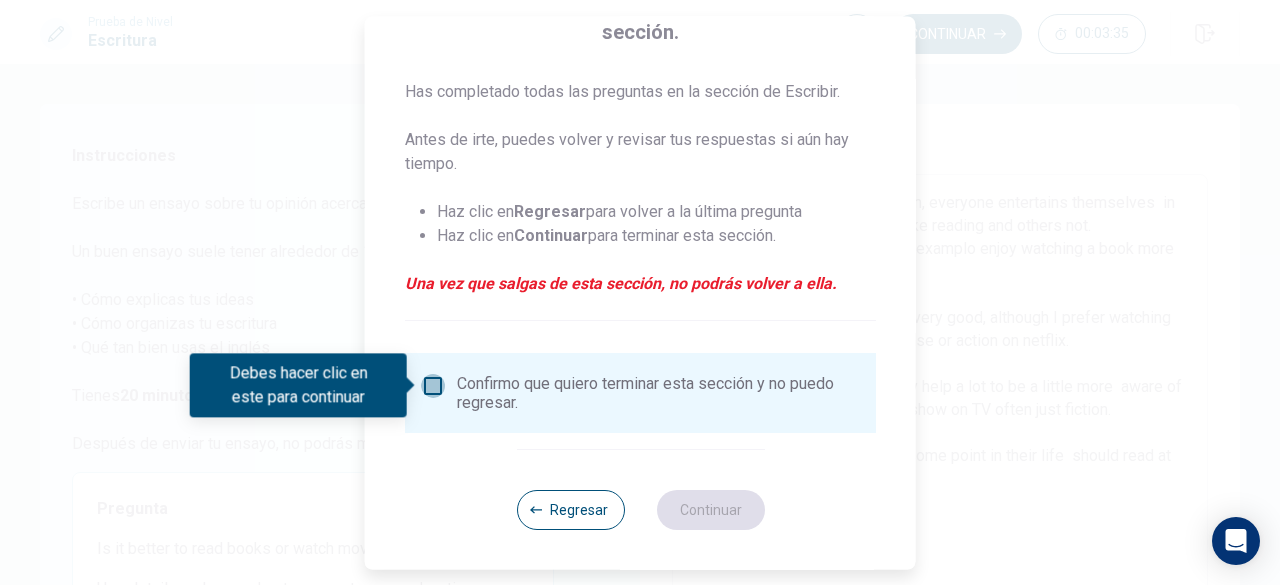 click at bounding box center (433, 386) 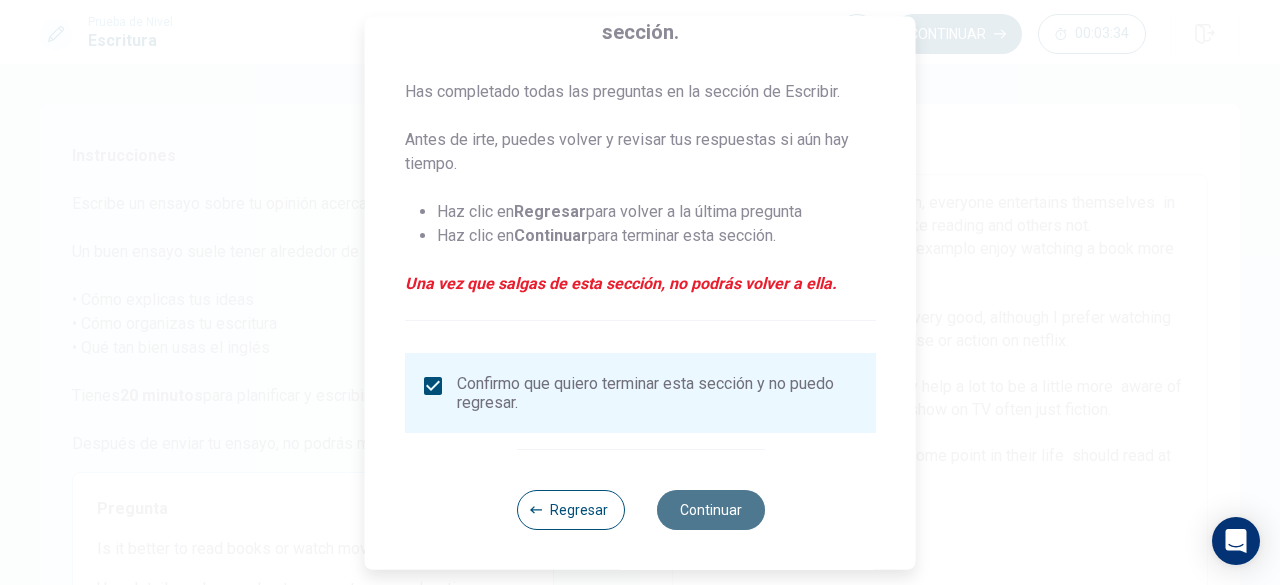 click on "Continuar" at bounding box center [710, 510] 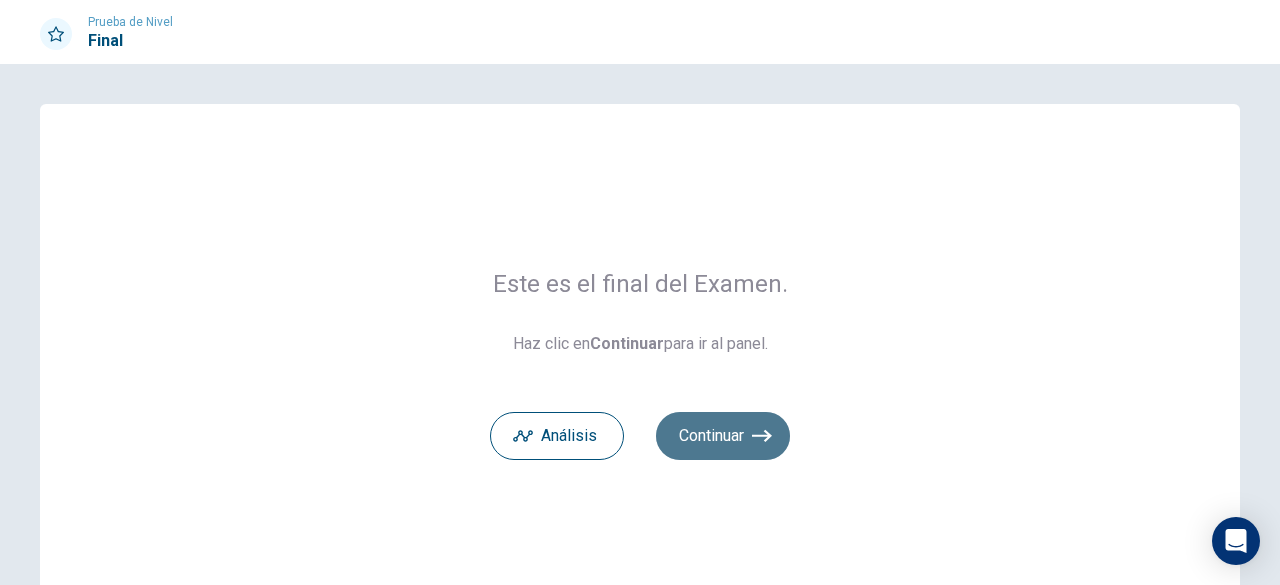click on "Continuar" at bounding box center [723, 436] 